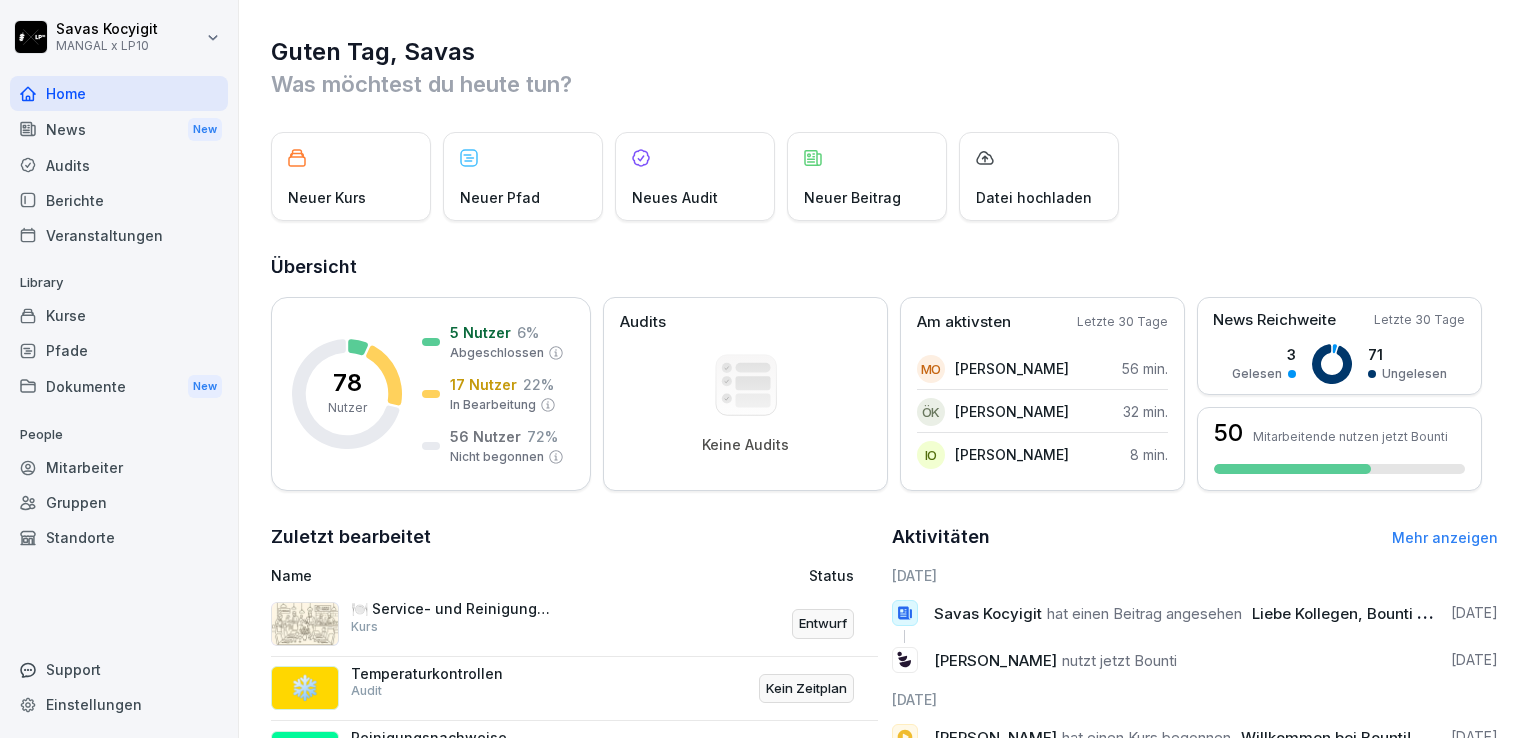 scroll, scrollTop: 0, scrollLeft: 0, axis: both 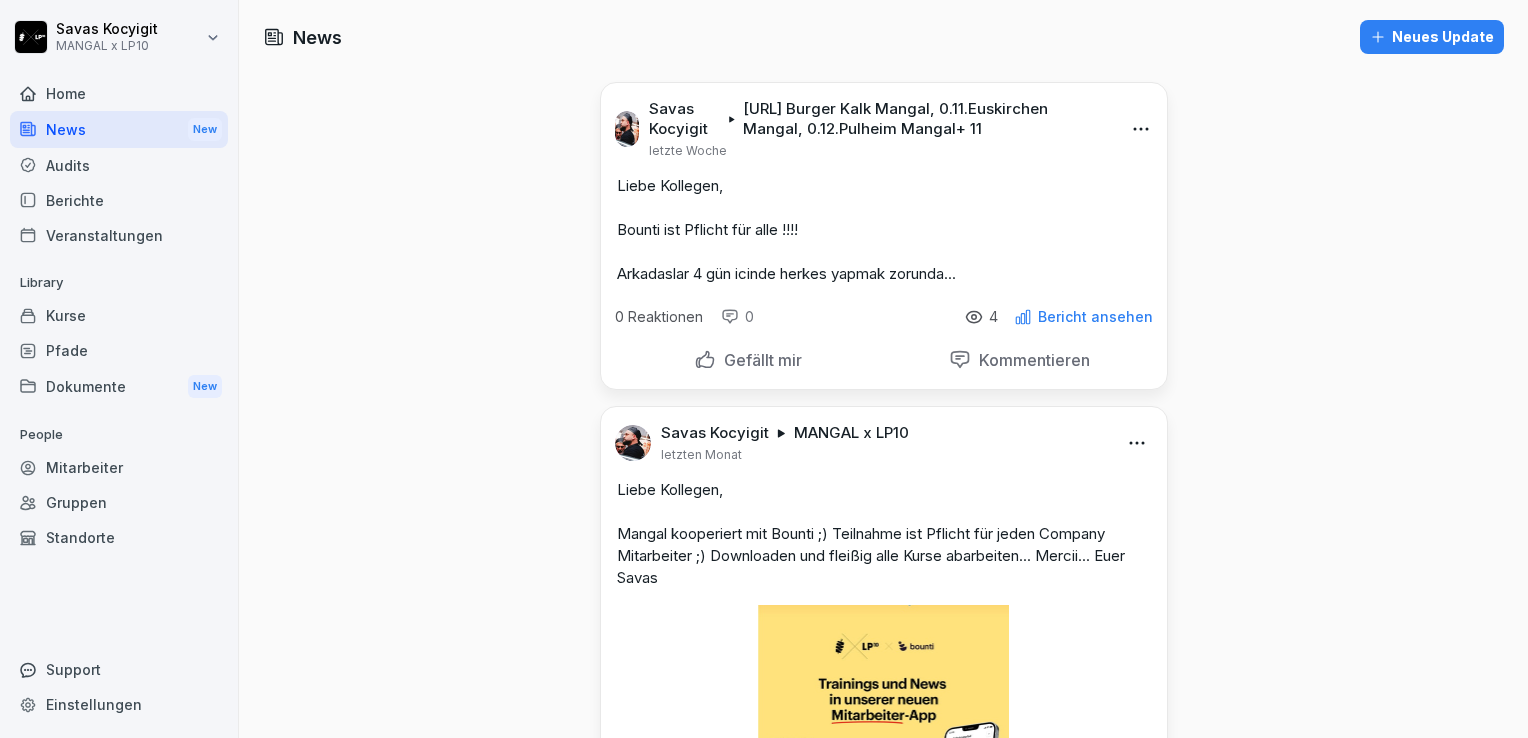 click on "Audits" at bounding box center [119, 165] 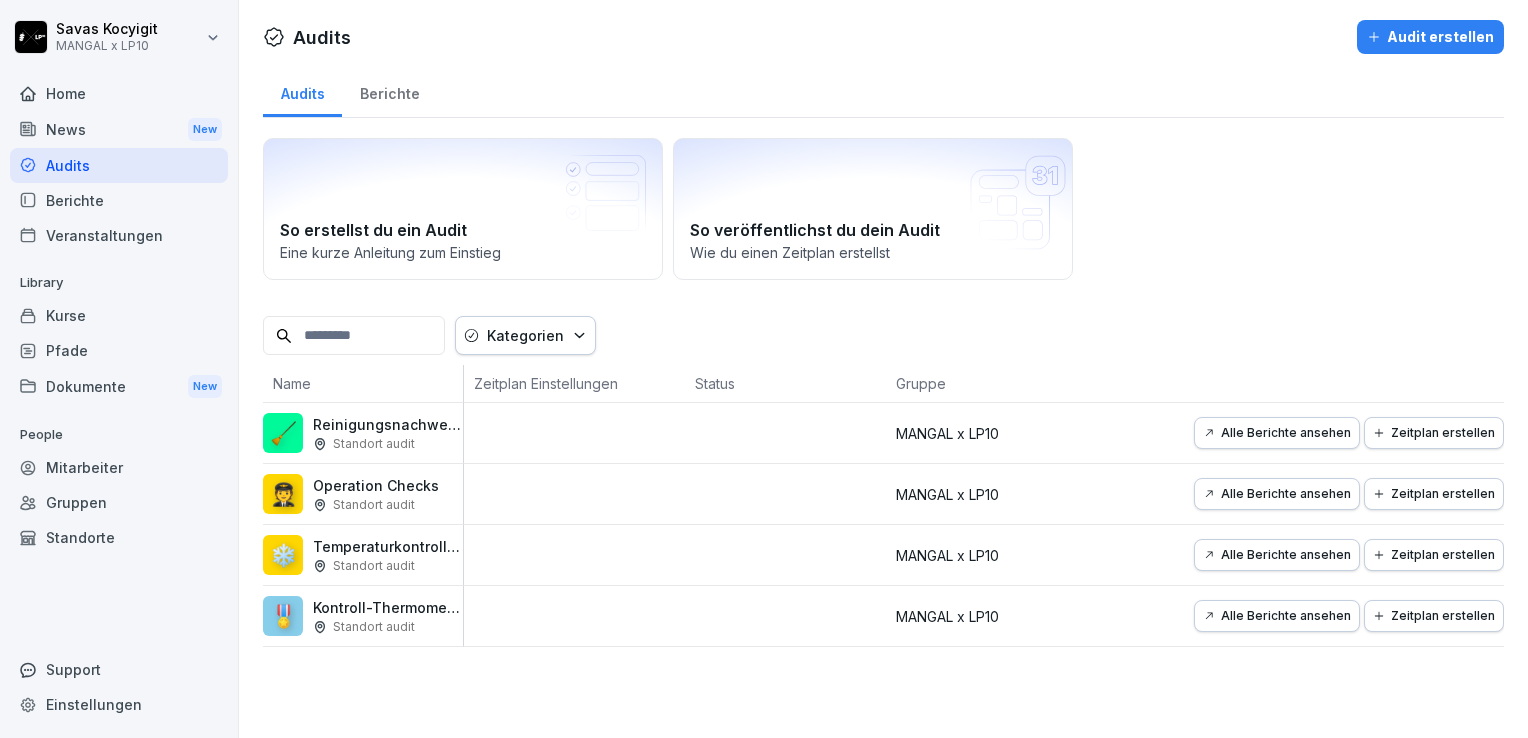 click on "Berichte" at bounding box center [119, 200] 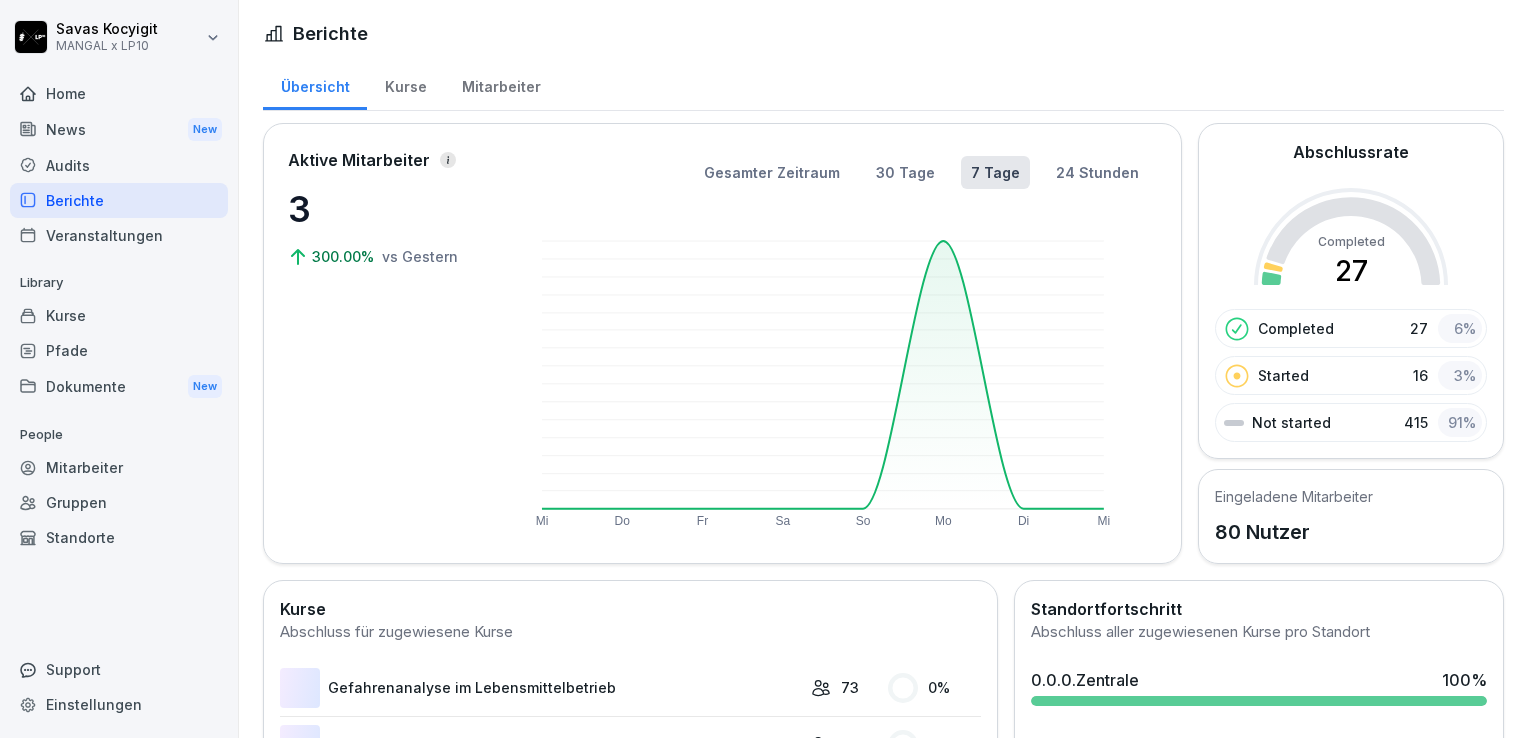 click on "Kurse" at bounding box center [119, 315] 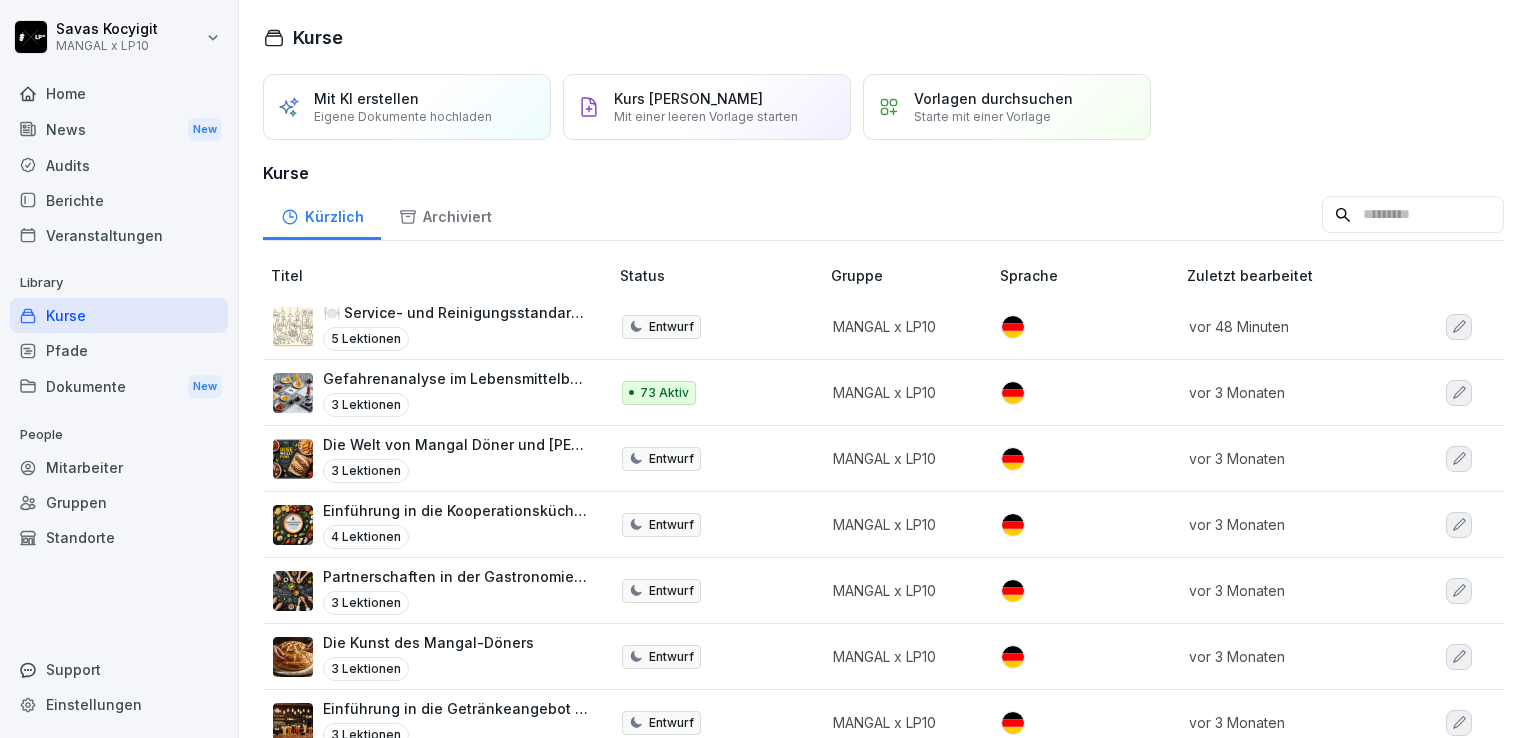 click on "Pfade" at bounding box center [119, 350] 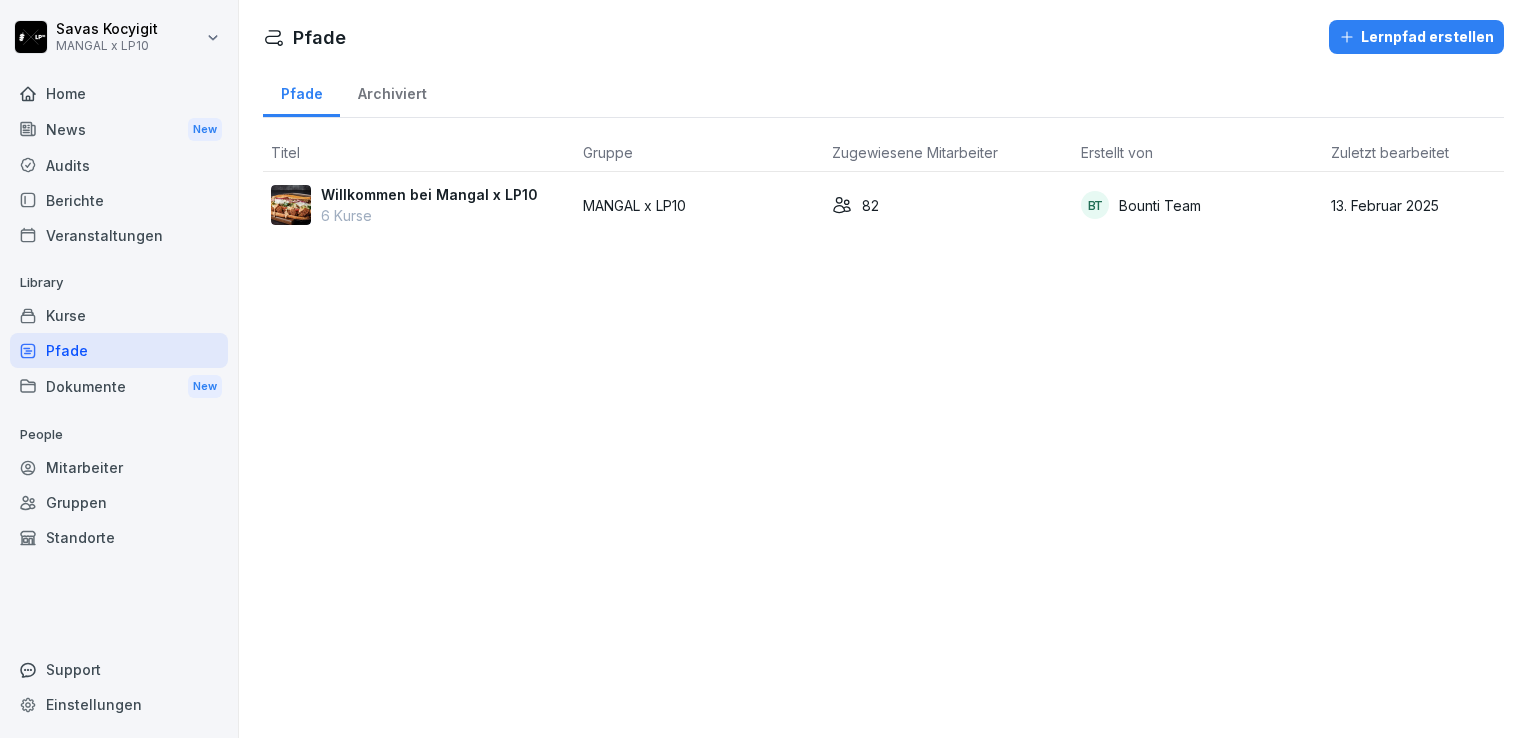 click on "6 Kurse" at bounding box center [429, 215] 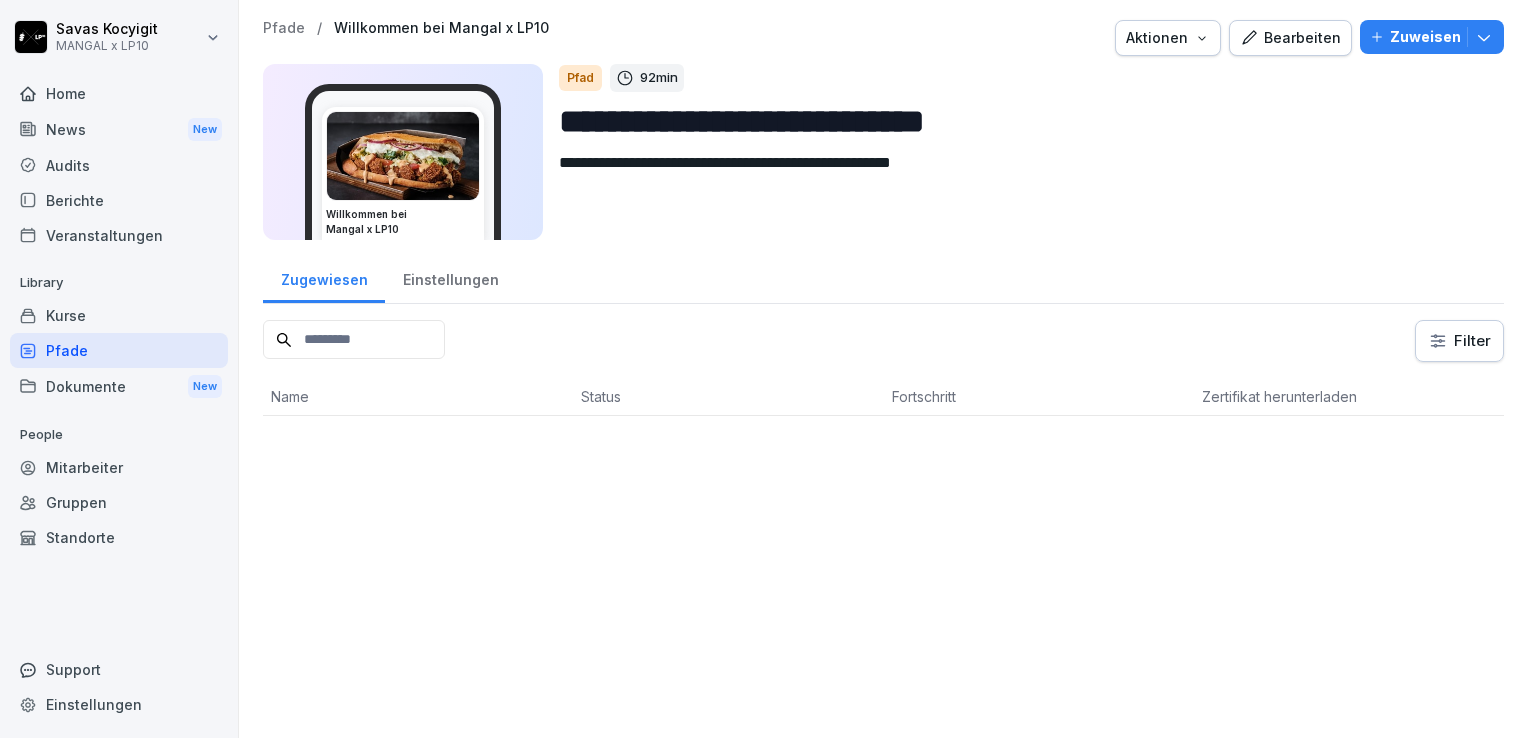 scroll, scrollTop: 0, scrollLeft: 0, axis: both 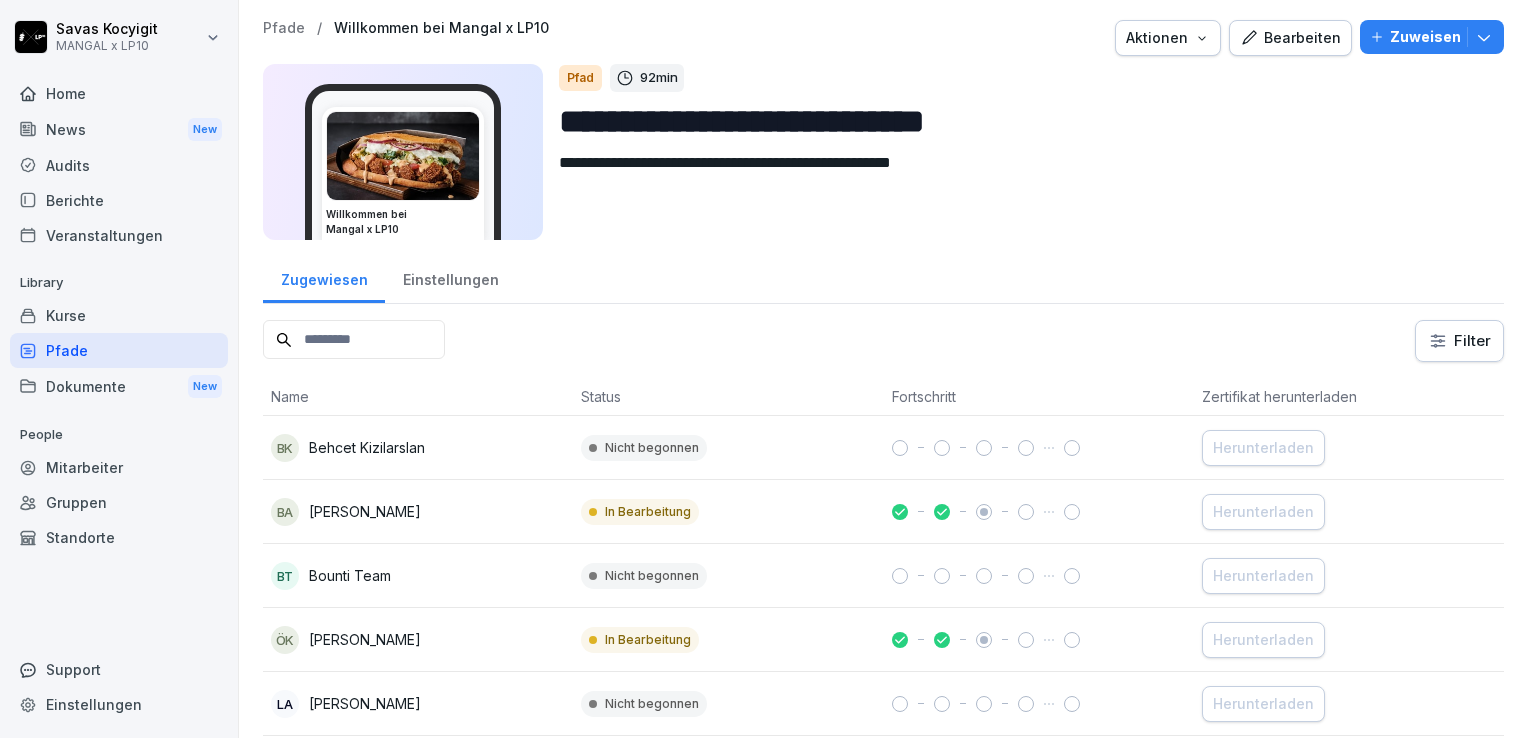 click at bounding box center (354, 339) 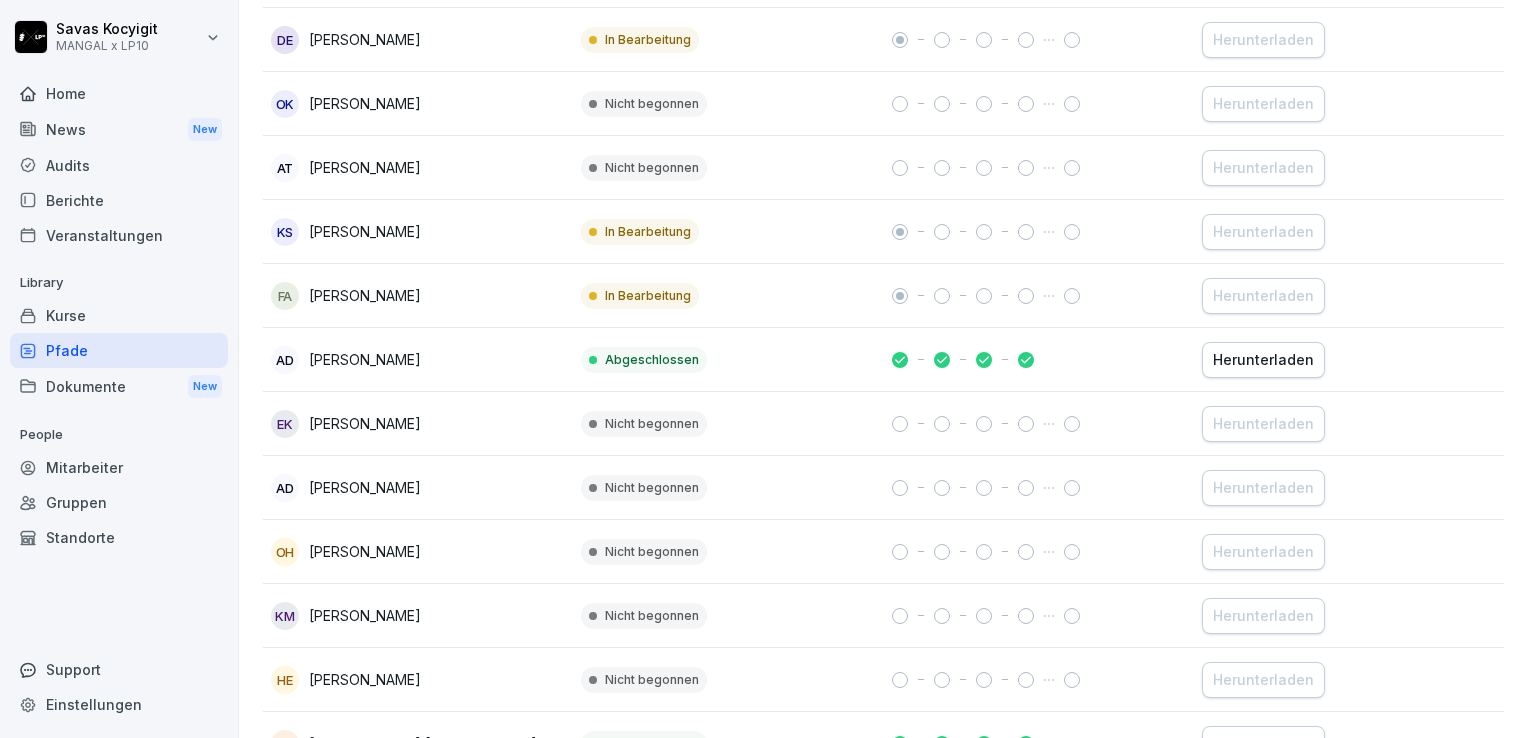 scroll, scrollTop: 0, scrollLeft: 0, axis: both 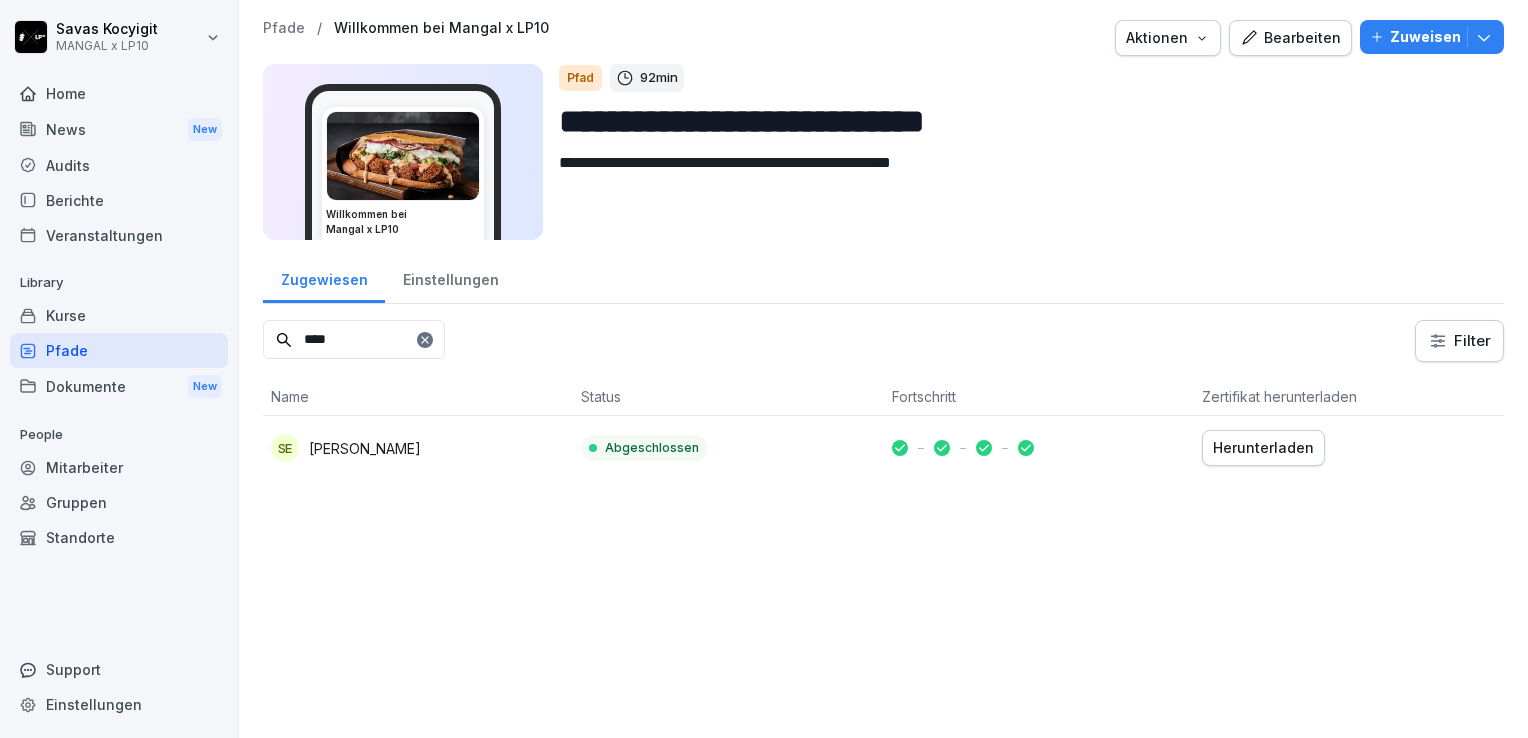 type on "****" 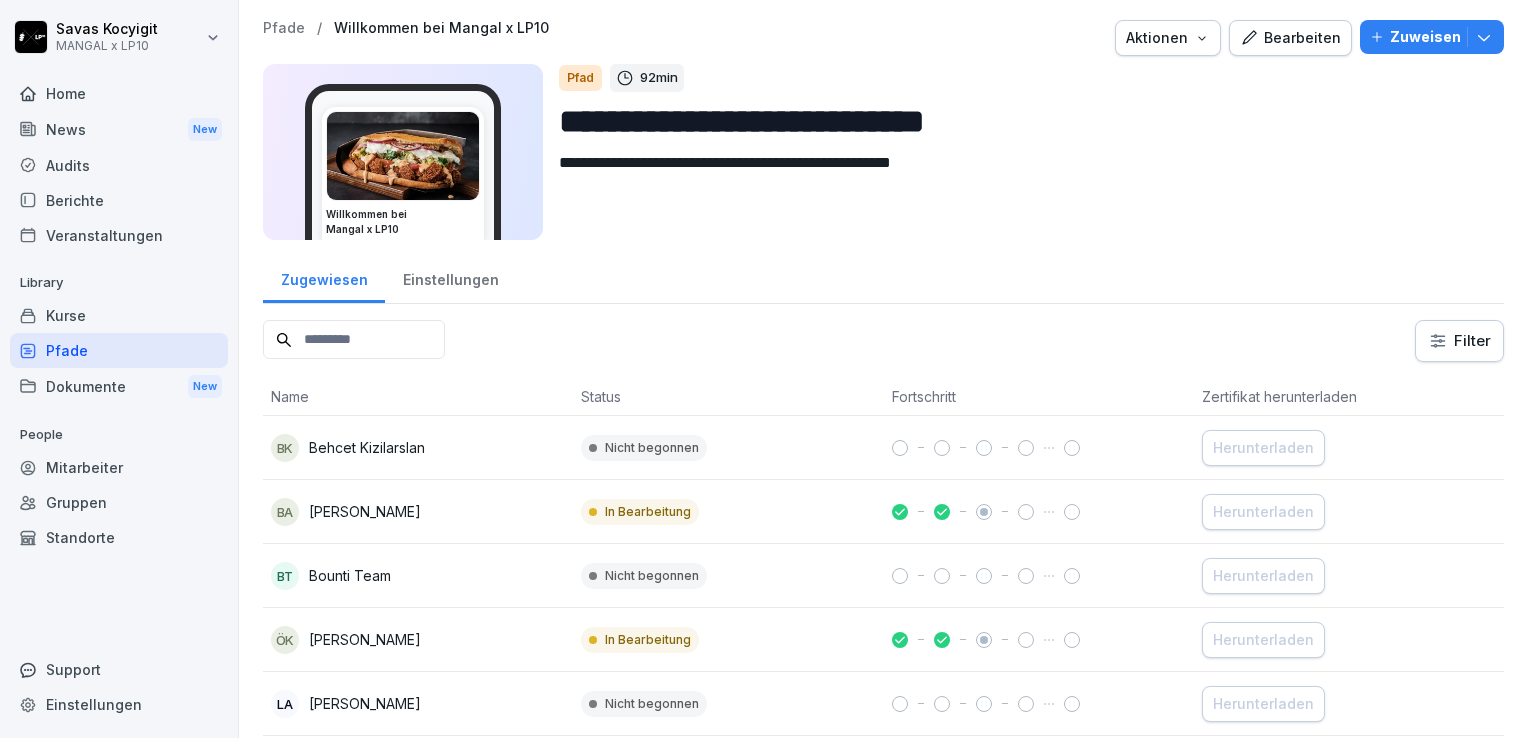 click at bounding box center (354, 339) 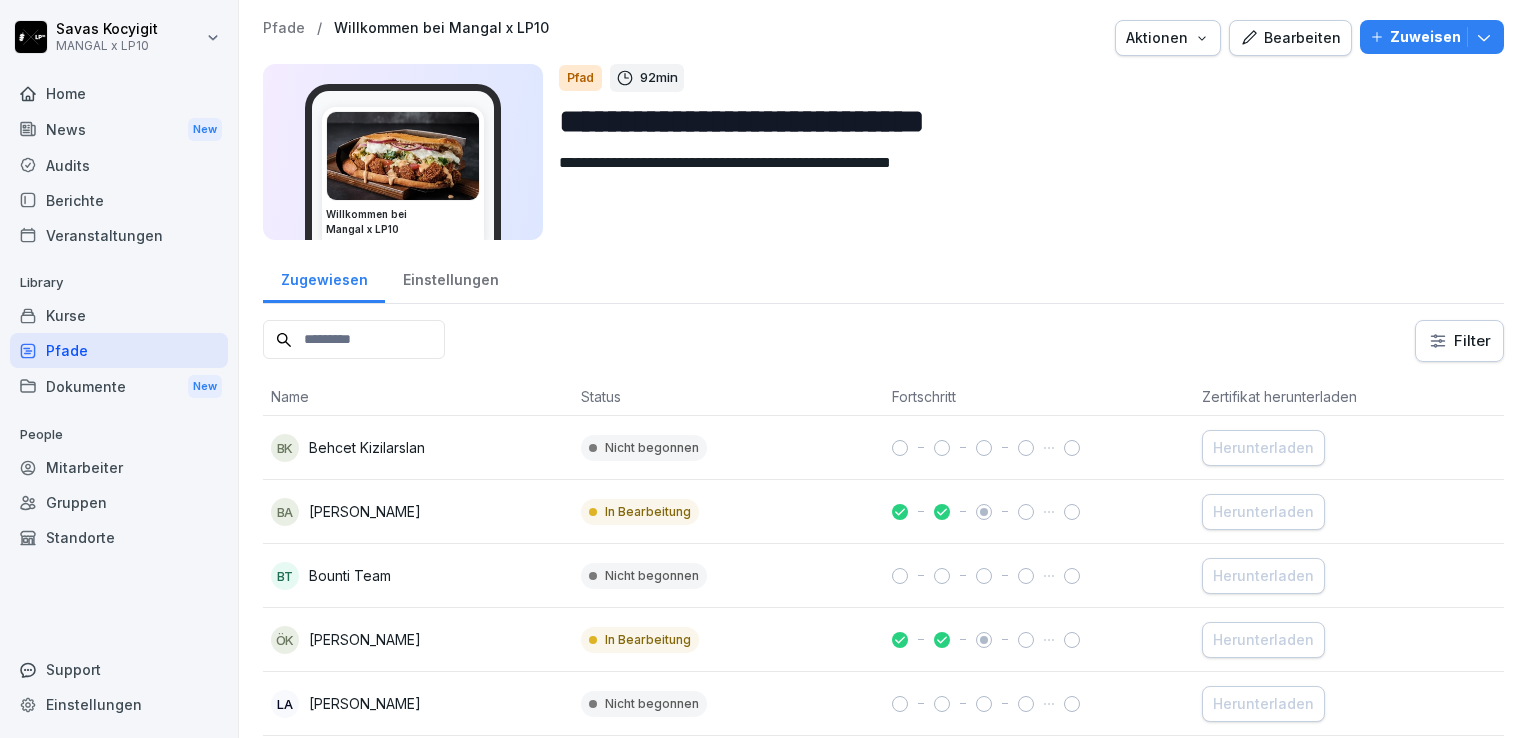 scroll, scrollTop: 198, scrollLeft: 0, axis: vertical 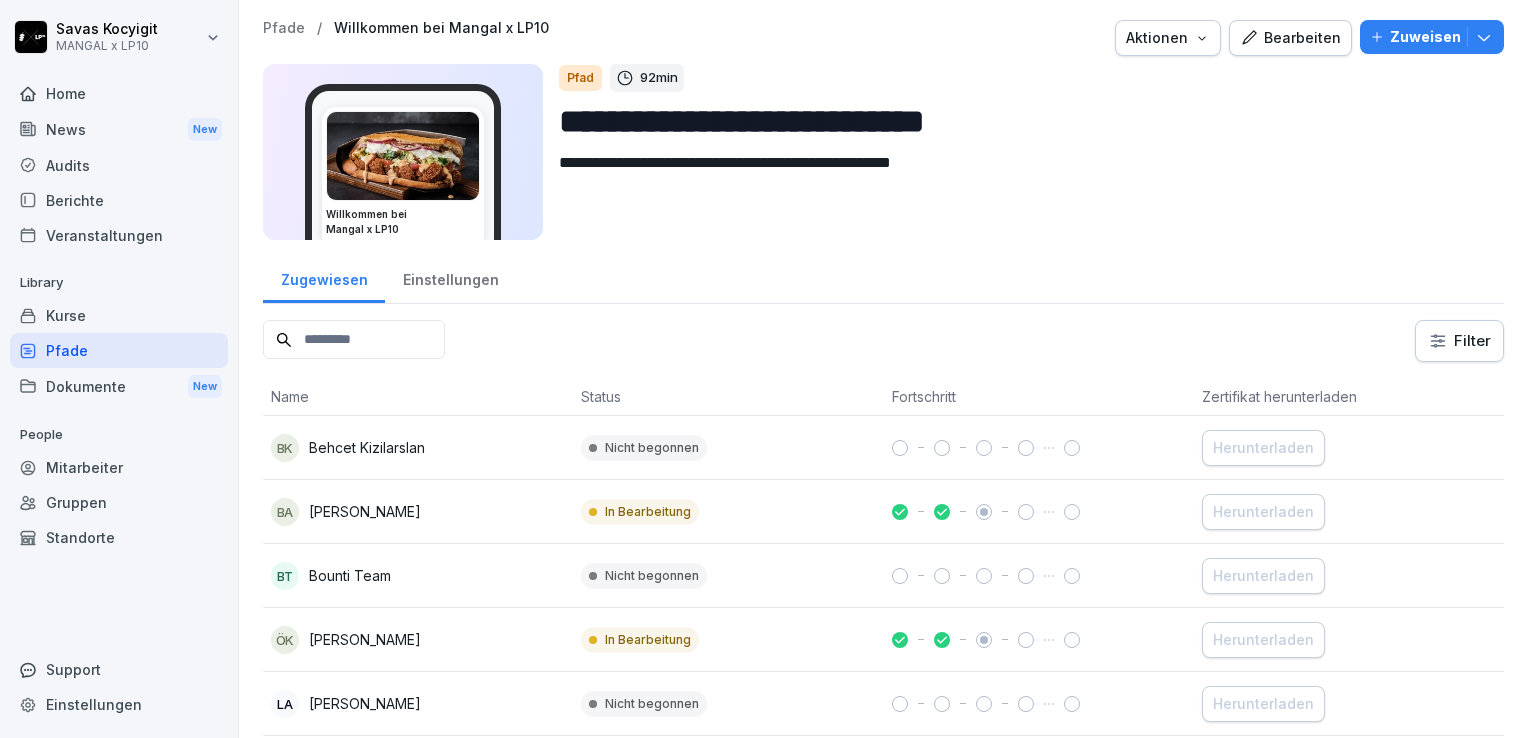 click at bounding box center [354, 339] 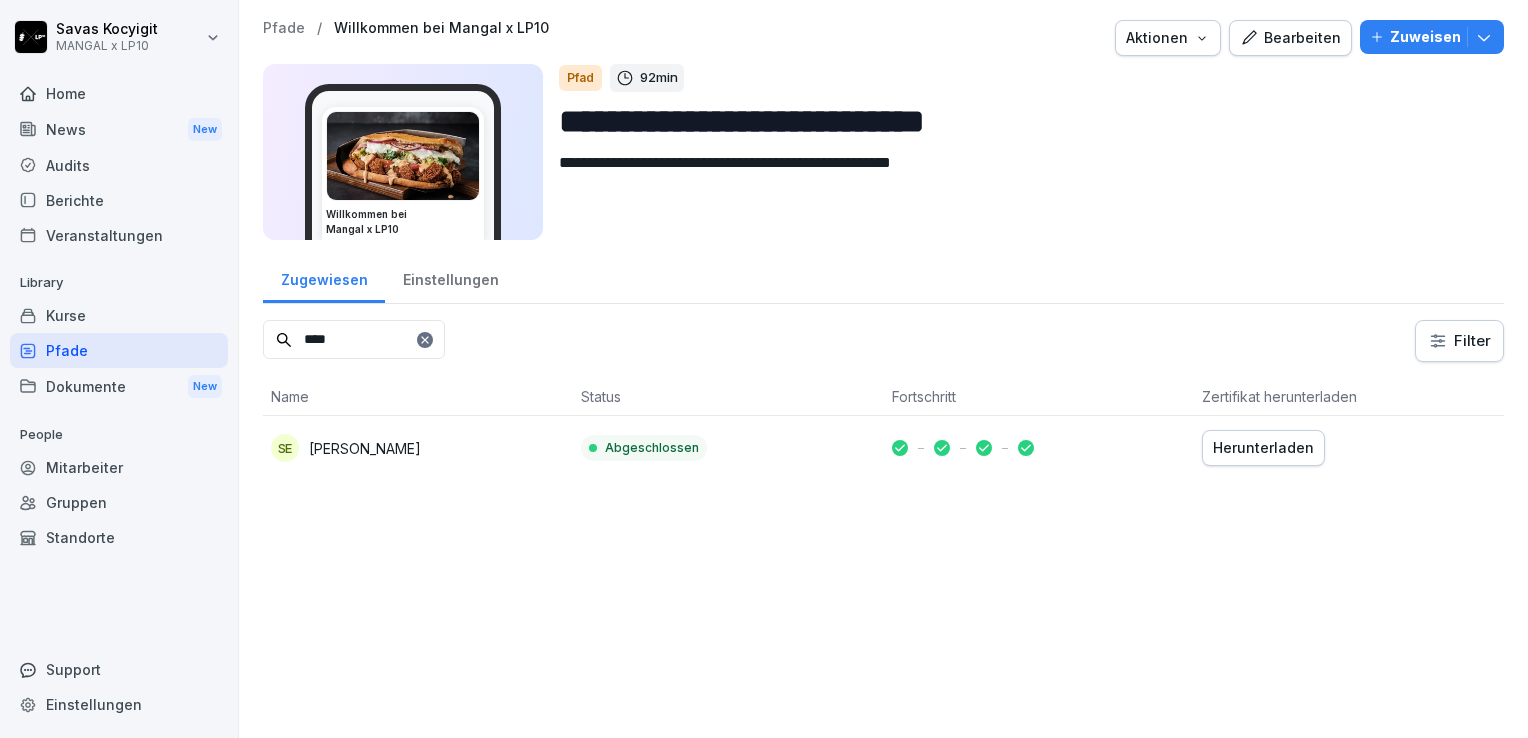 type on "****" 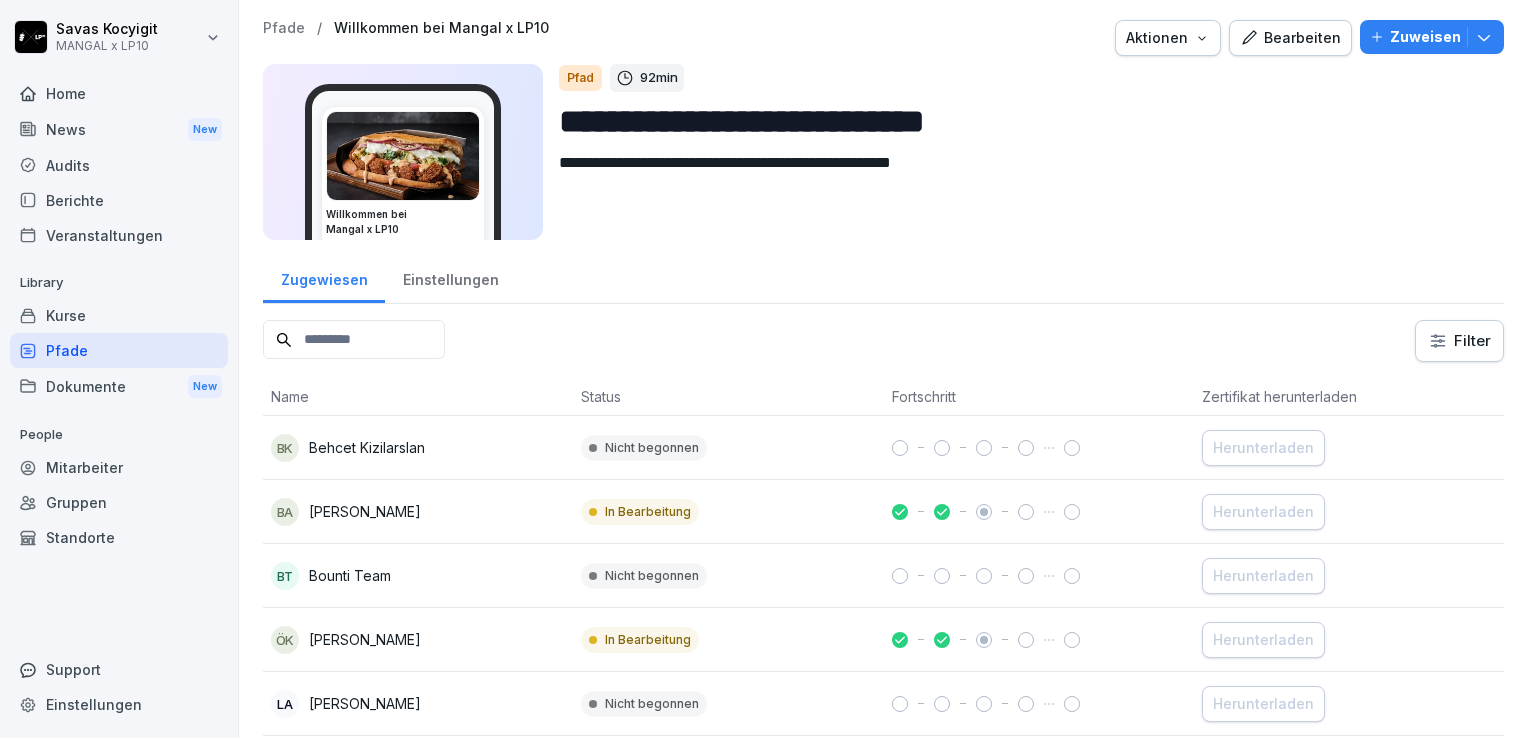 click on "Standorte" at bounding box center (119, 537) 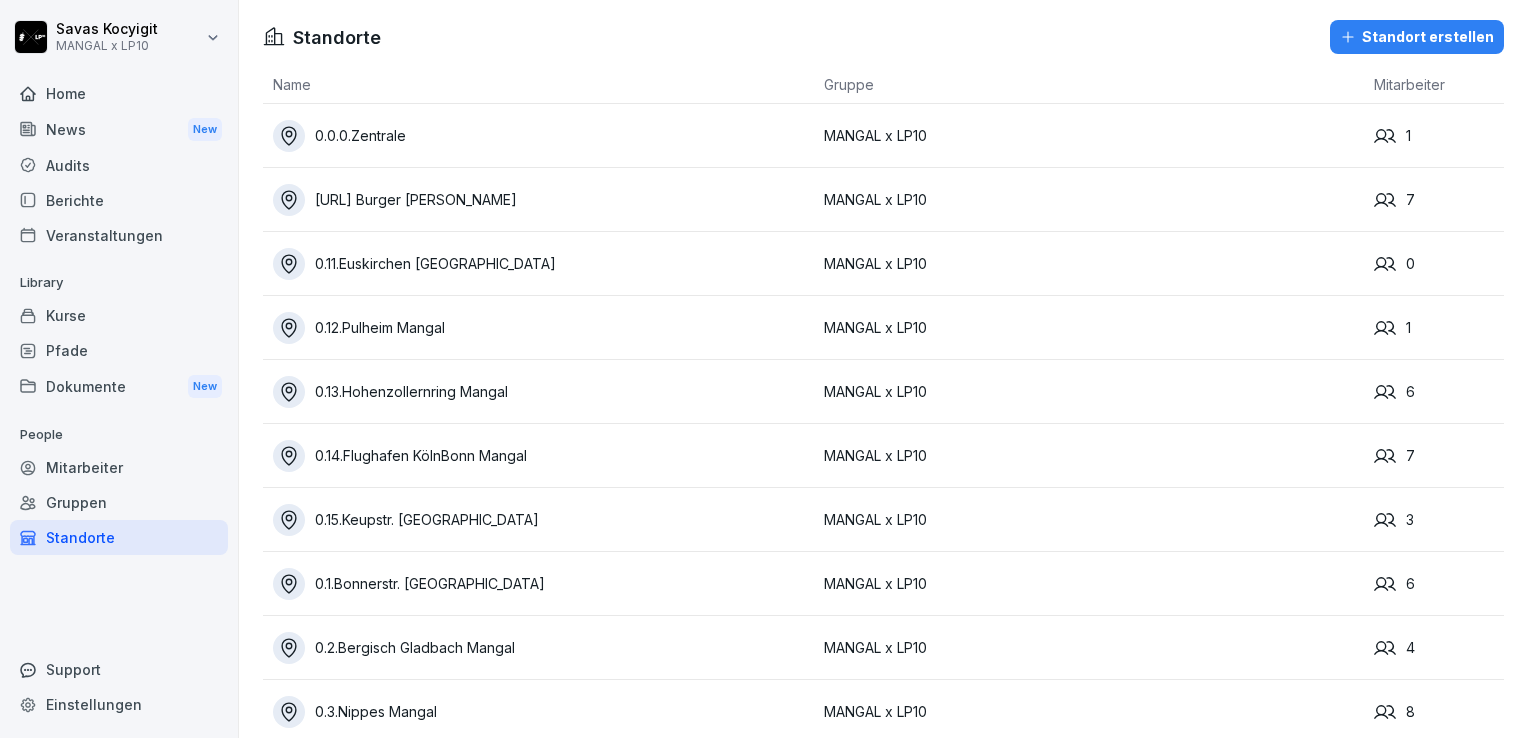 drag, startPoint x: 88, startPoint y: 528, endPoint x: 262, endPoint y: 431, distance: 199.21094 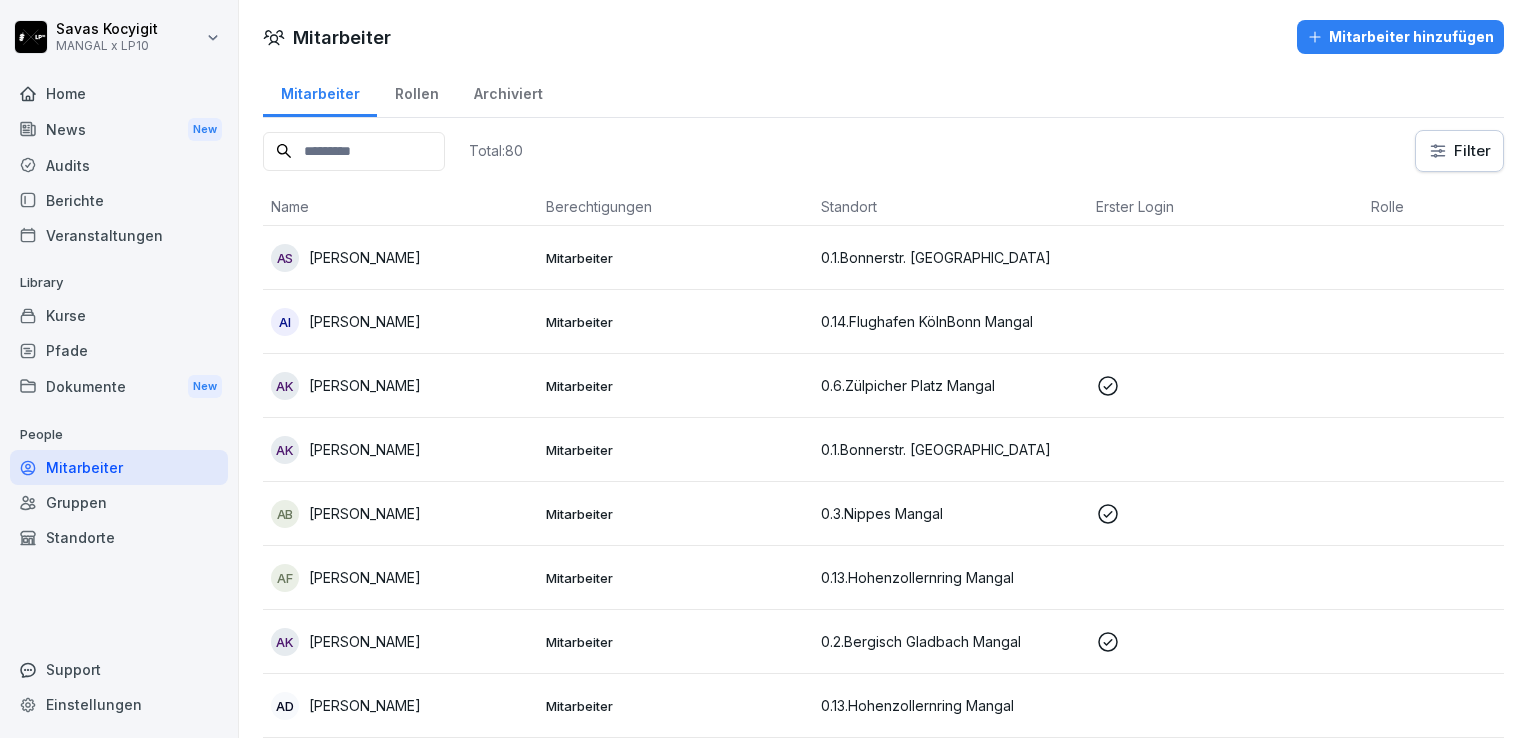 click on "Standorte" at bounding box center (119, 537) 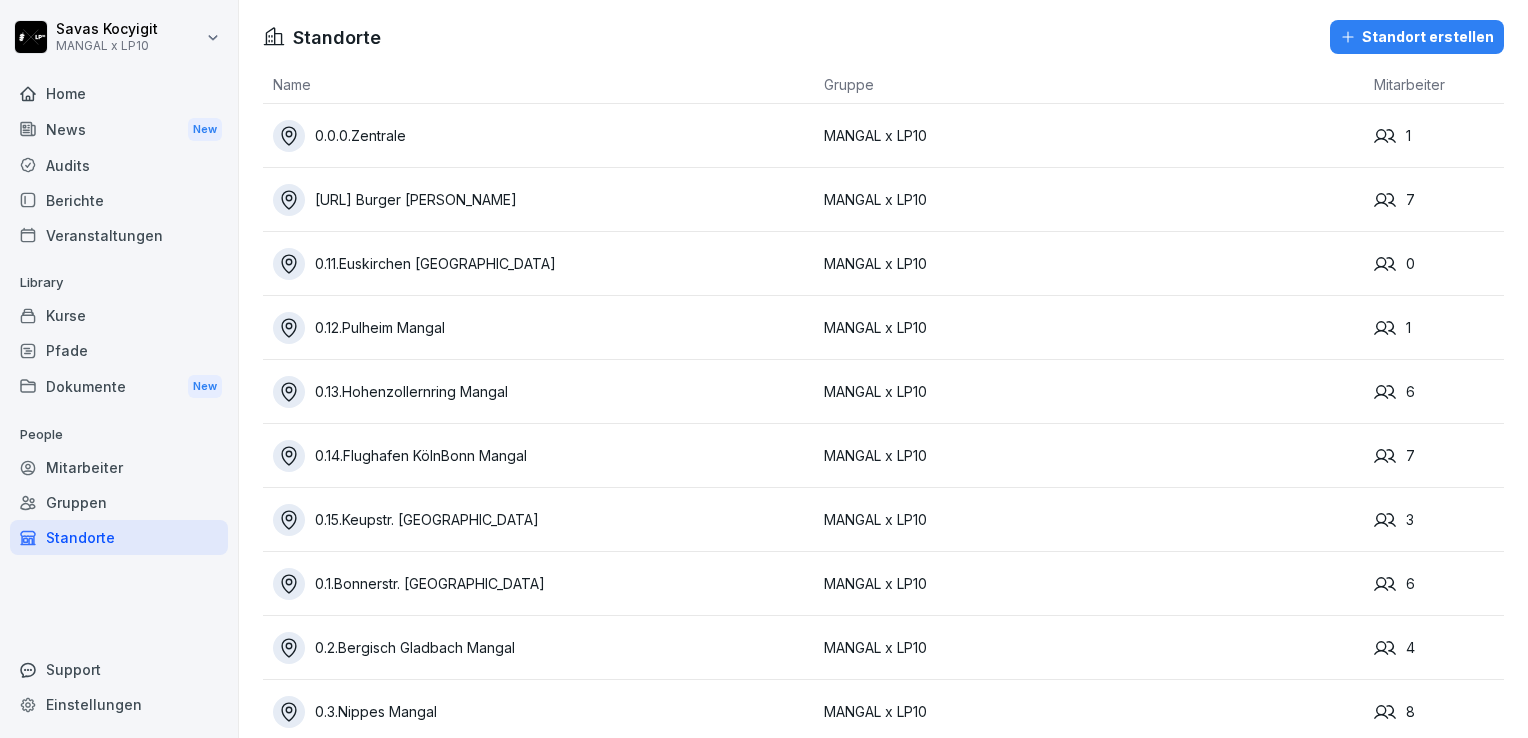 click on "Standorte" at bounding box center (119, 537) 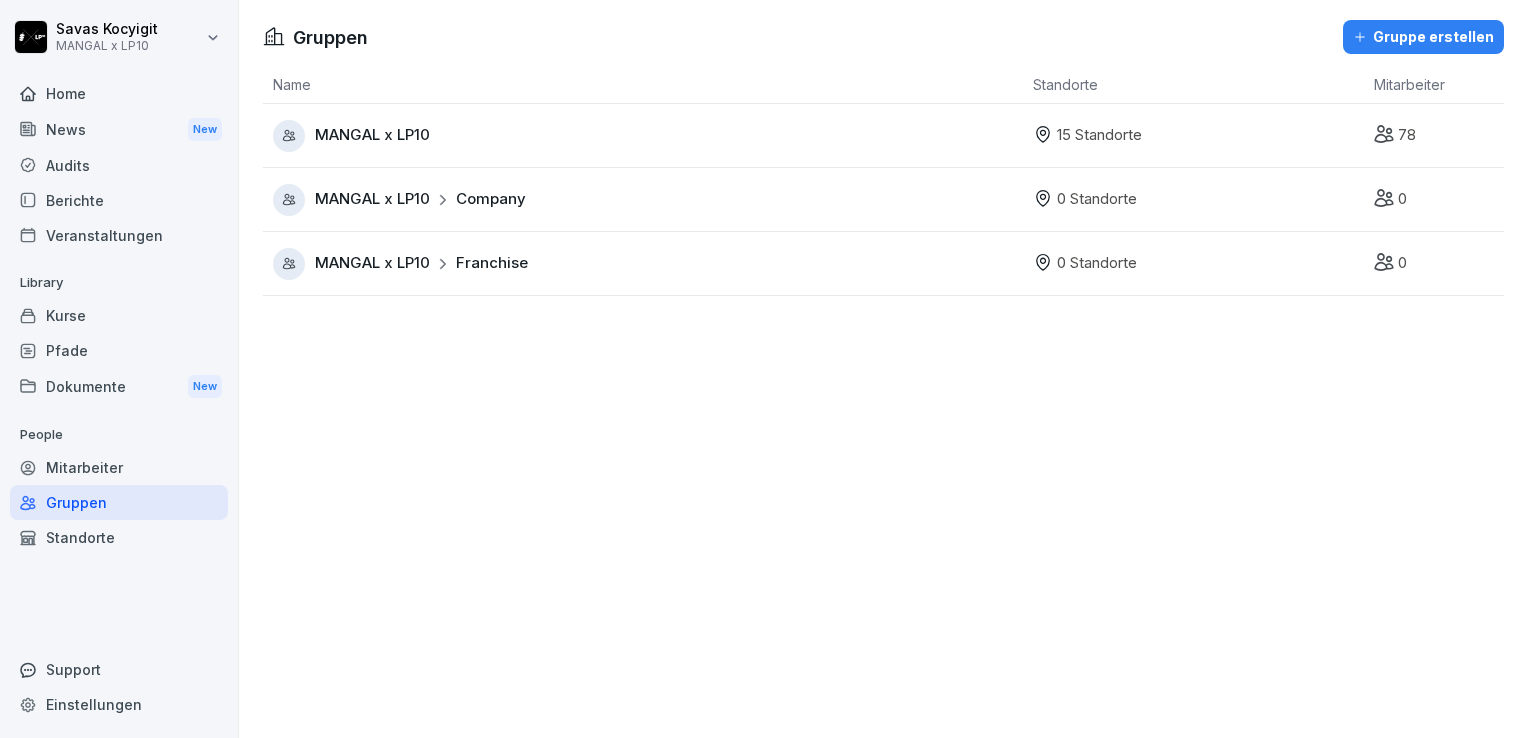 click on "Standorte" at bounding box center [119, 537] 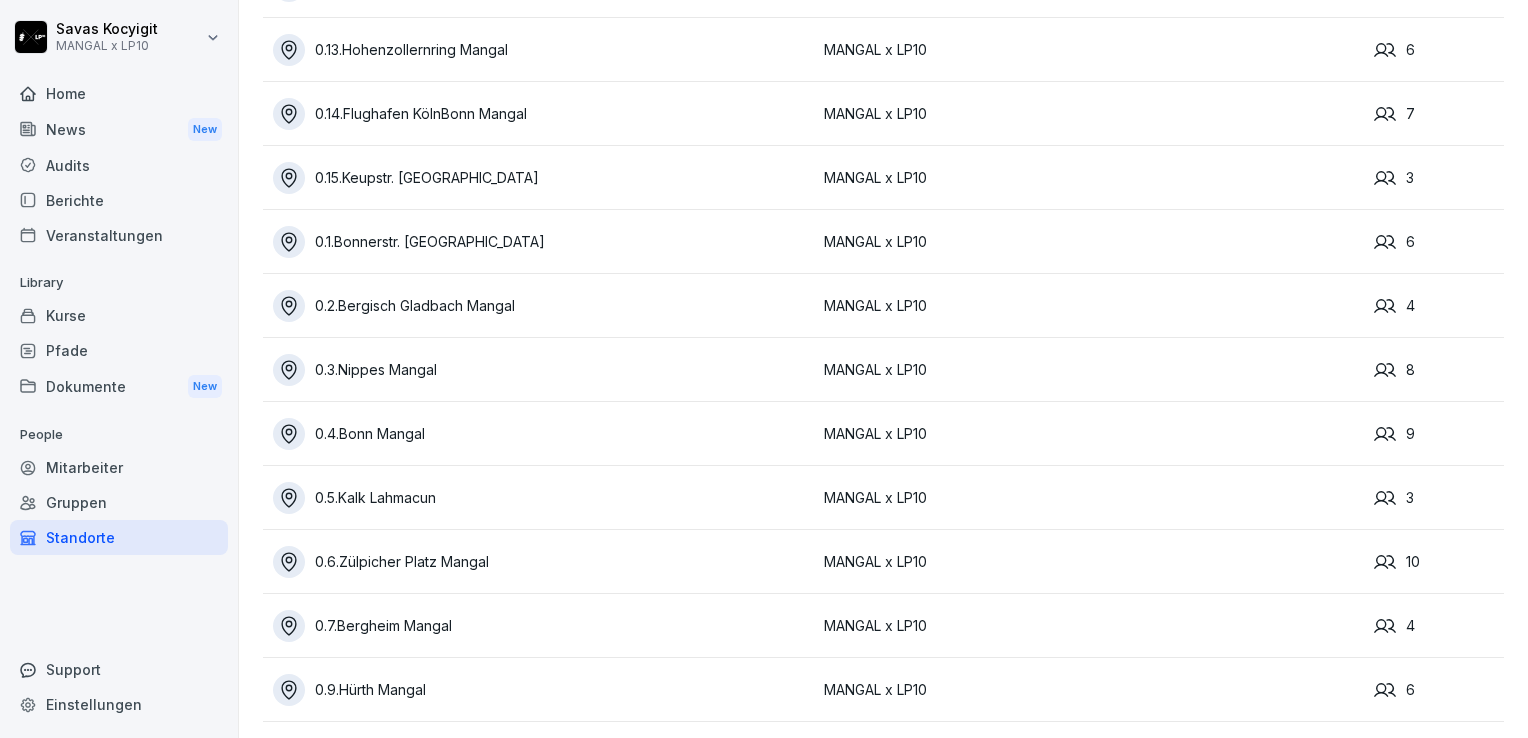 scroll, scrollTop: 356, scrollLeft: 0, axis: vertical 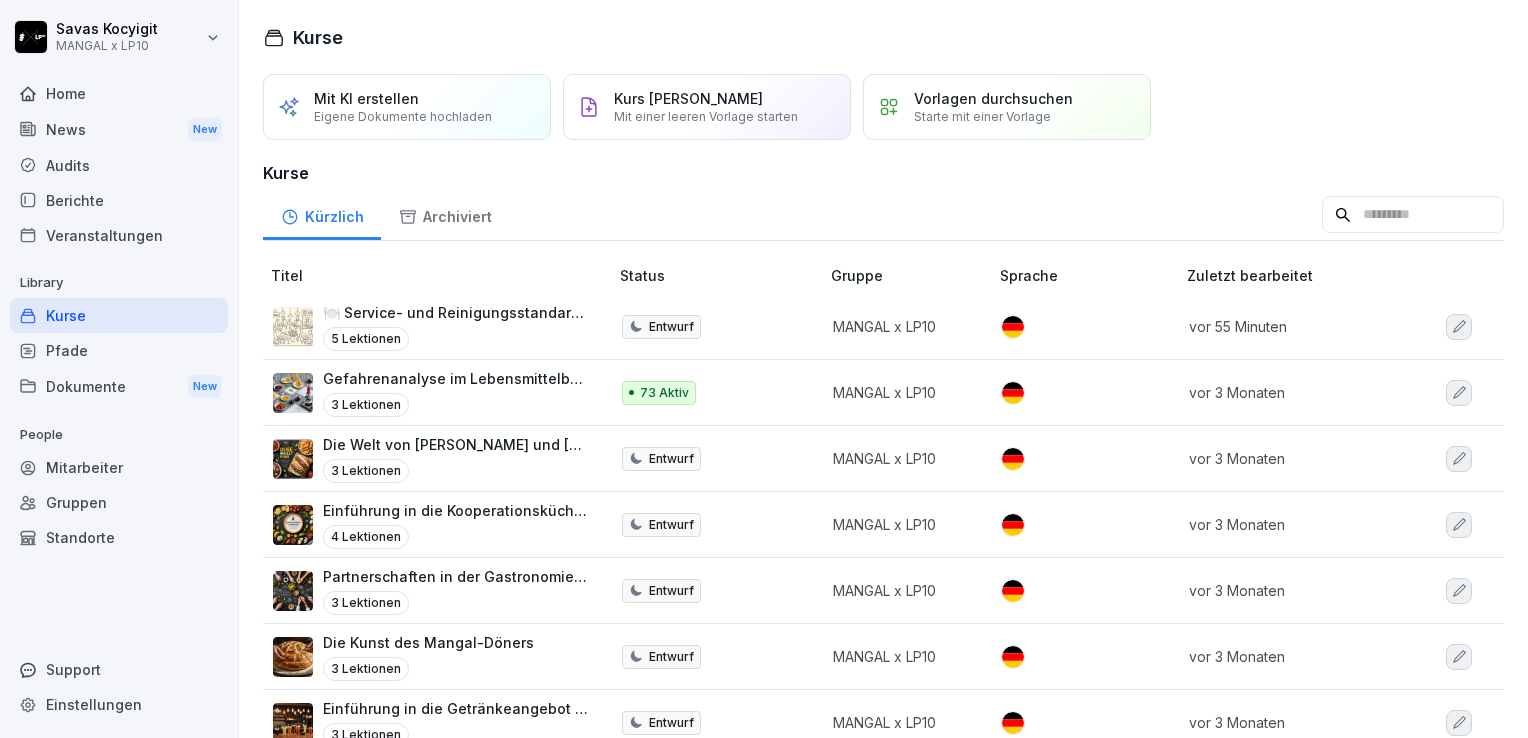 click on "Pfade" at bounding box center (119, 350) 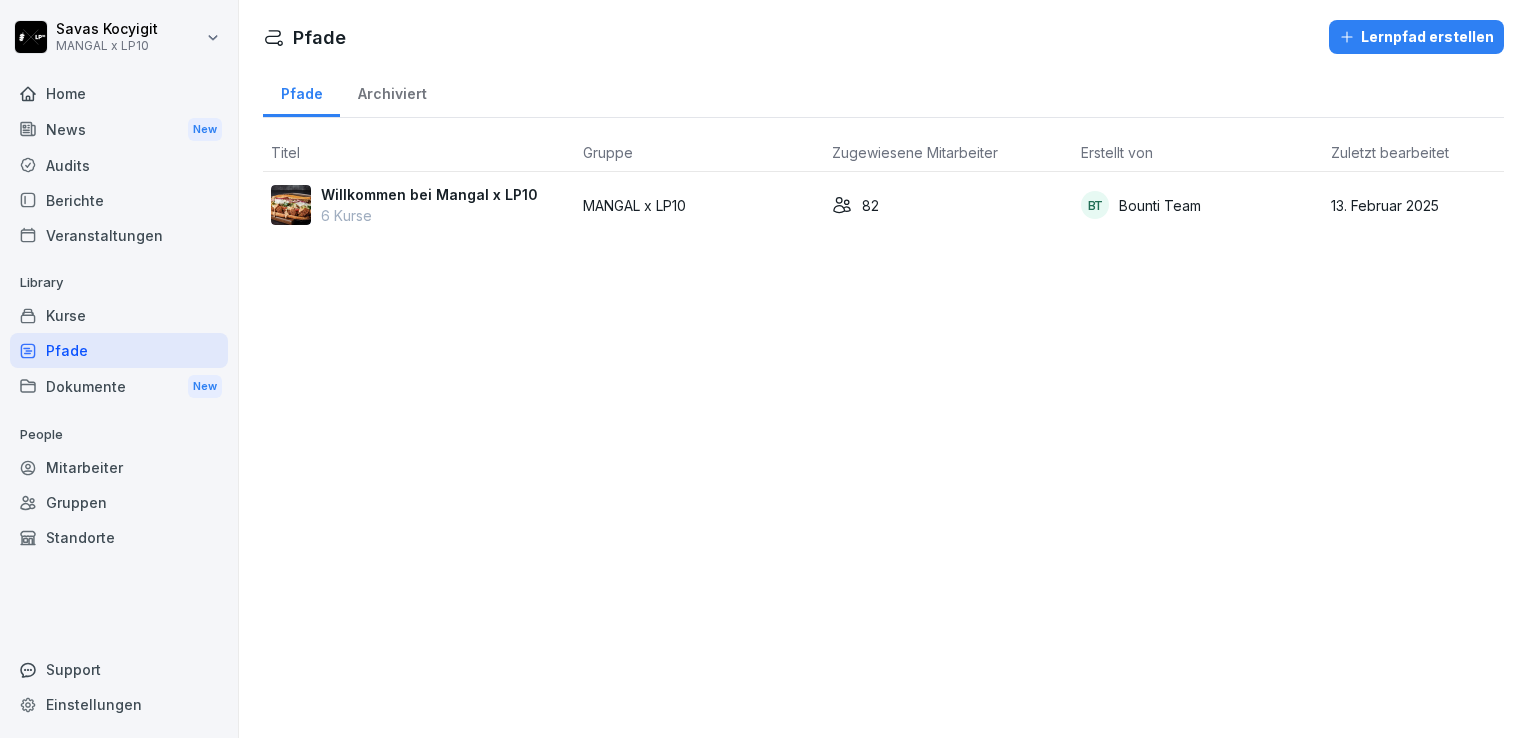 click on "Willkommen bei Mangal x LP10" at bounding box center [429, 194] 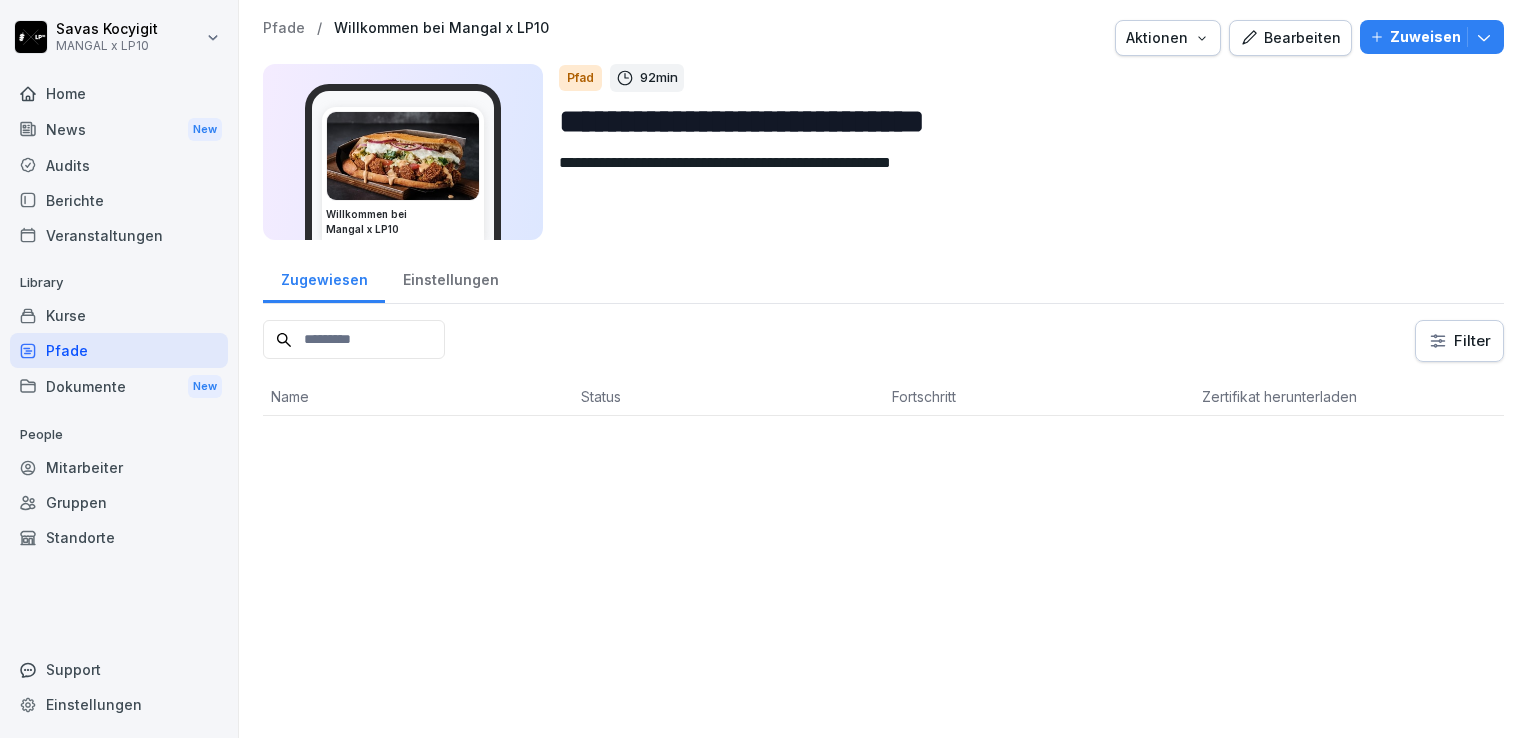 scroll, scrollTop: 0, scrollLeft: 0, axis: both 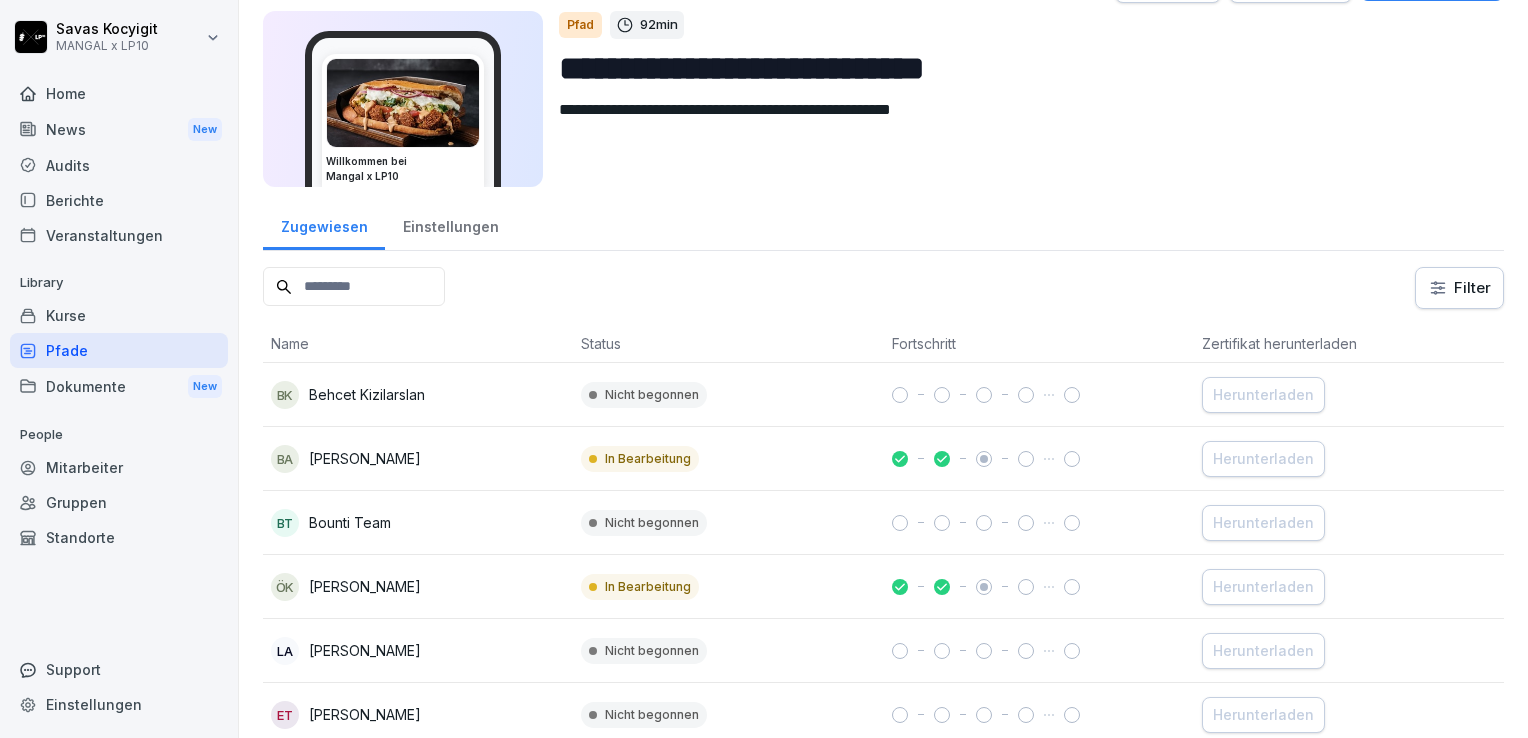 click at bounding box center [354, 286] 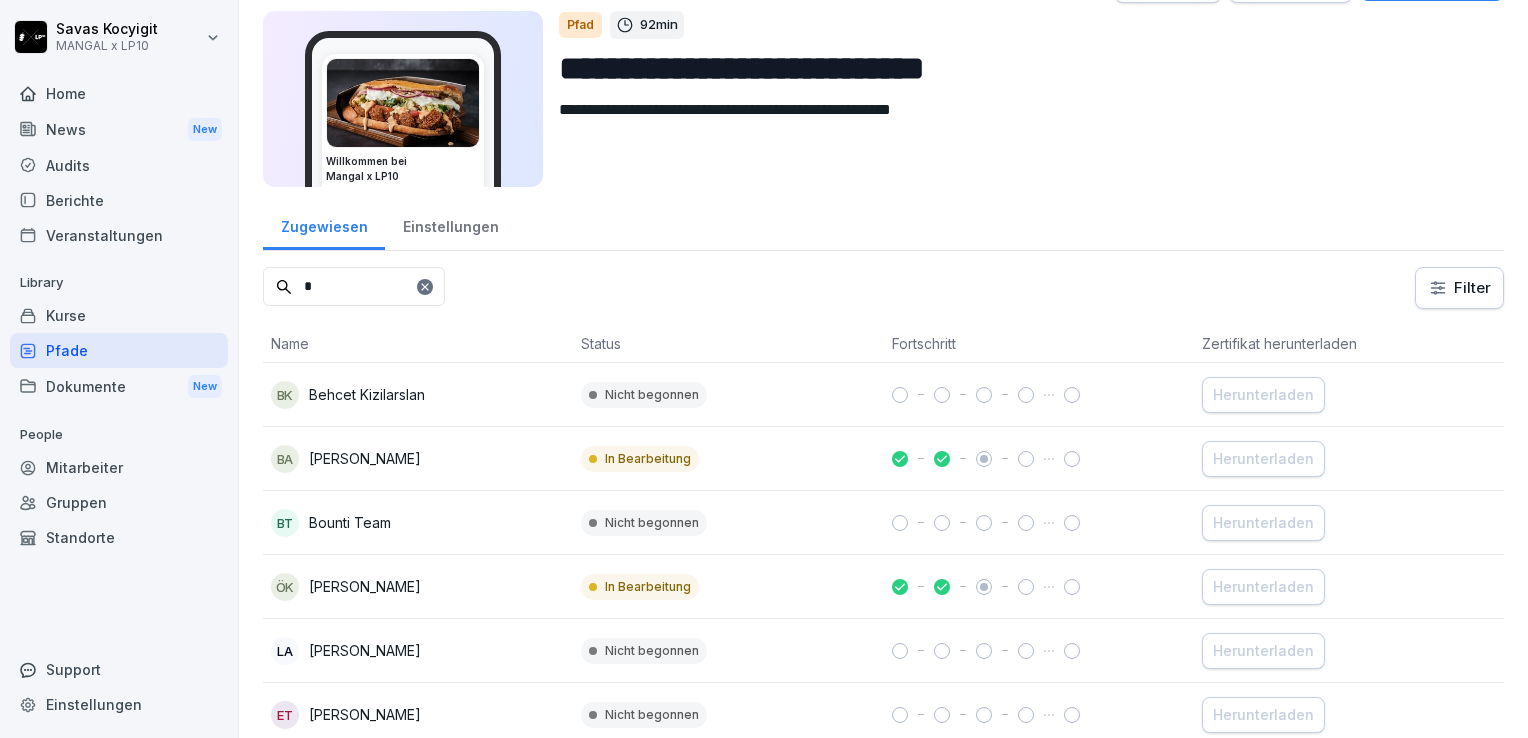 scroll, scrollTop: 0, scrollLeft: 0, axis: both 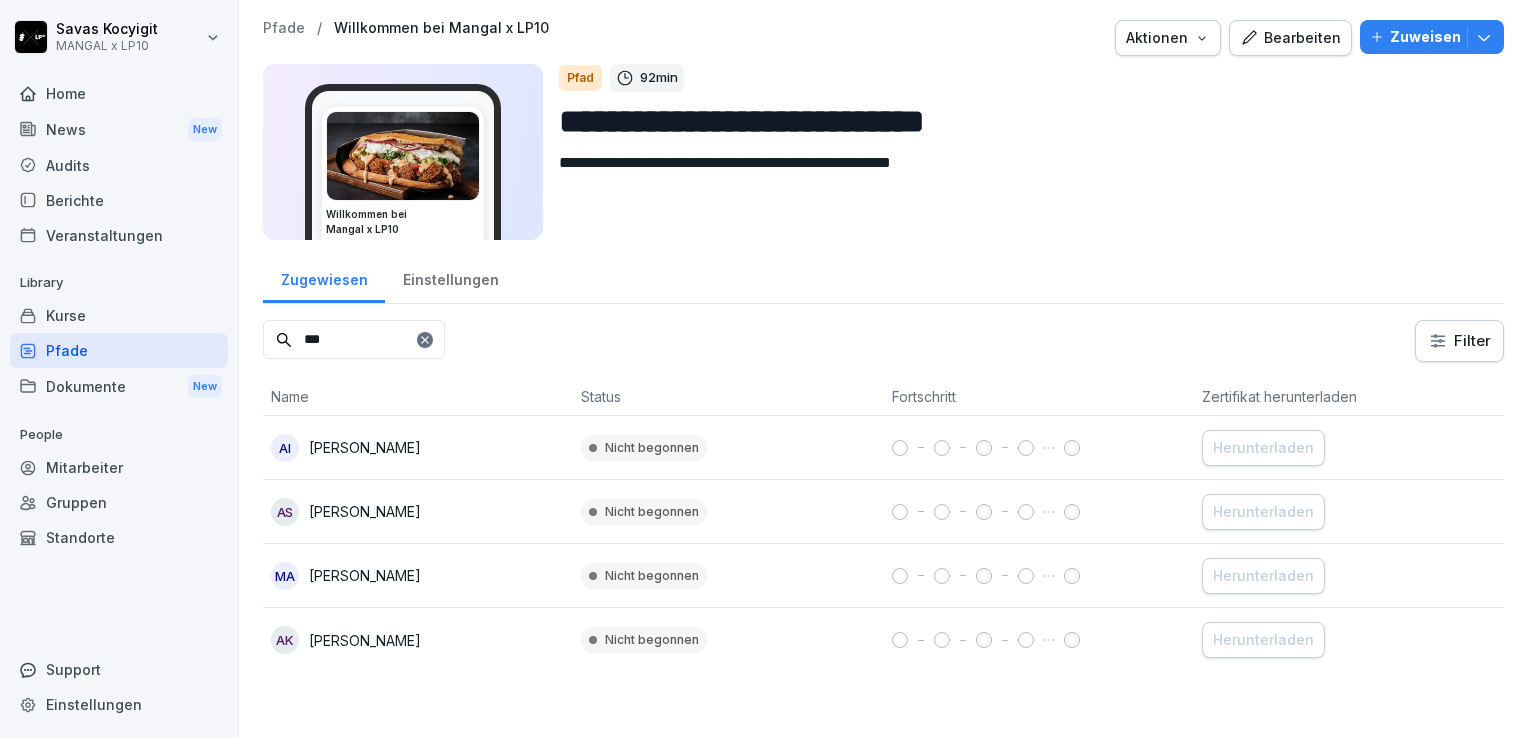type on "***" 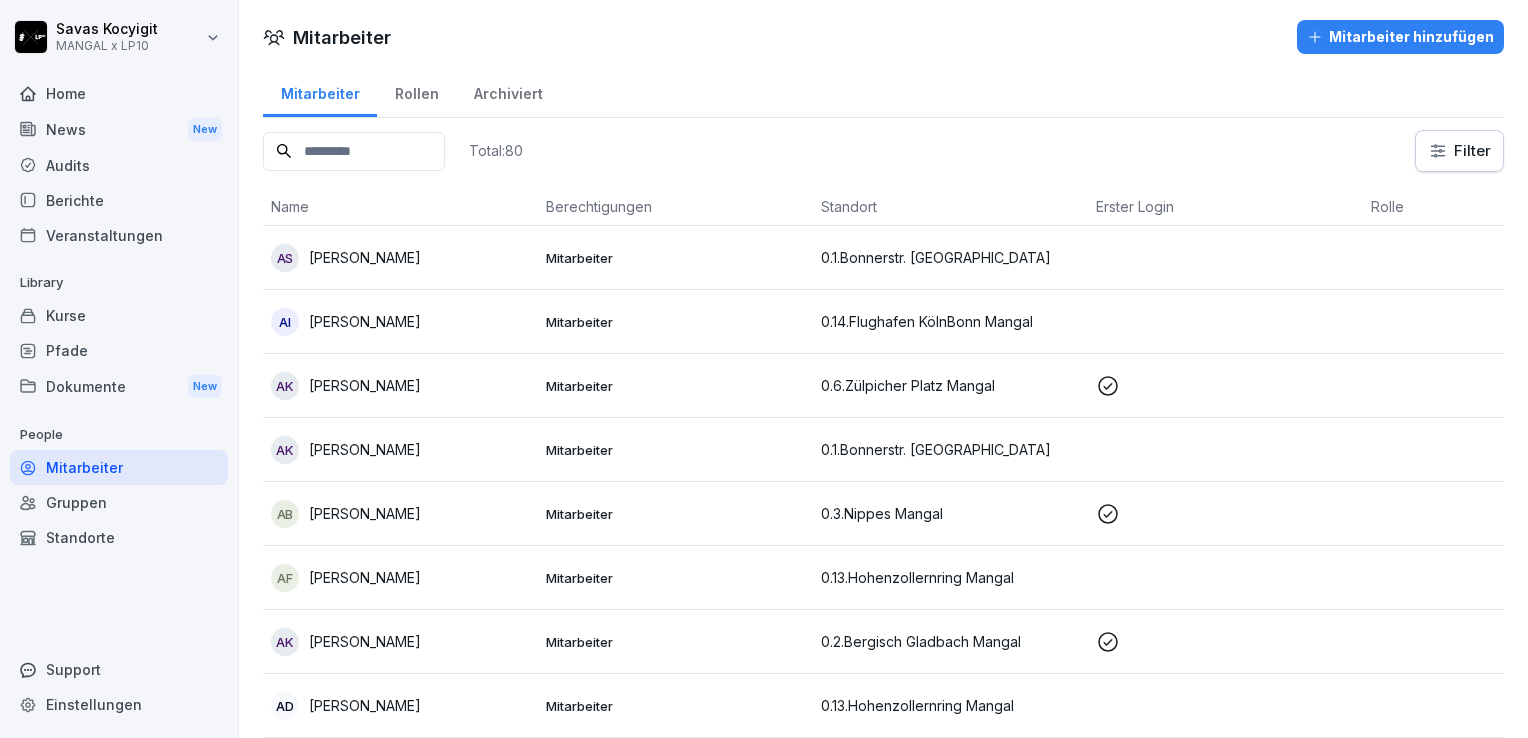 click on "Standorte" at bounding box center (119, 537) 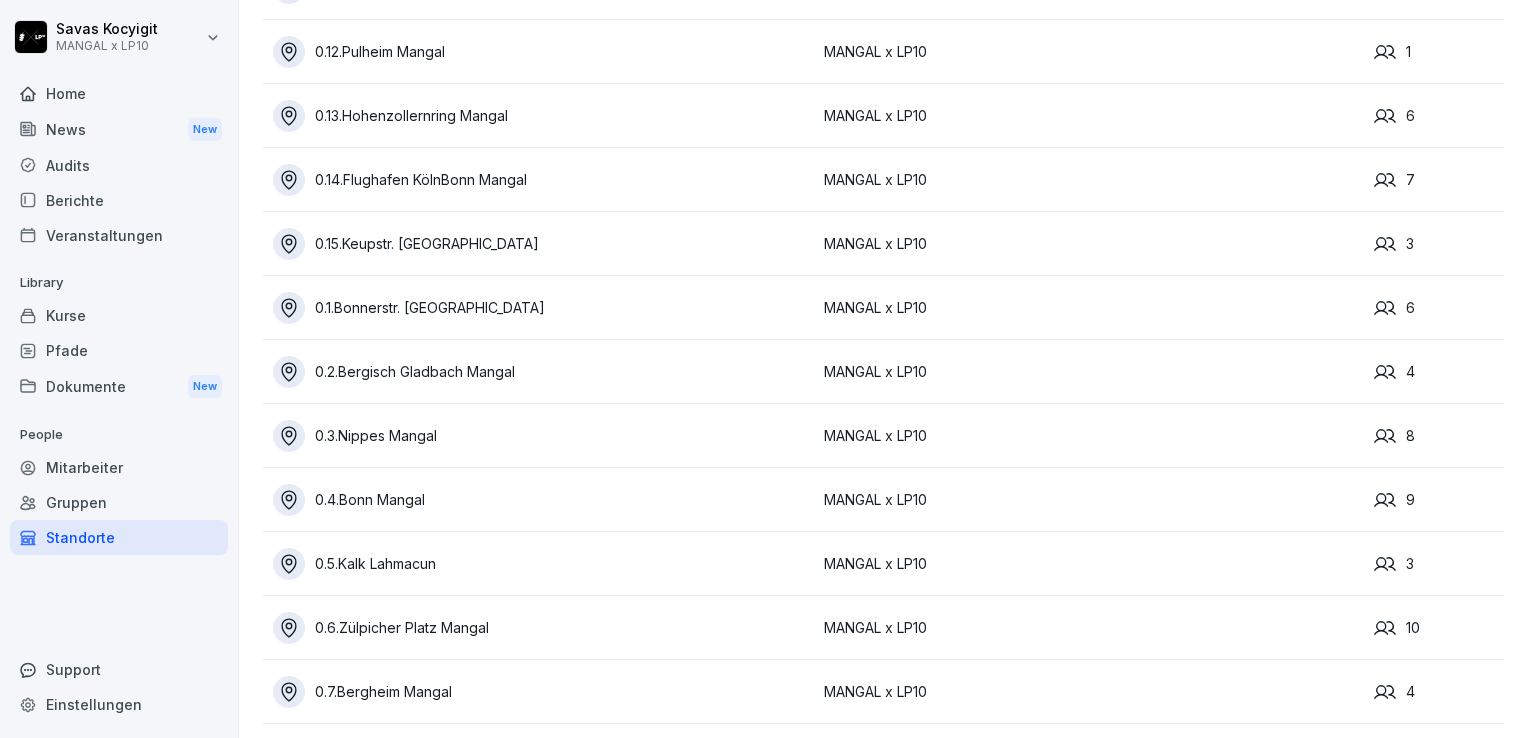 scroll, scrollTop: 272, scrollLeft: 0, axis: vertical 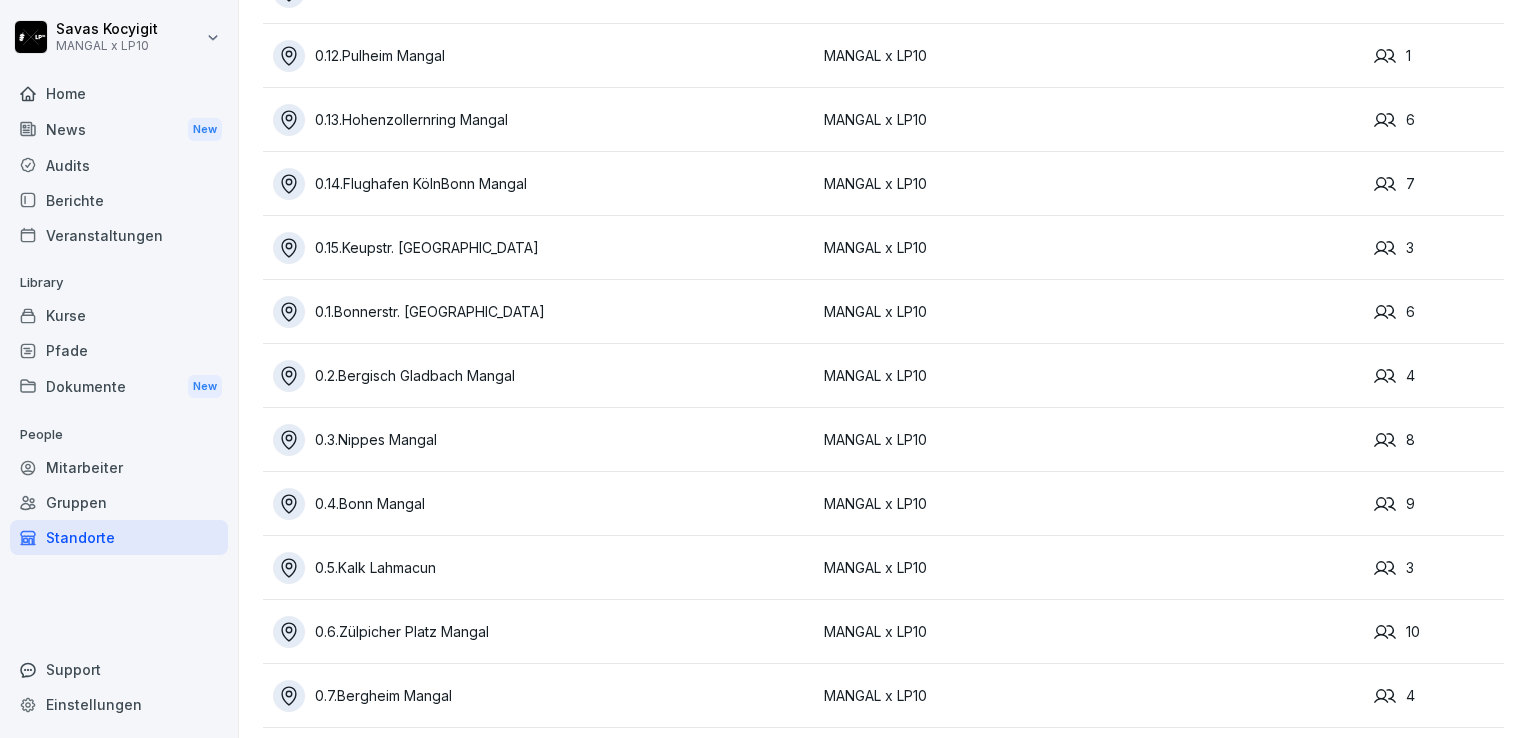 click on "0.14.Flughafen KölnBonn Mangal" at bounding box center [543, 184] 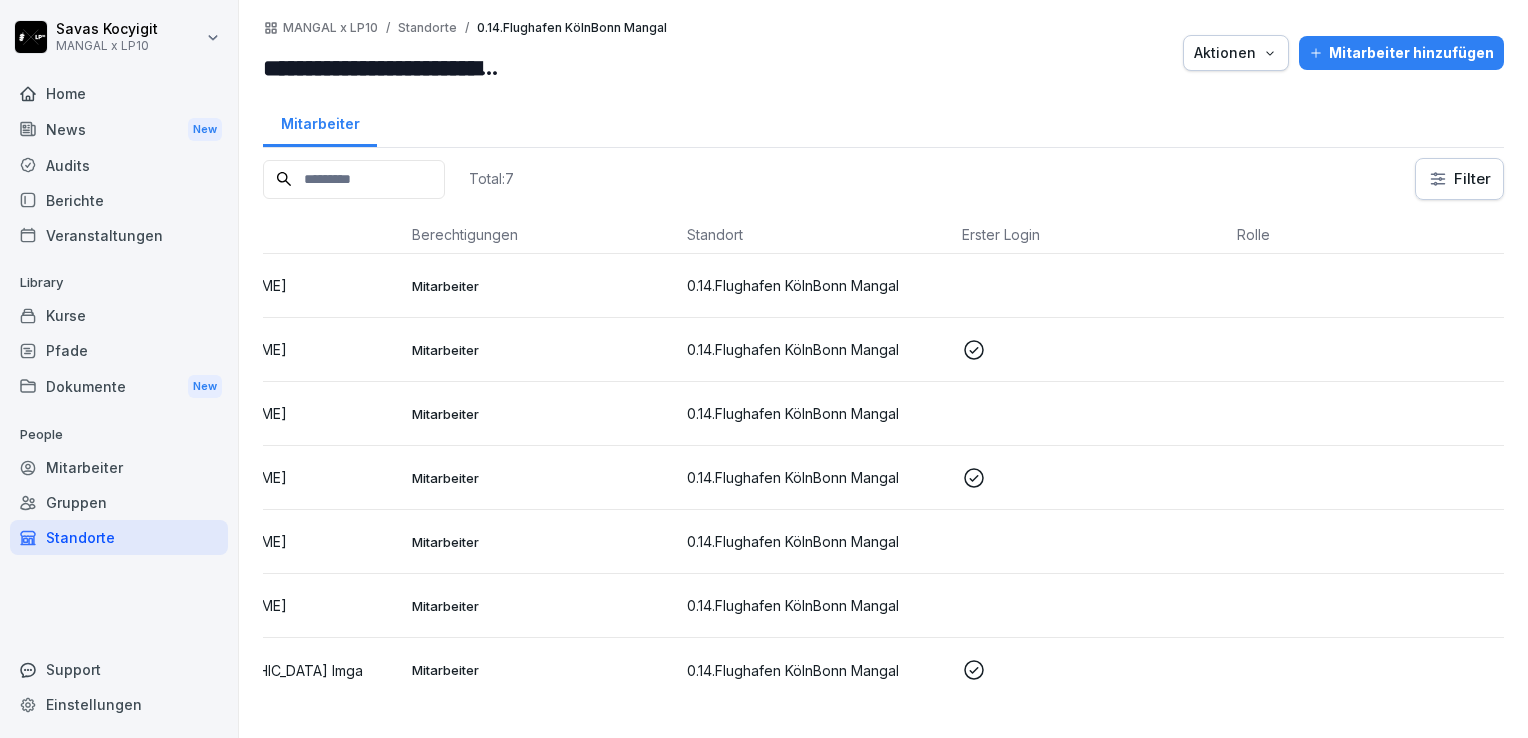 scroll, scrollTop: 0, scrollLeft: 0, axis: both 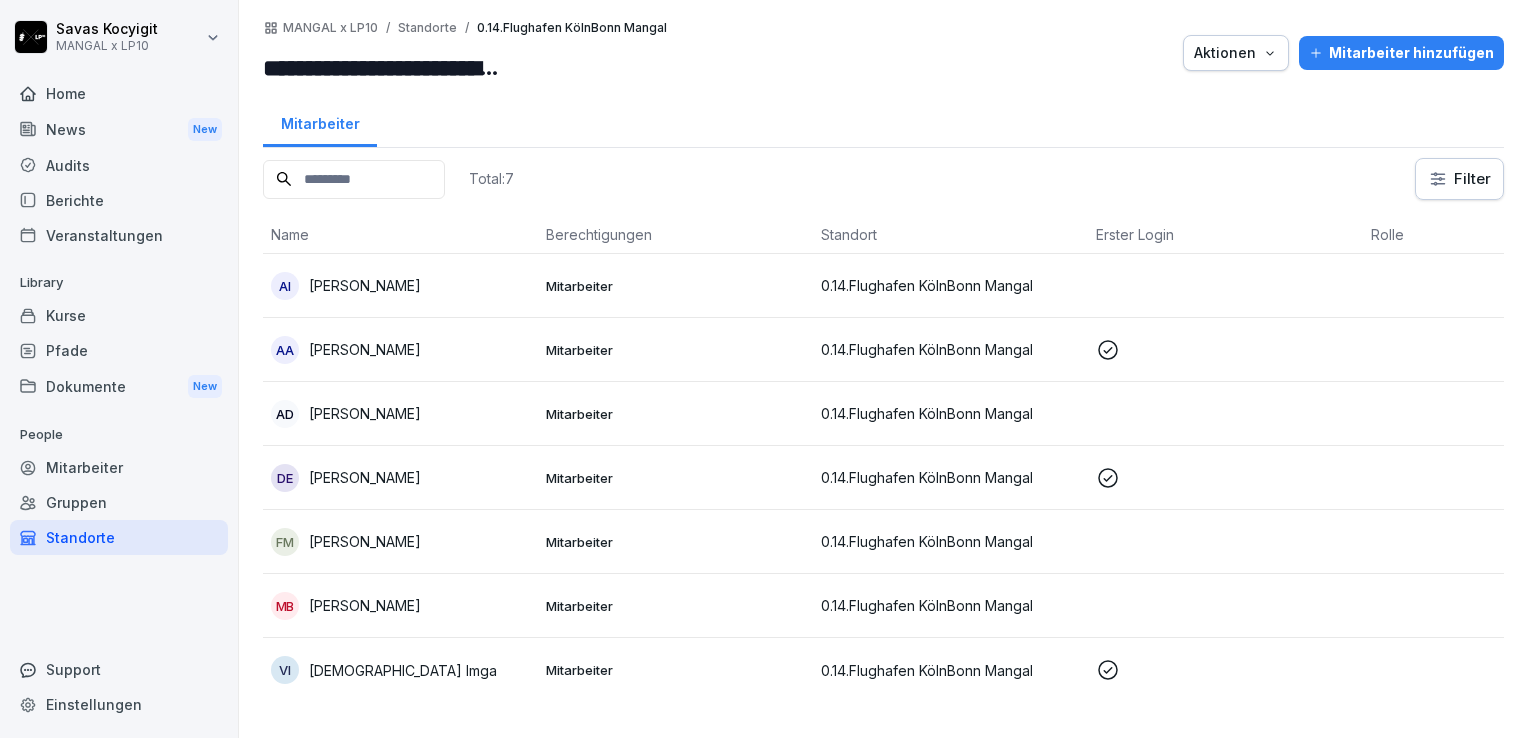 click on "Mitarbeiter hinzufügen" at bounding box center (1401, 53) 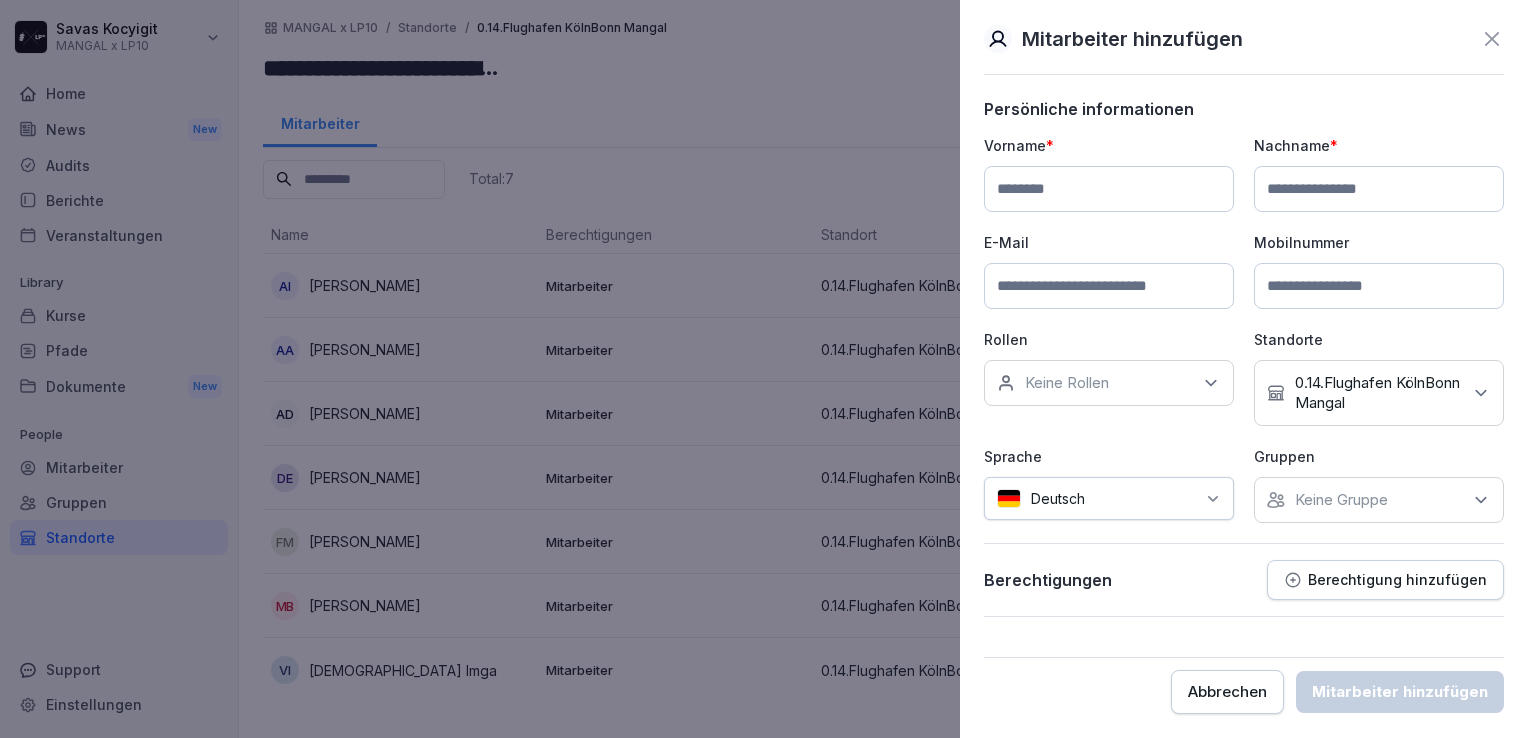click at bounding box center [1109, 189] 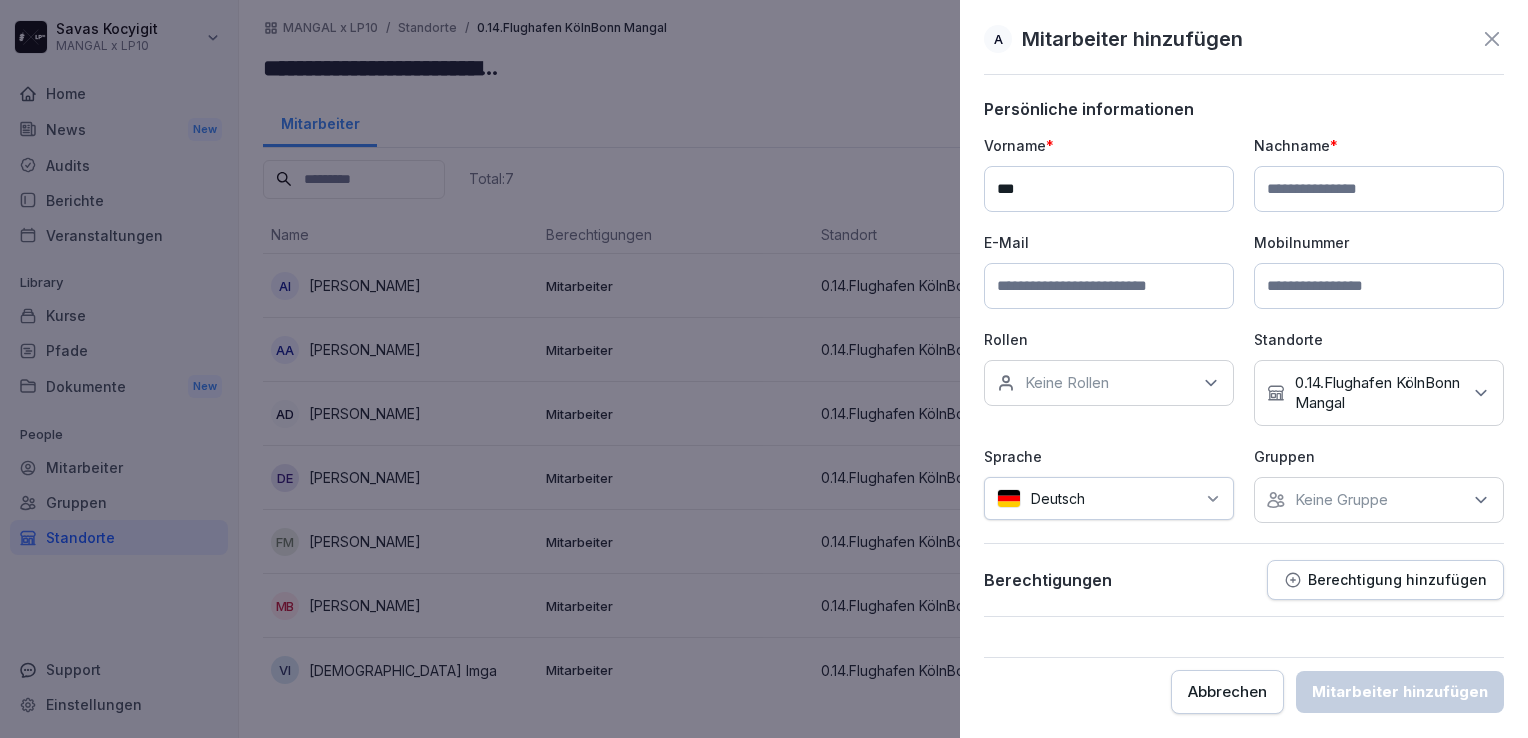 type on "***" 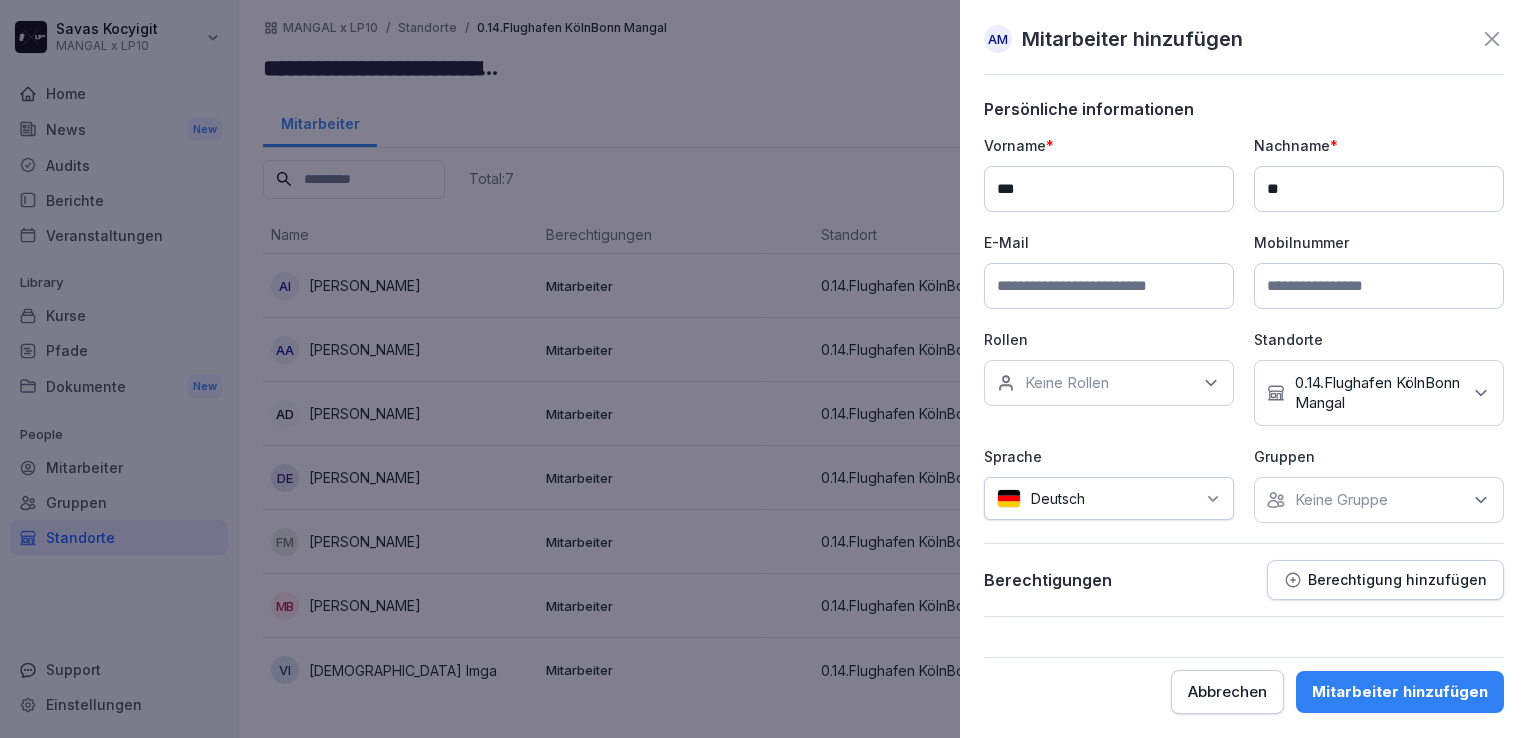 type on "*" 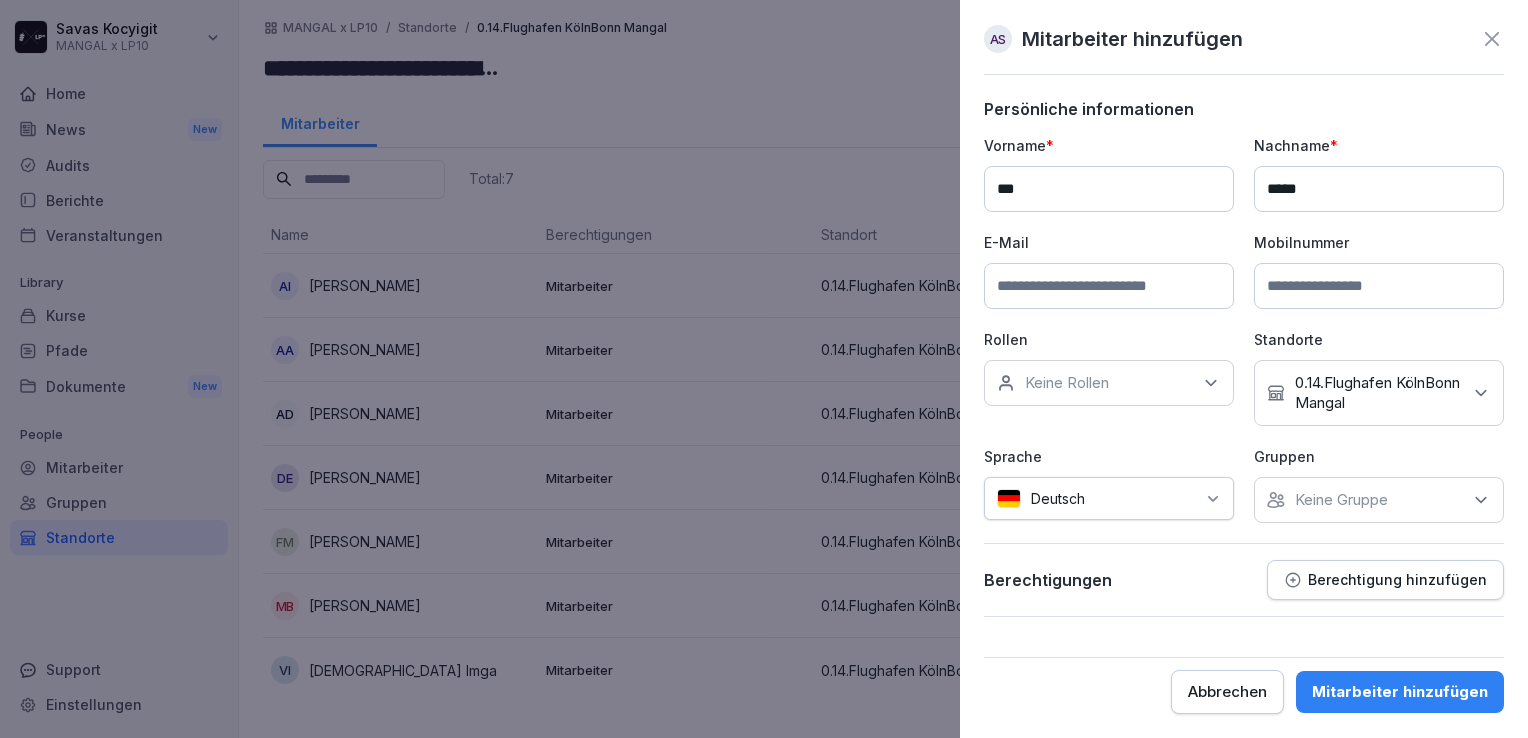 type on "*****" 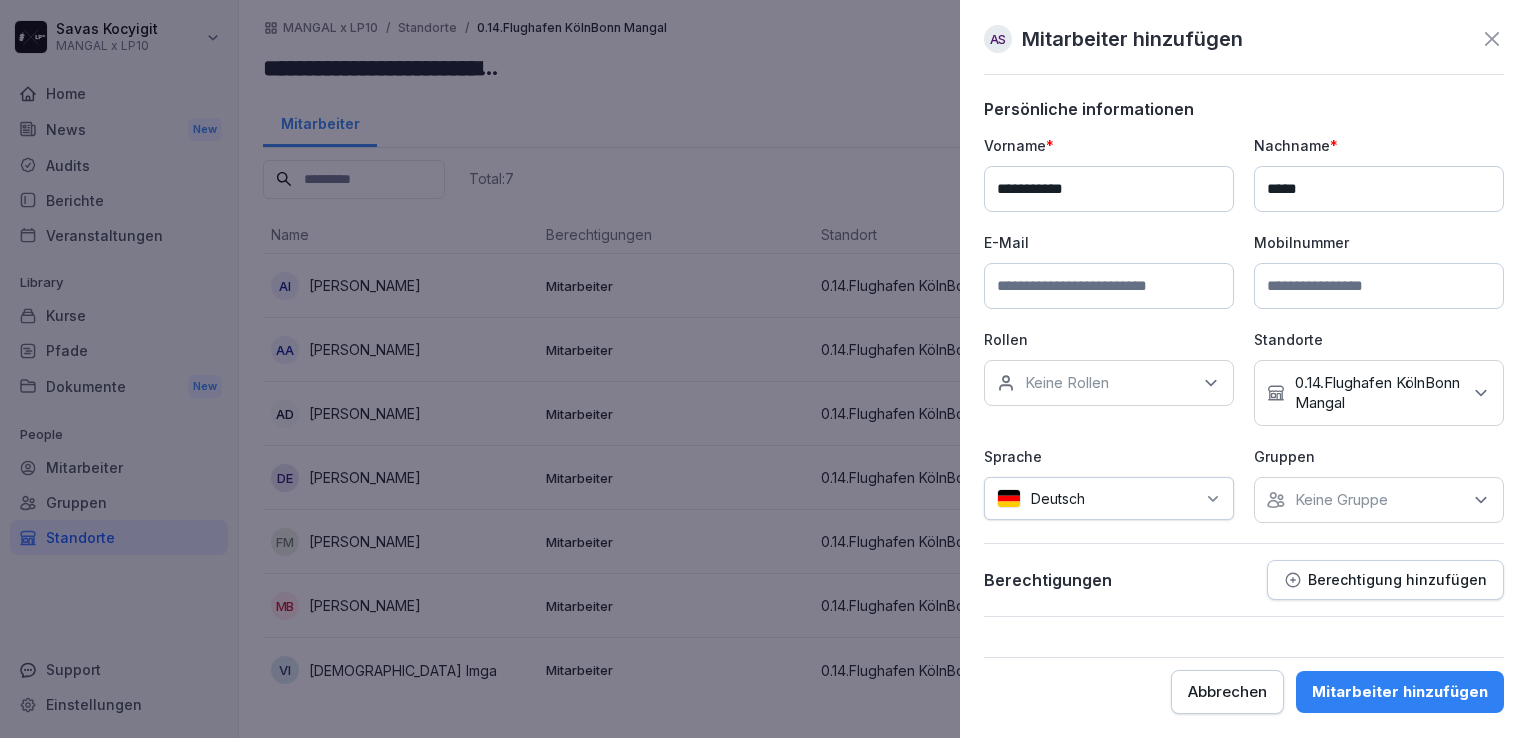 type on "**********" 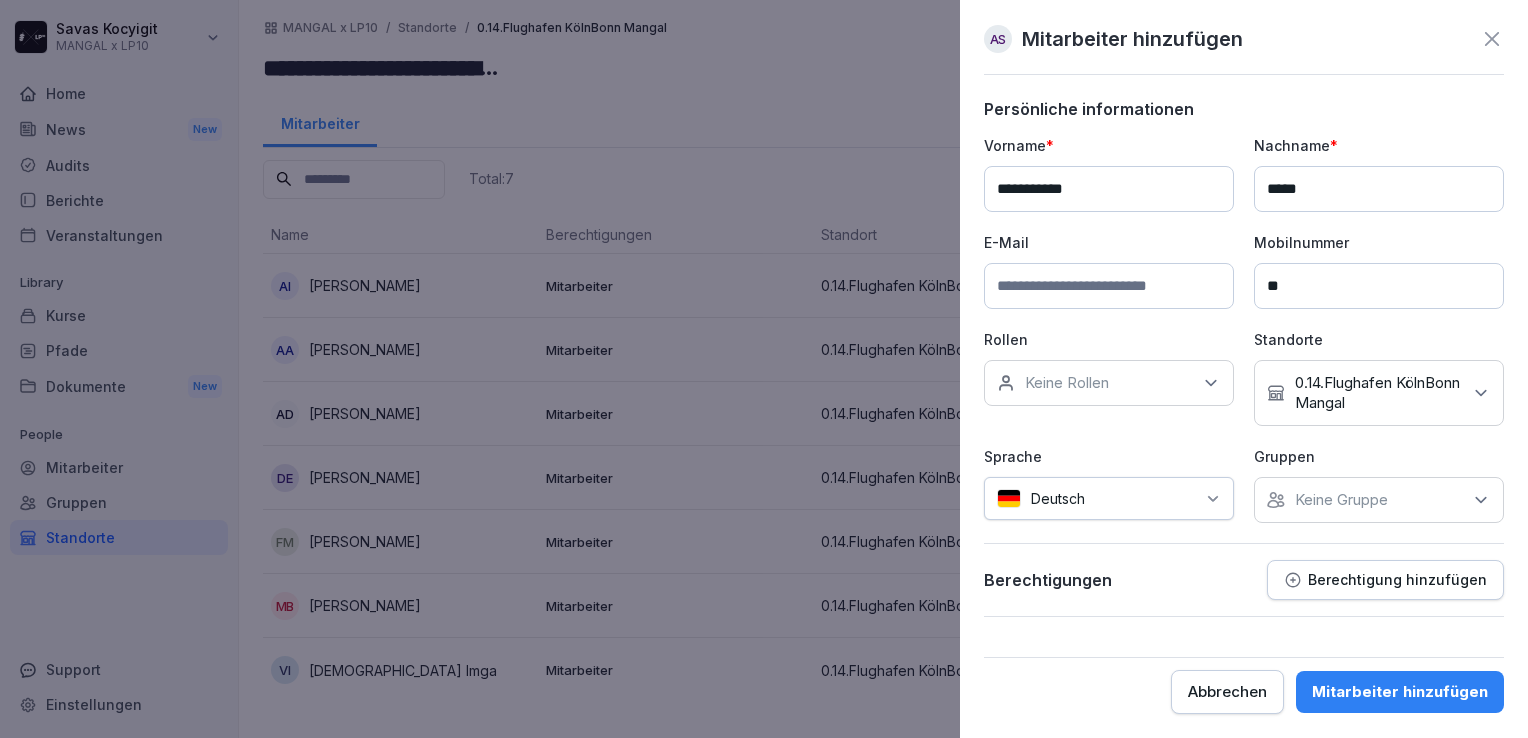 click at bounding box center [1145, 498] 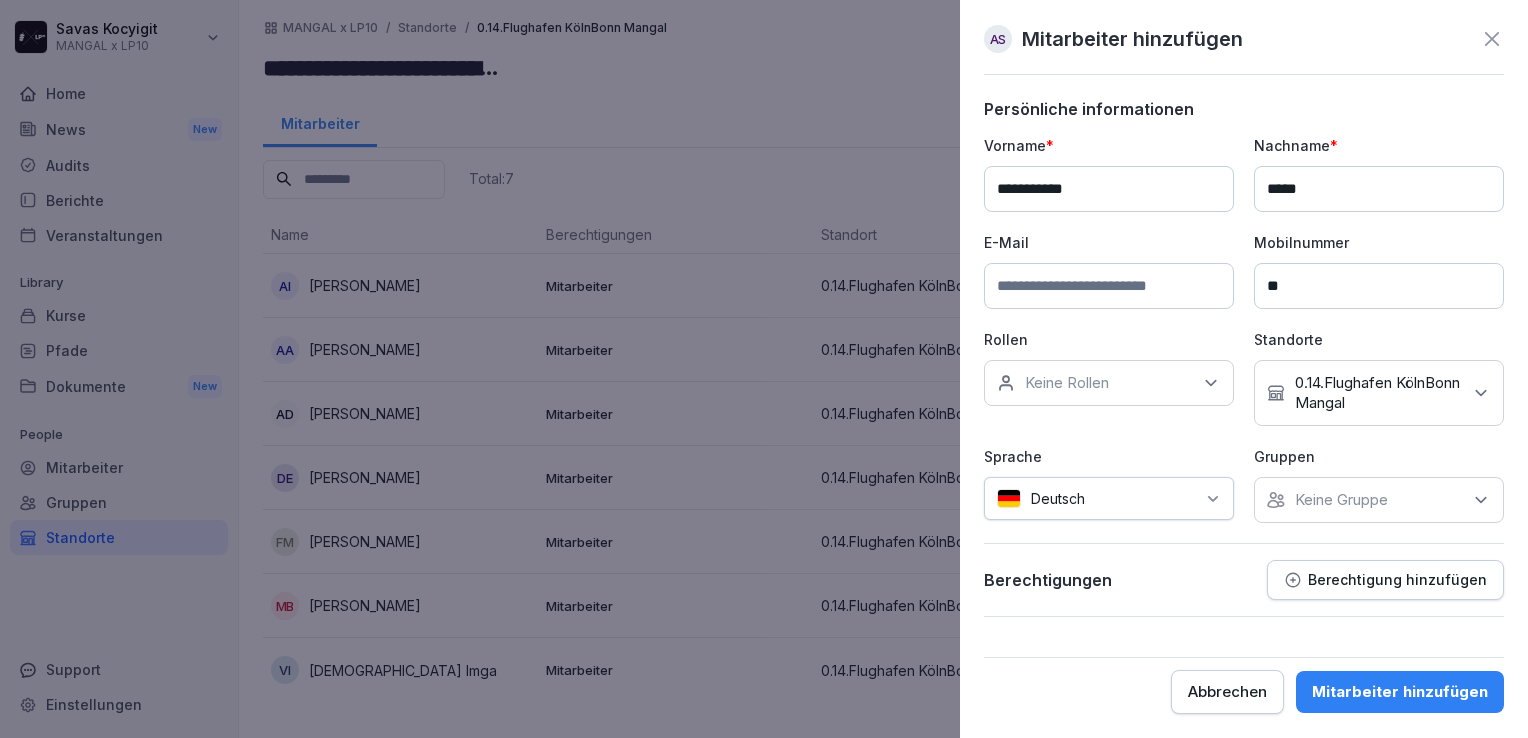 click on "**" at bounding box center [1379, 286] 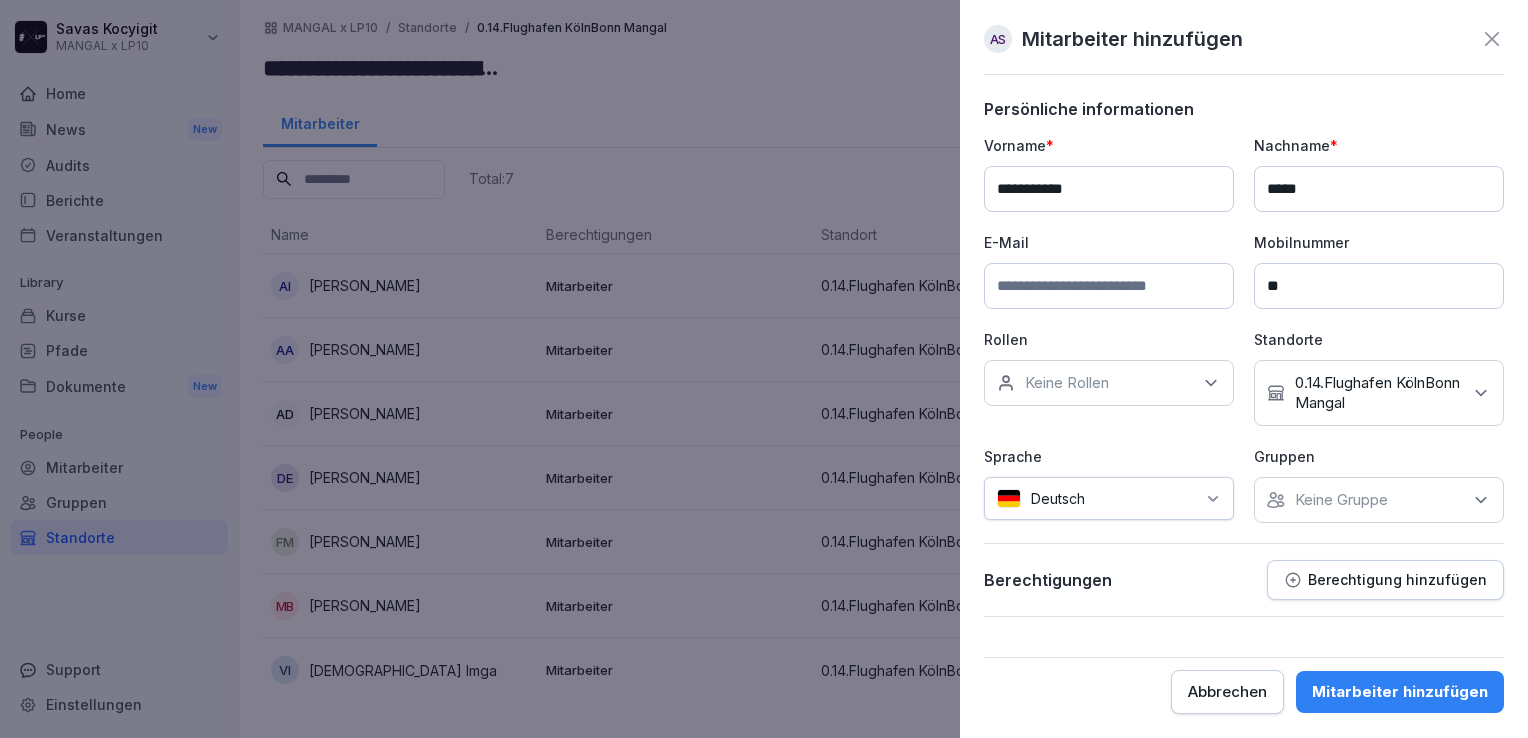 click on "Keine Rollen" at bounding box center (1109, 383) 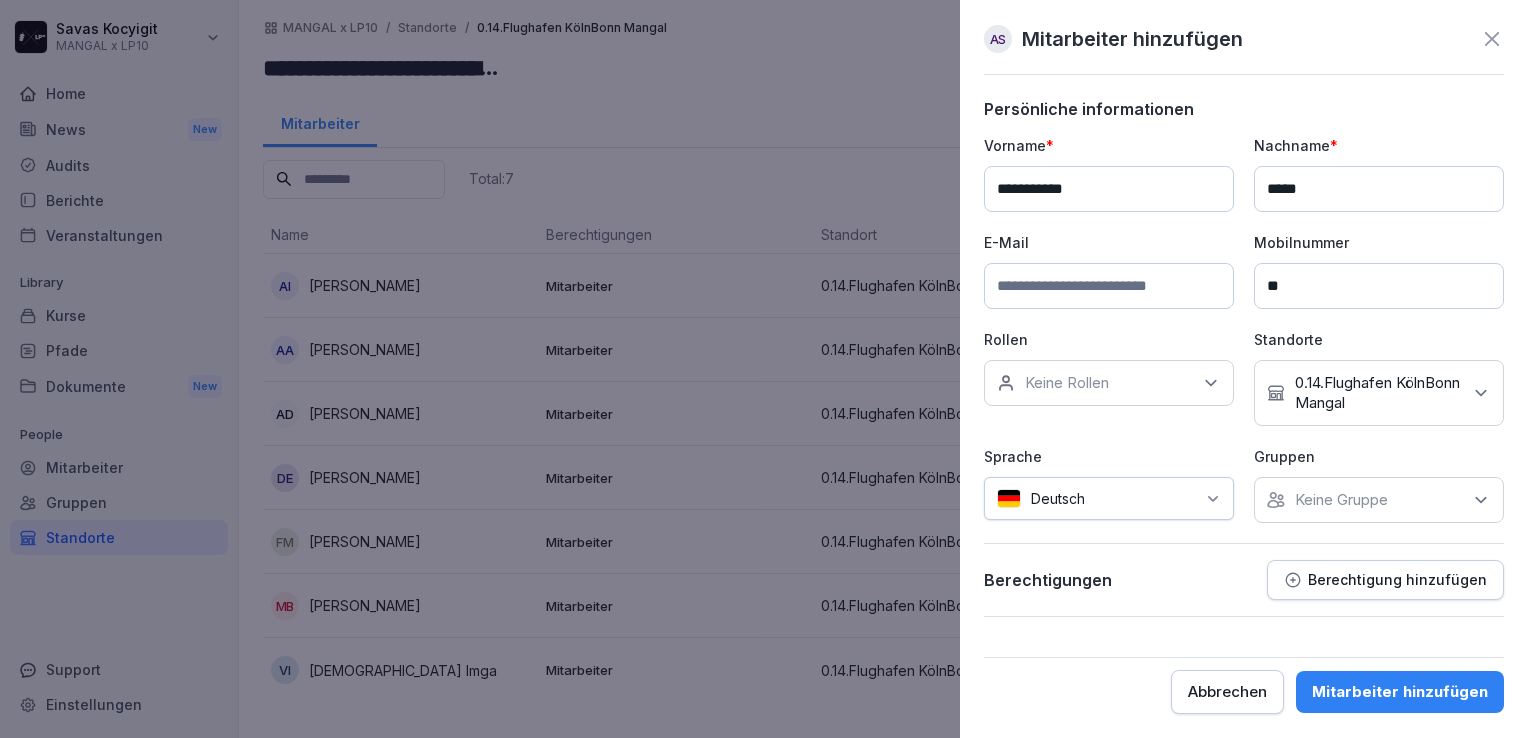 click on "Keine Rollen" at bounding box center [1109, 383] 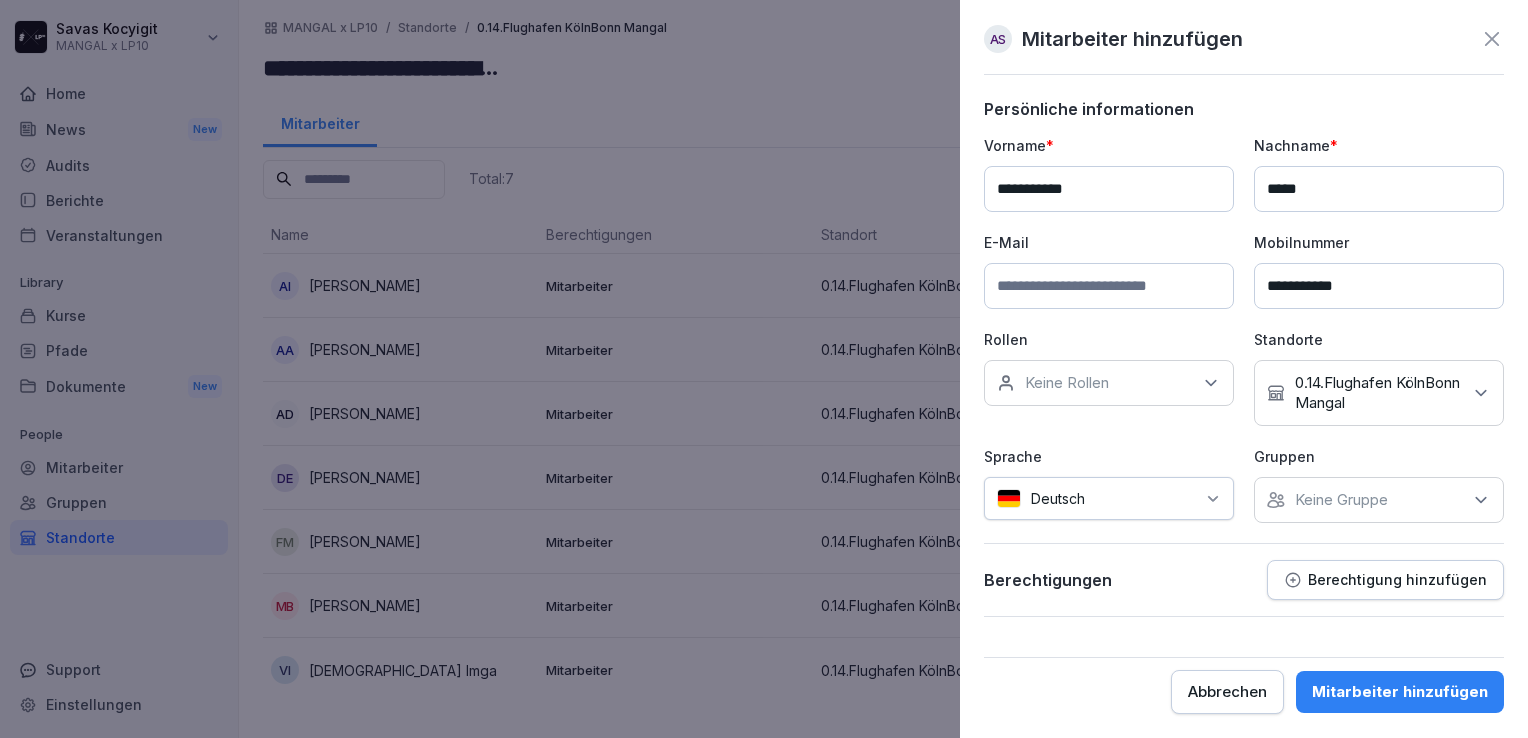 type on "**********" 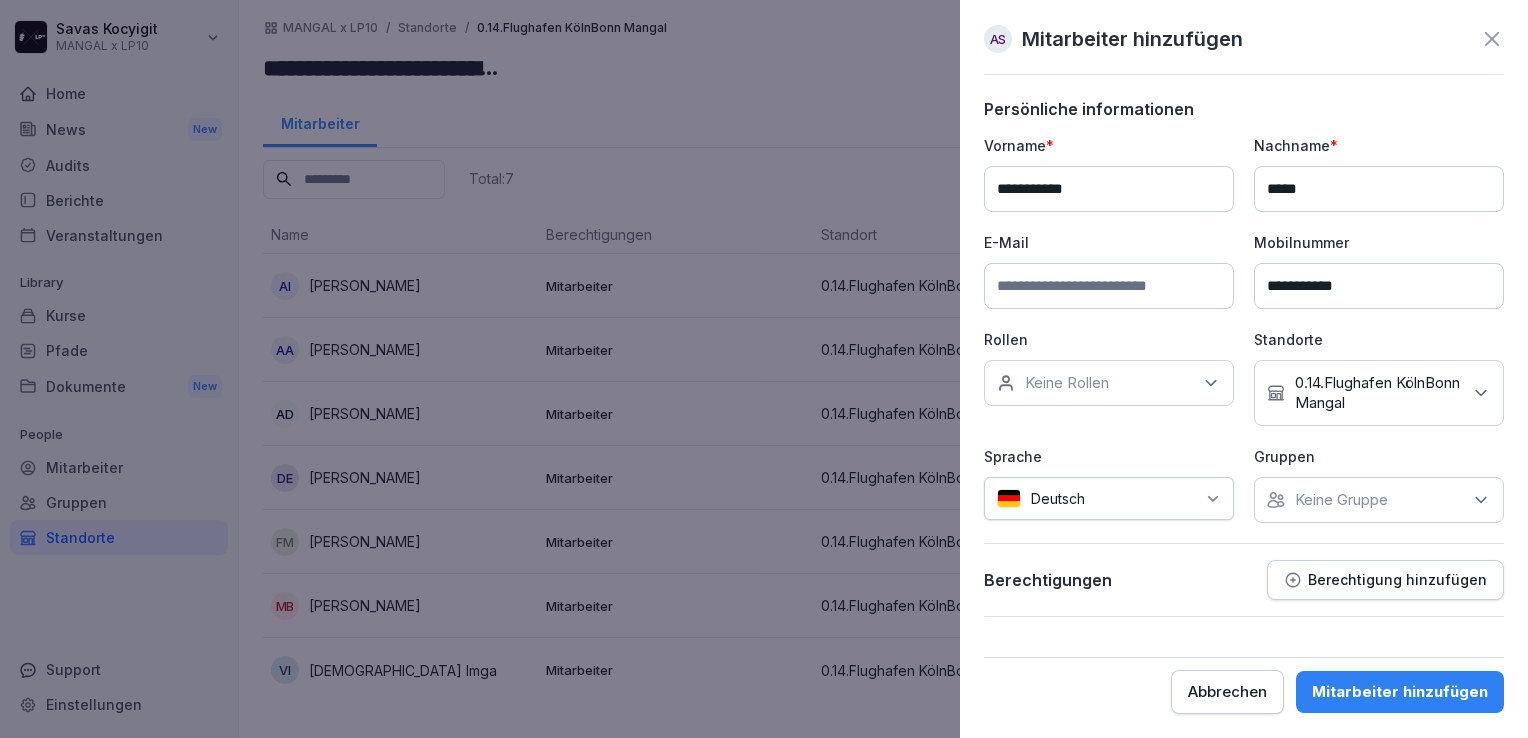 click on "Keine Gruppe" at bounding box center [1341, 500] 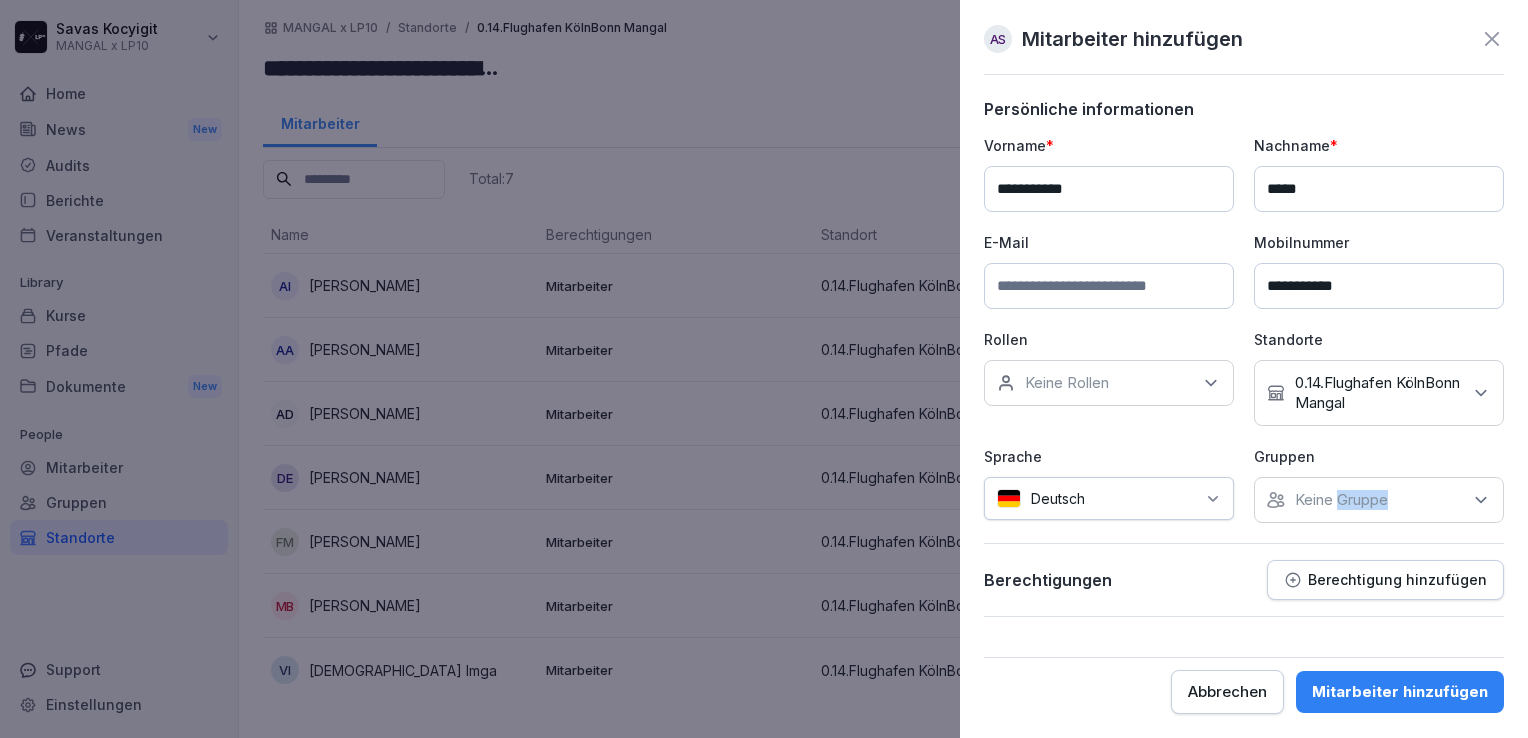 click on "Keine Gruppe" at bounding box center [1341, 500] 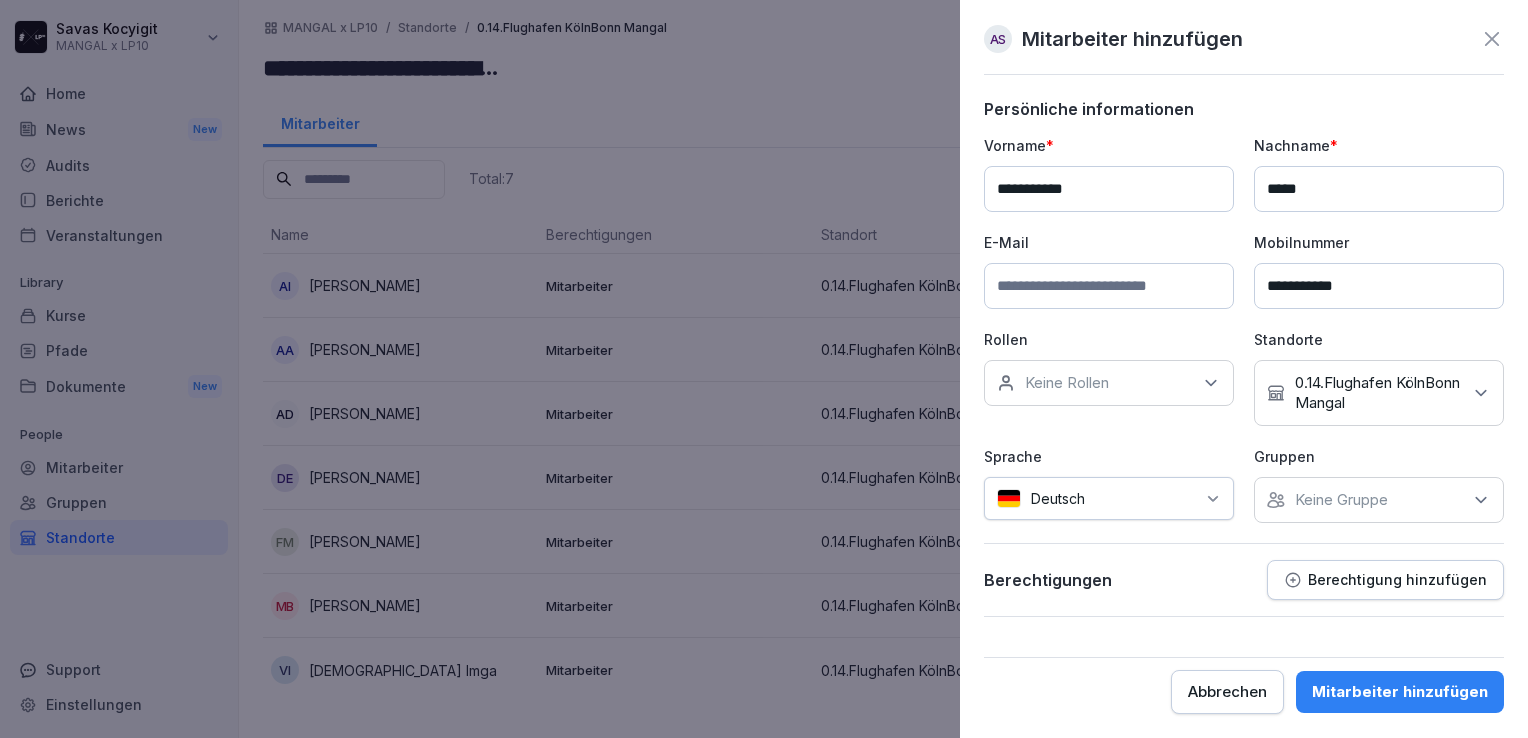 click on "Keine Gruppe" at bounding box center (1341, 500) 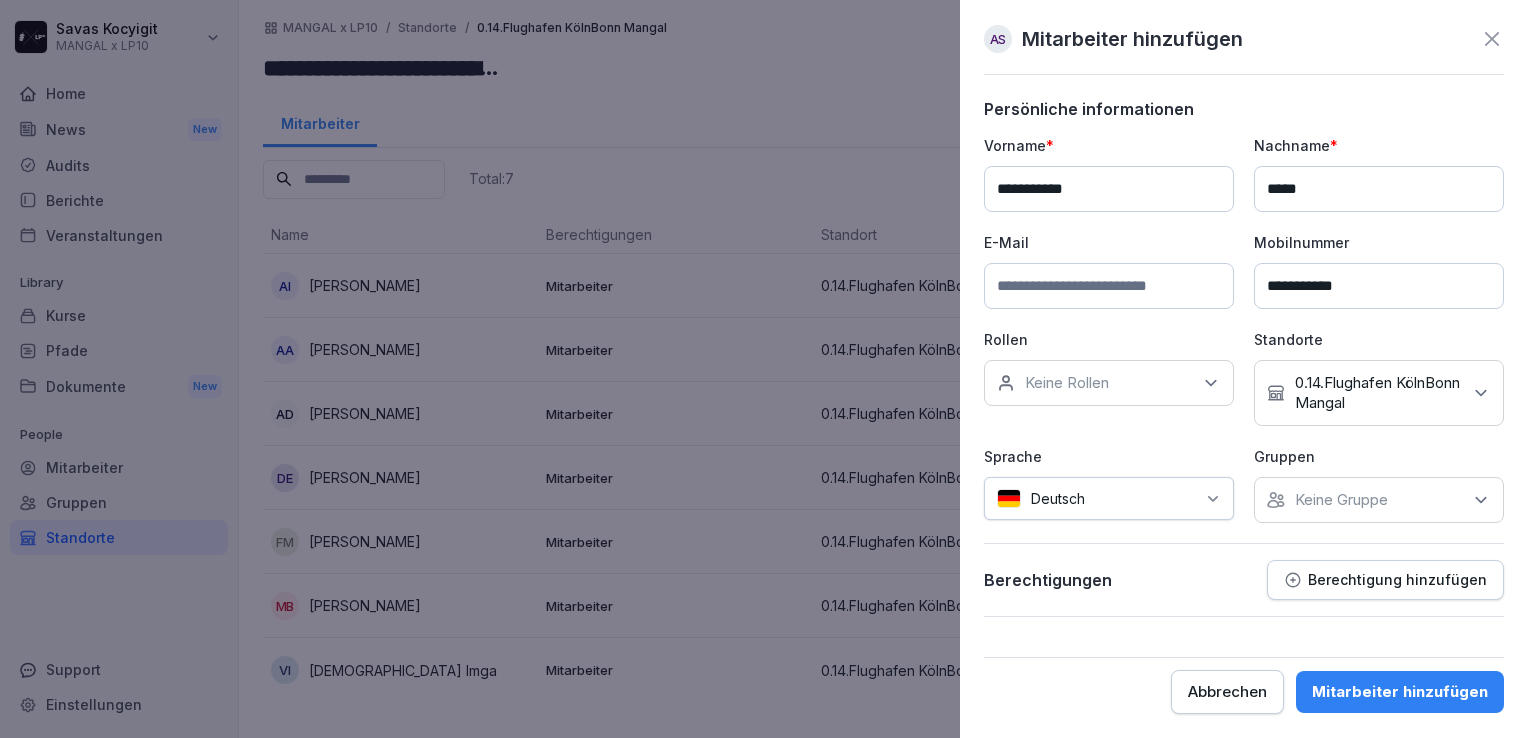 click on "Mitarbeiter hinzufügen" at bounding box center (1400, 692) 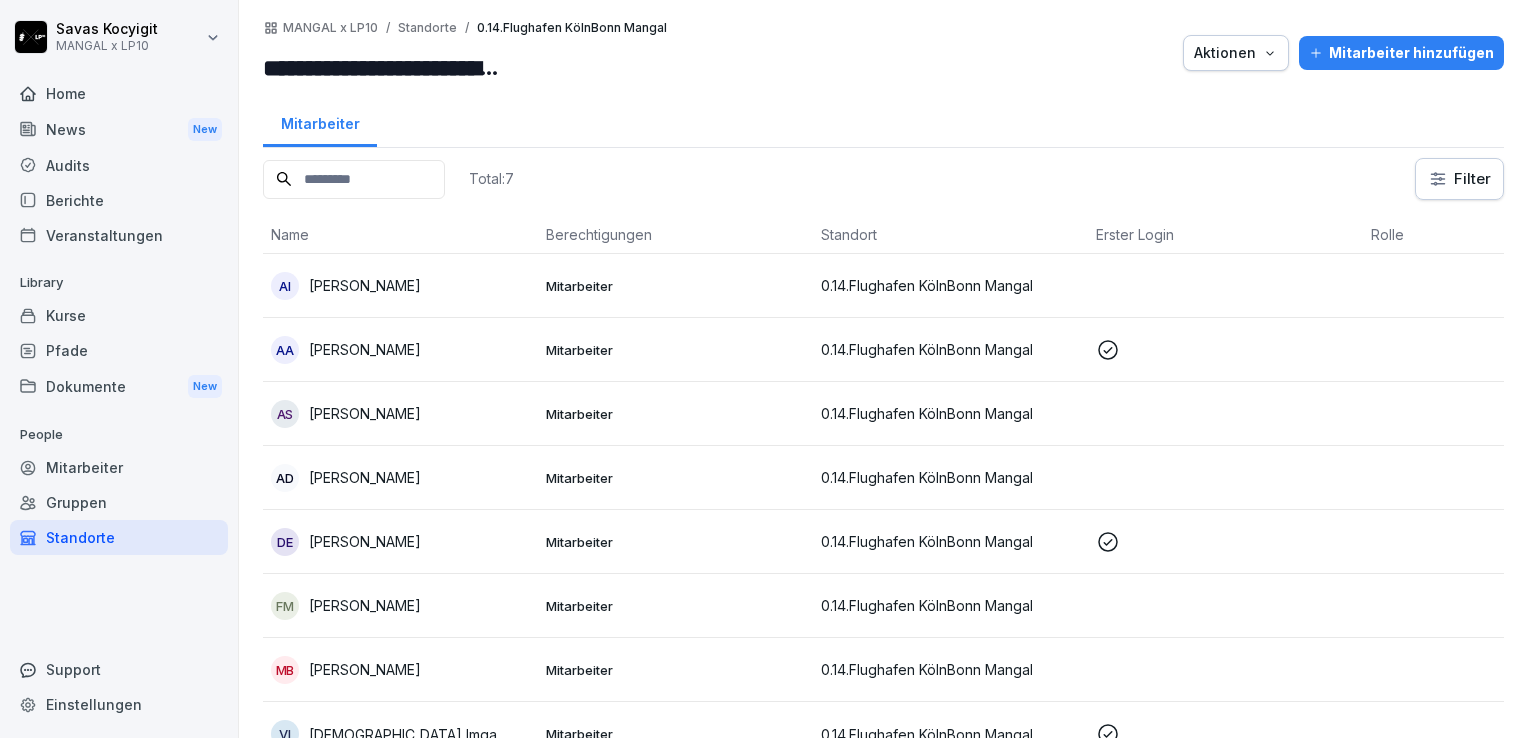 click on "AI [PERSON_NAME]" at bounding box center [400, 286] 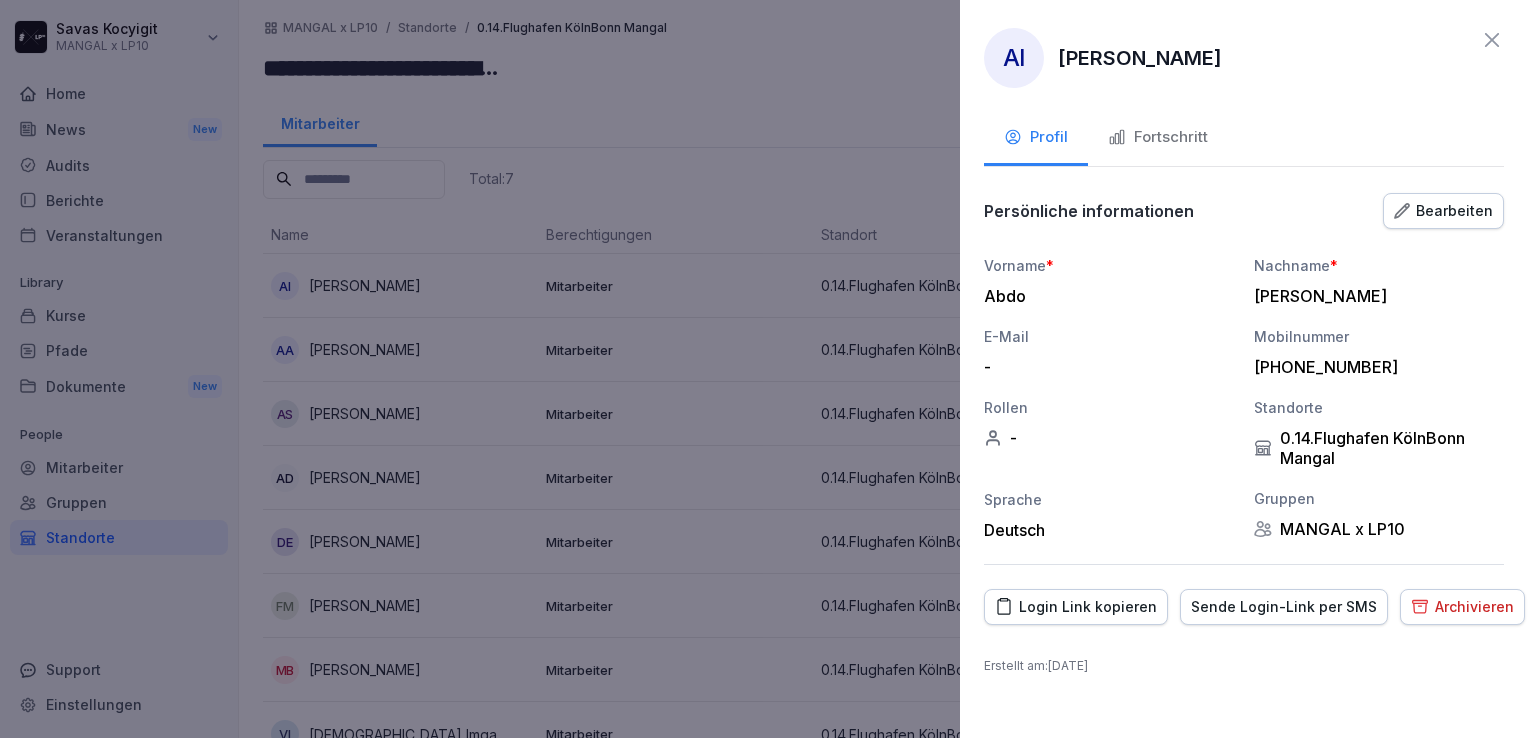 click 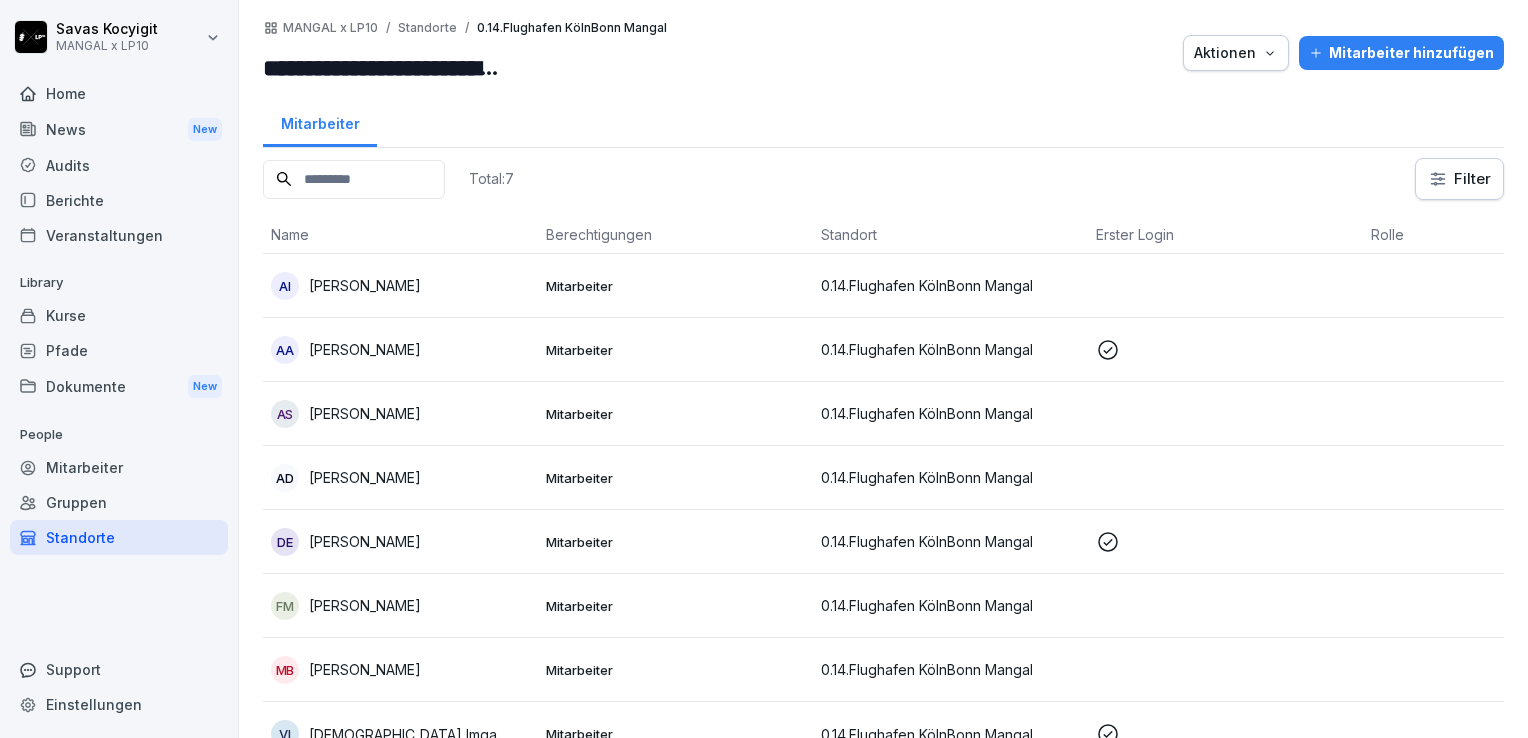 click on "[PERSON_NAME]" at bounding box center [365, 349] 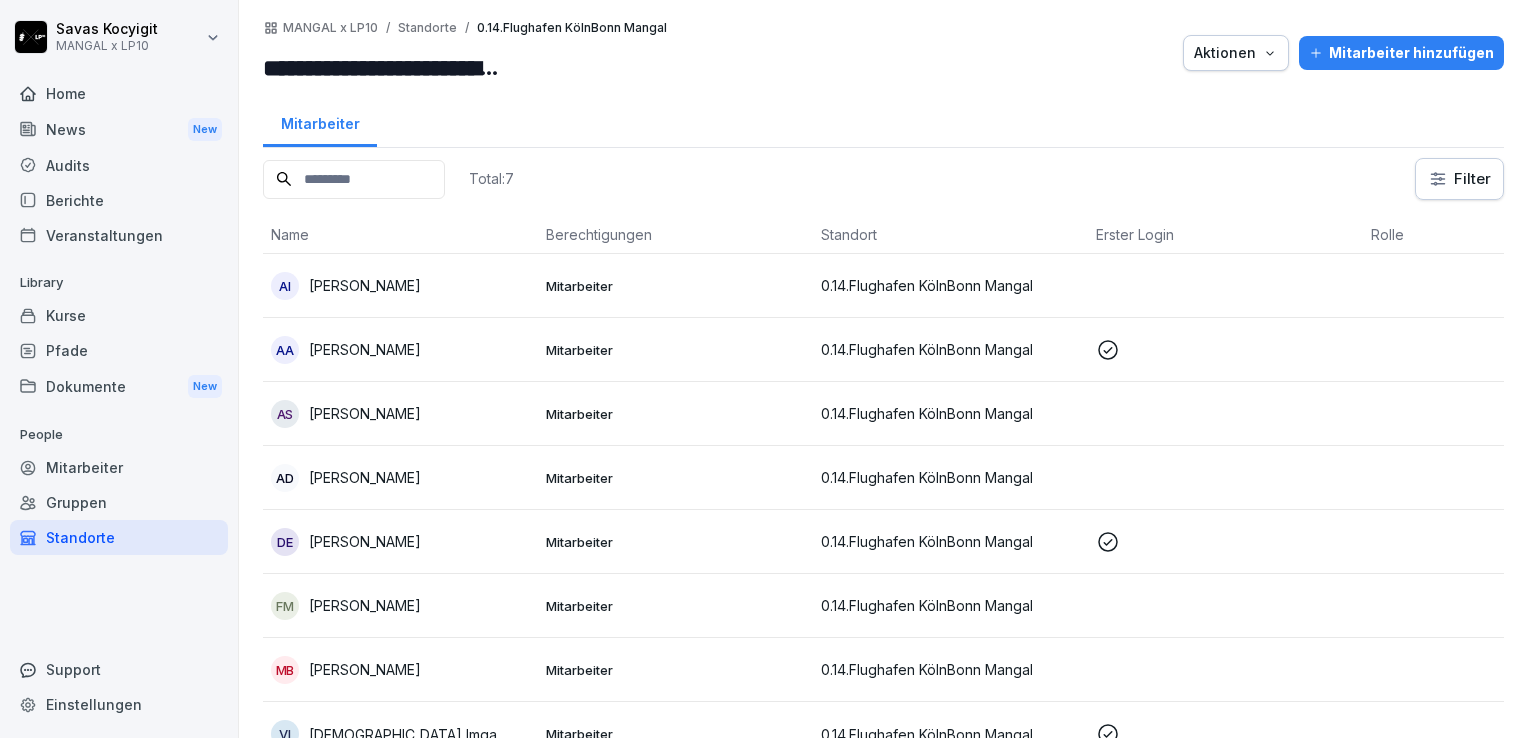click on "DE Dilan Erdem" at bounding box center [400, 542] 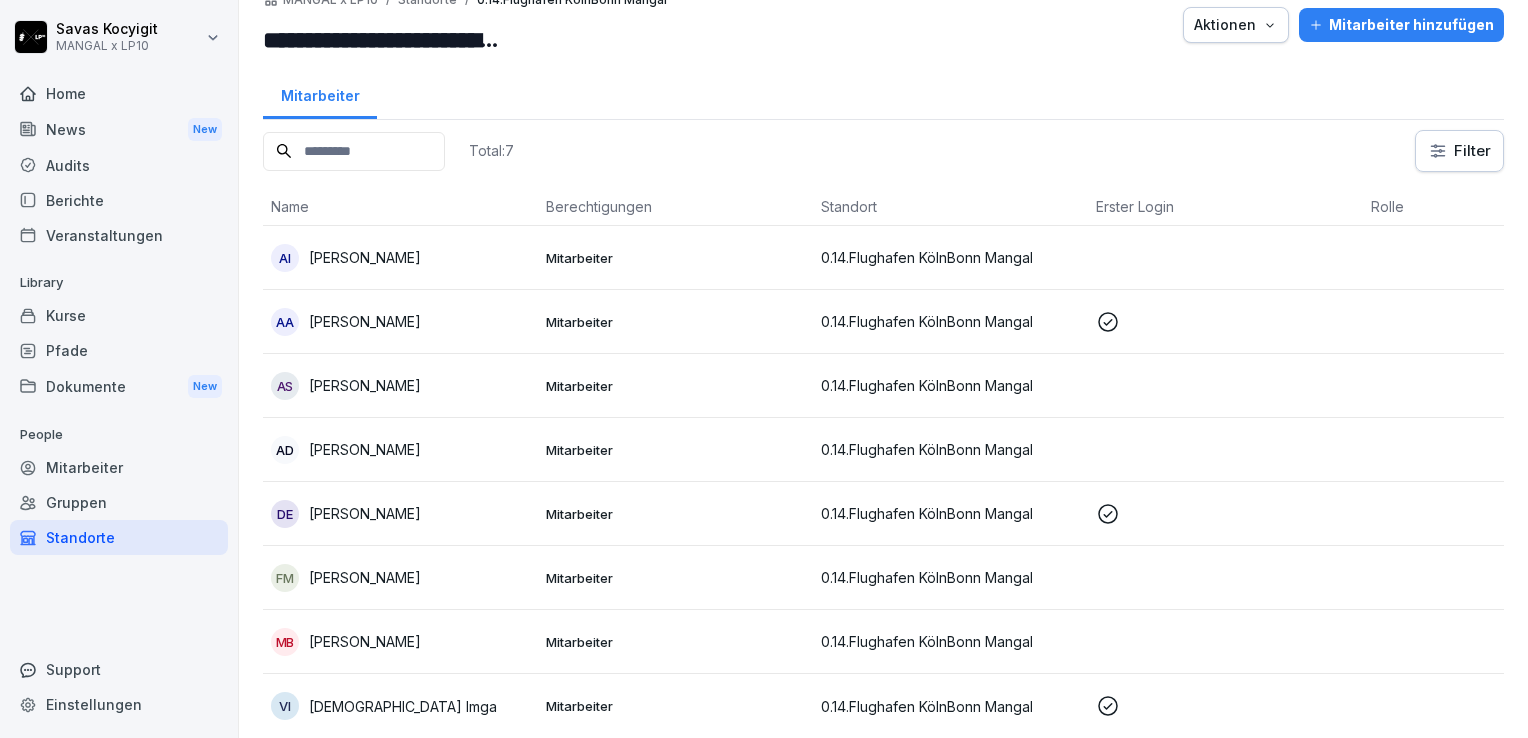 scroll, scrollTop: 48, scrollLeft: 0, axis: vertical 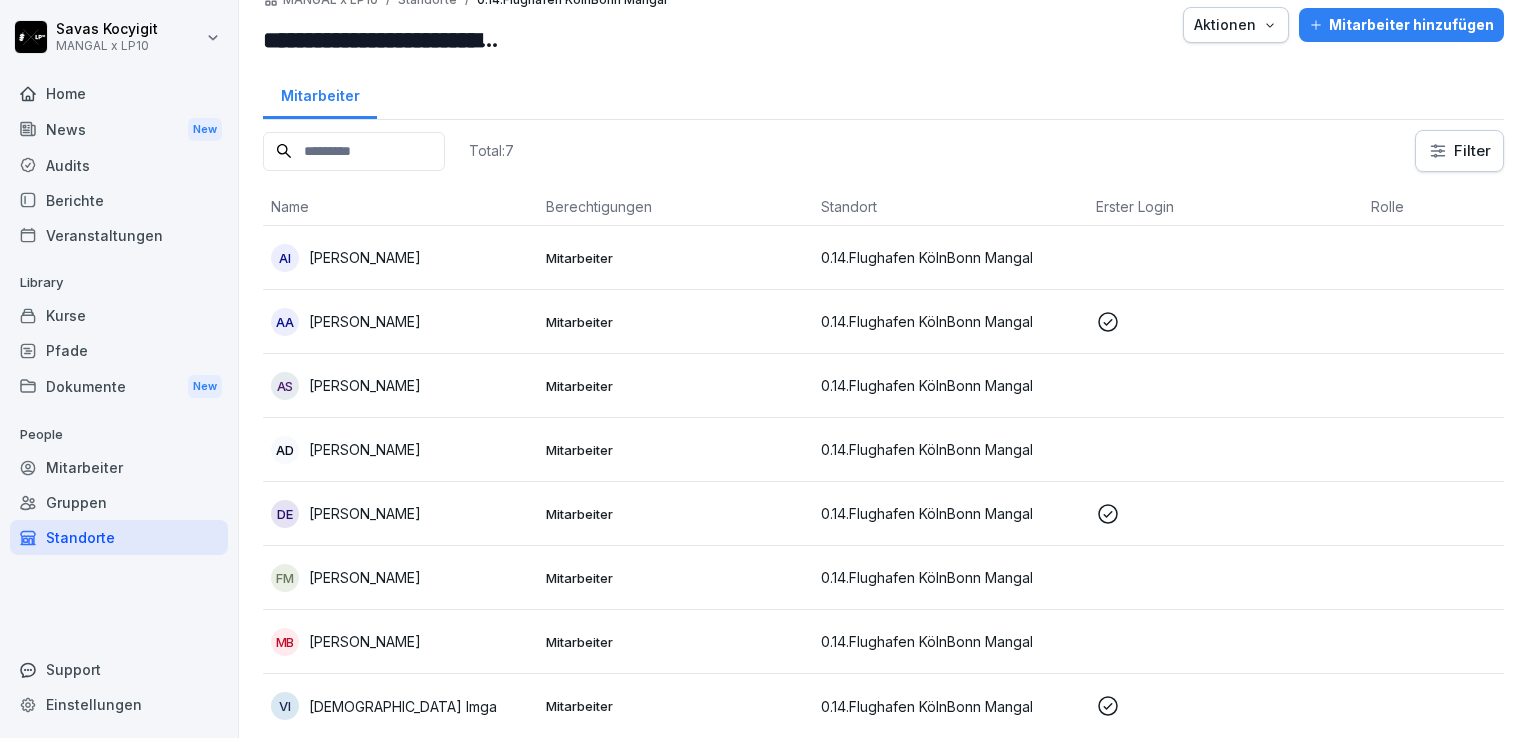 click on "FM Fofana Mamady" at bounding box center [400, 578] 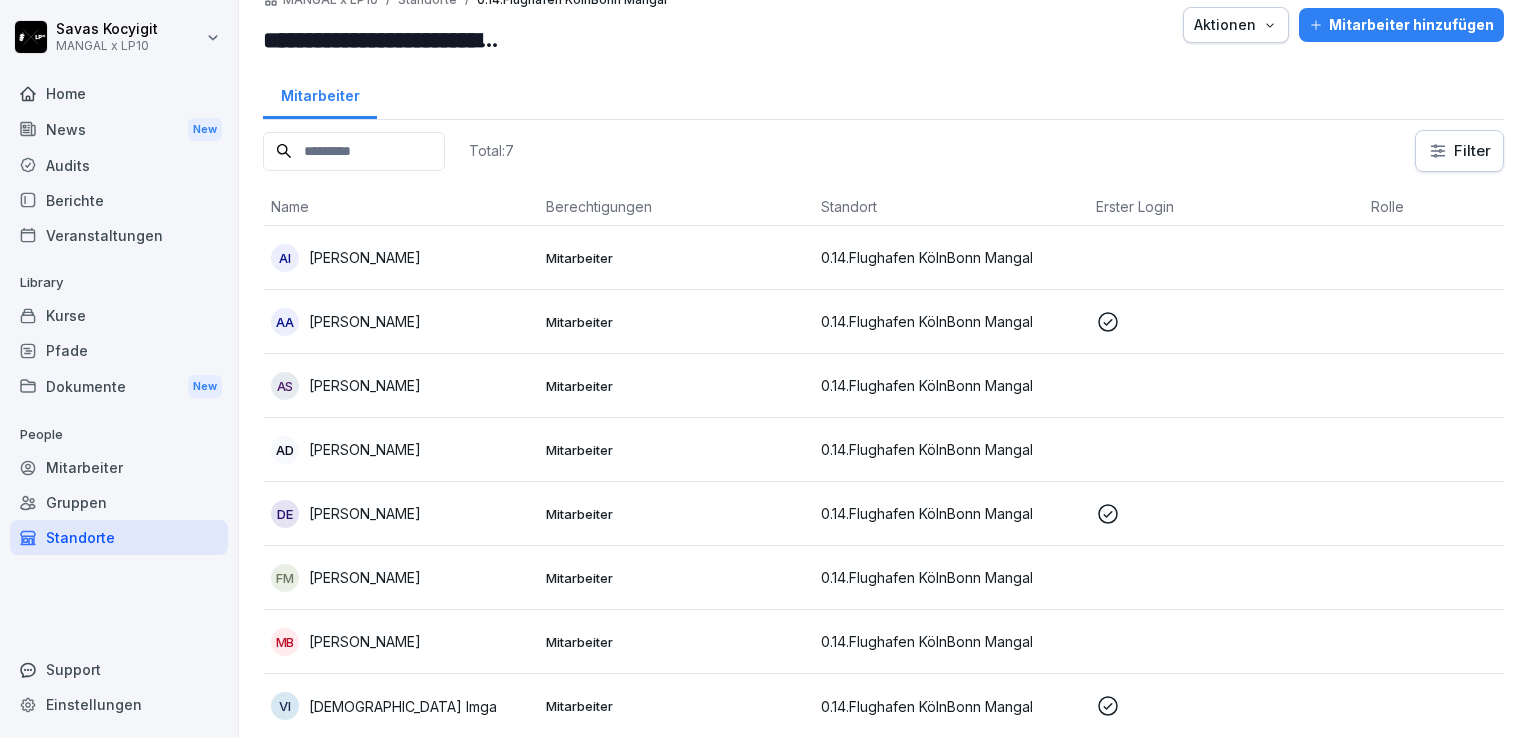 click on "[DEMOGRAPHIC_DATA] Imga" at bounding box center [403, 706] 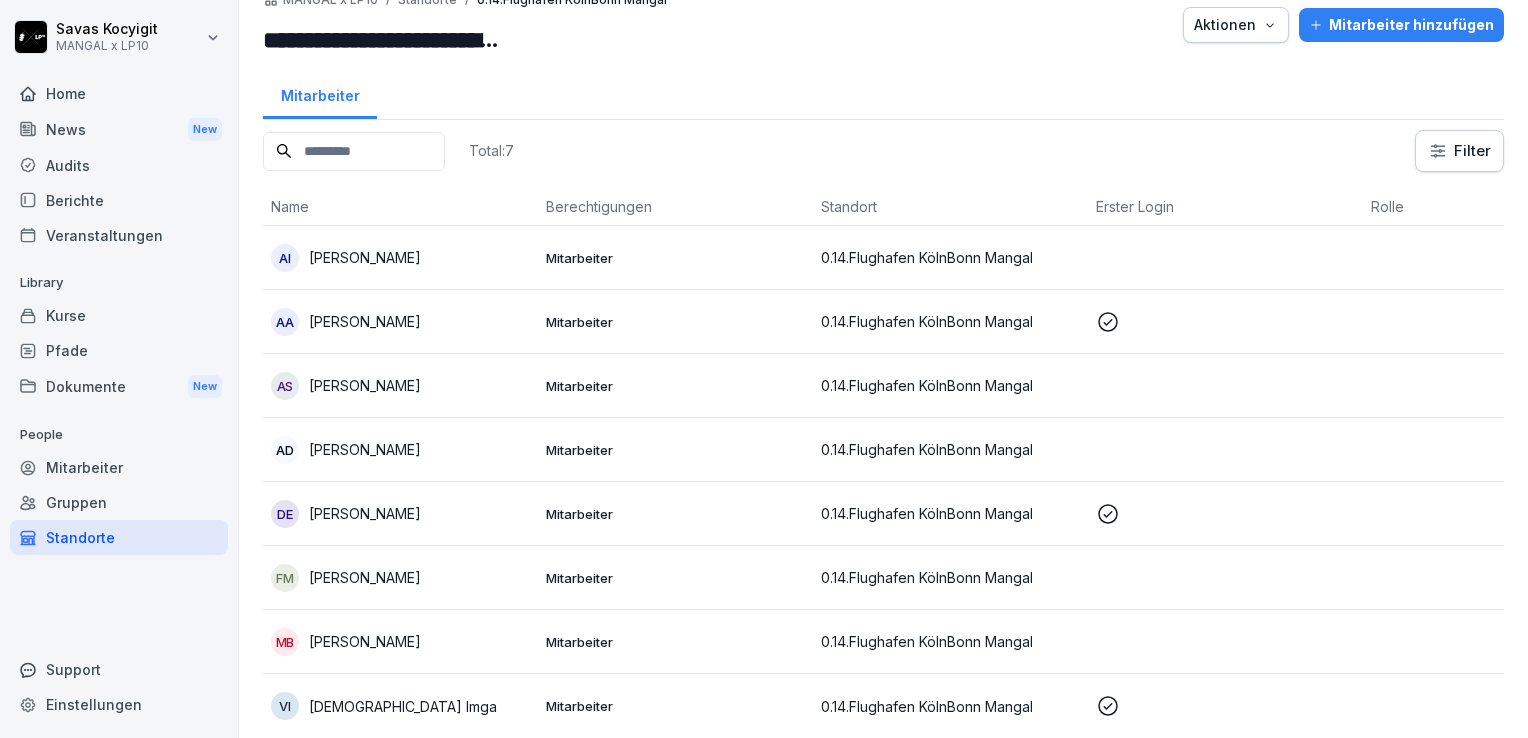 click on "Mitarbeiter" at bounding box center [119, 467] 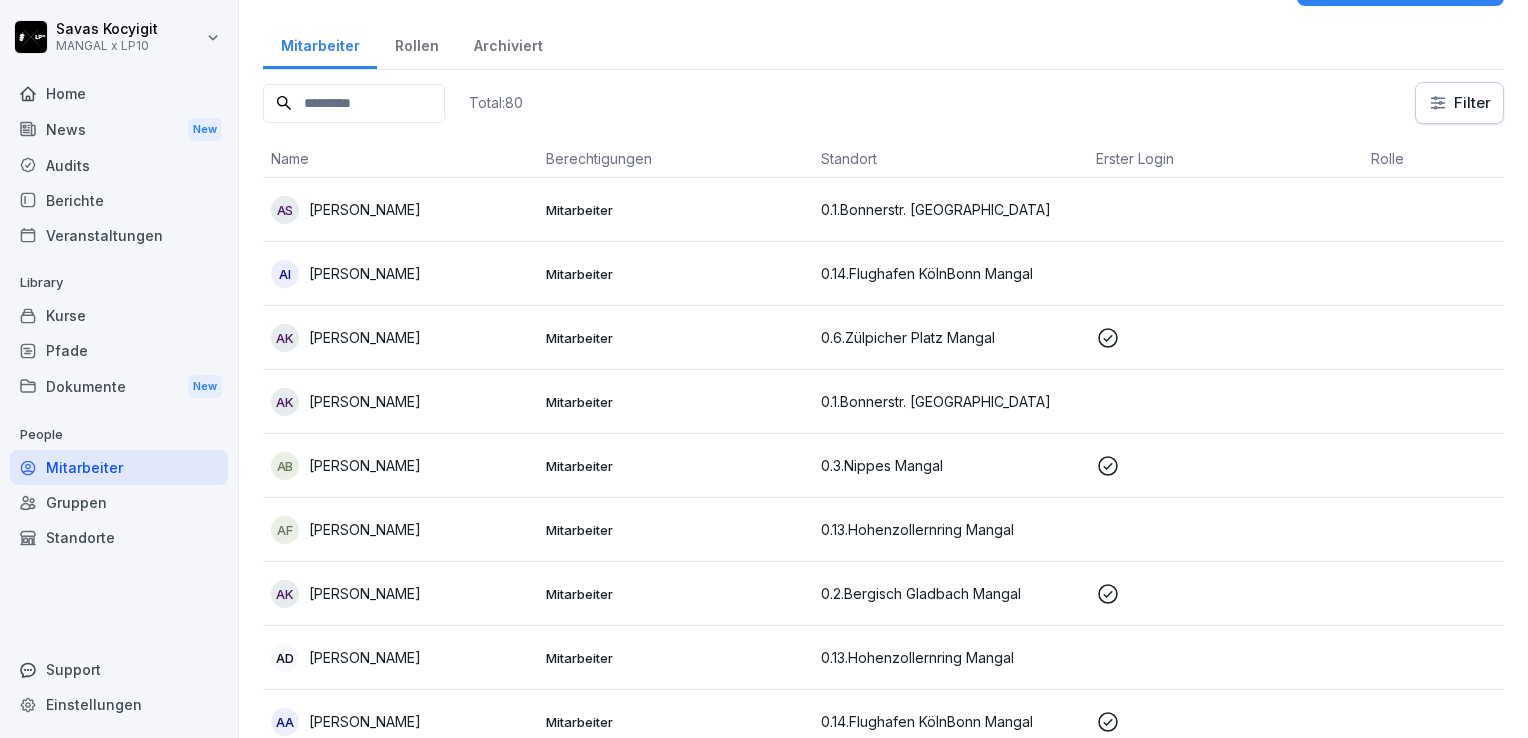 scroll, scrollTop: 20, scrollLeft: 0, axis: vertical 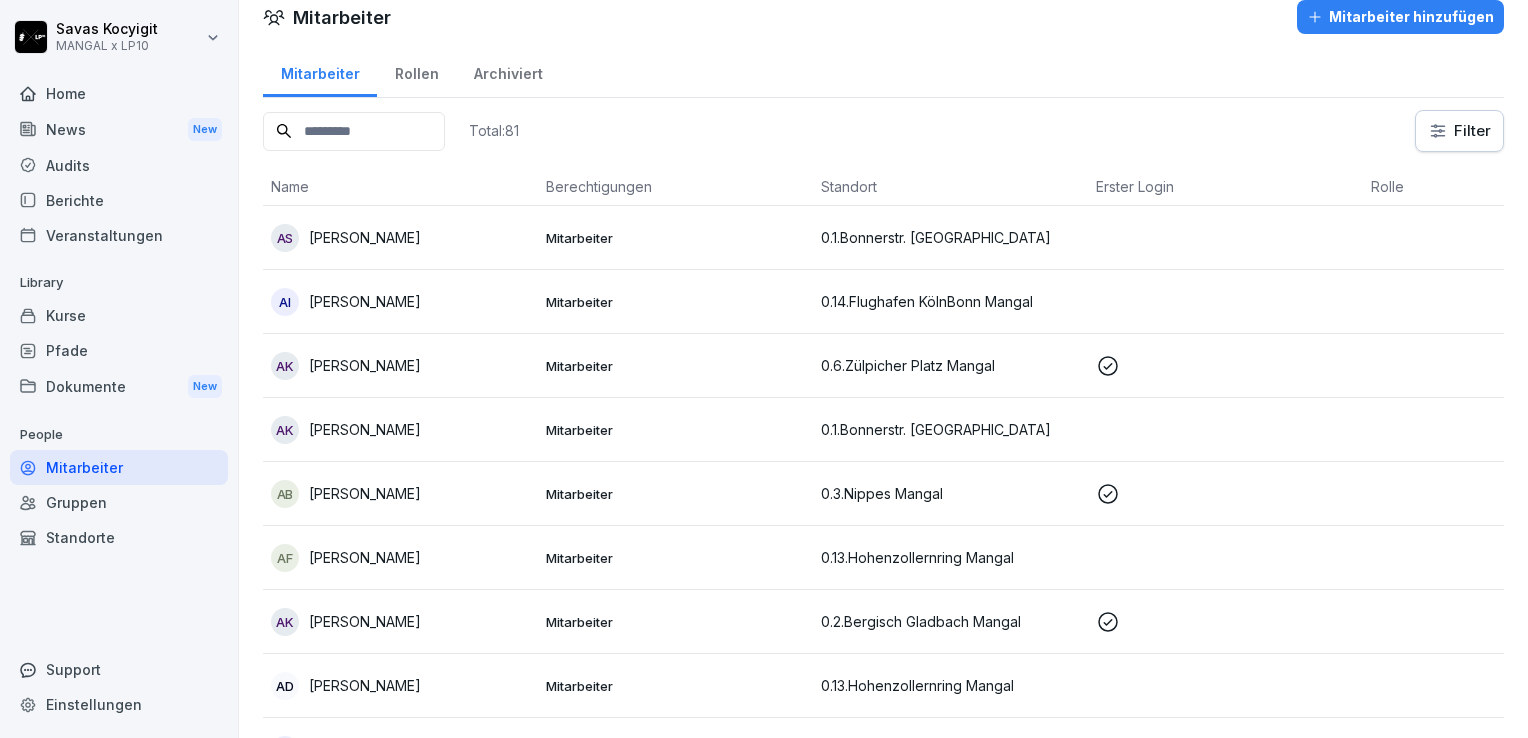 click on "Pfade" at bounding box center [119, 350] 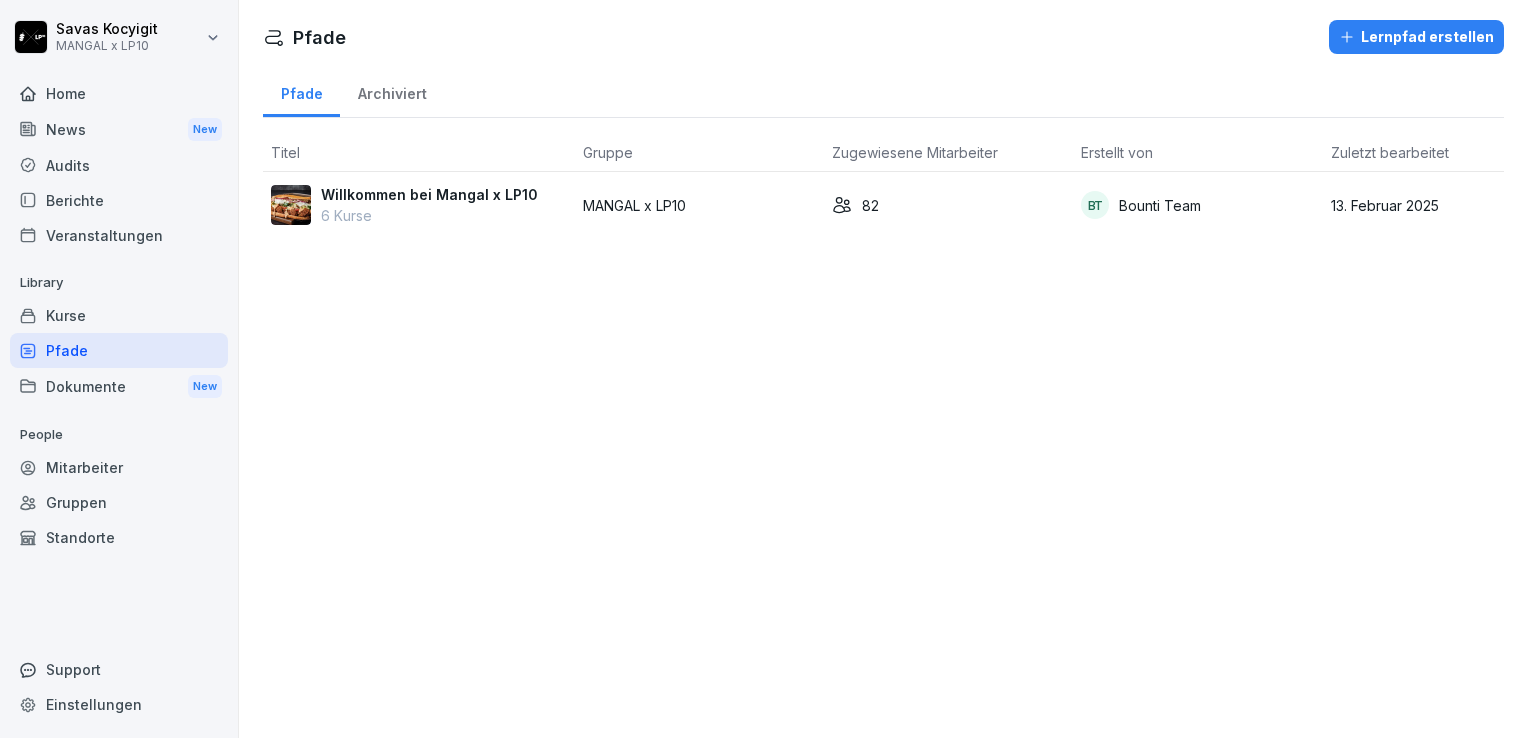 scroll, scrollTop: 0, scrollLeft: 0, axis: both 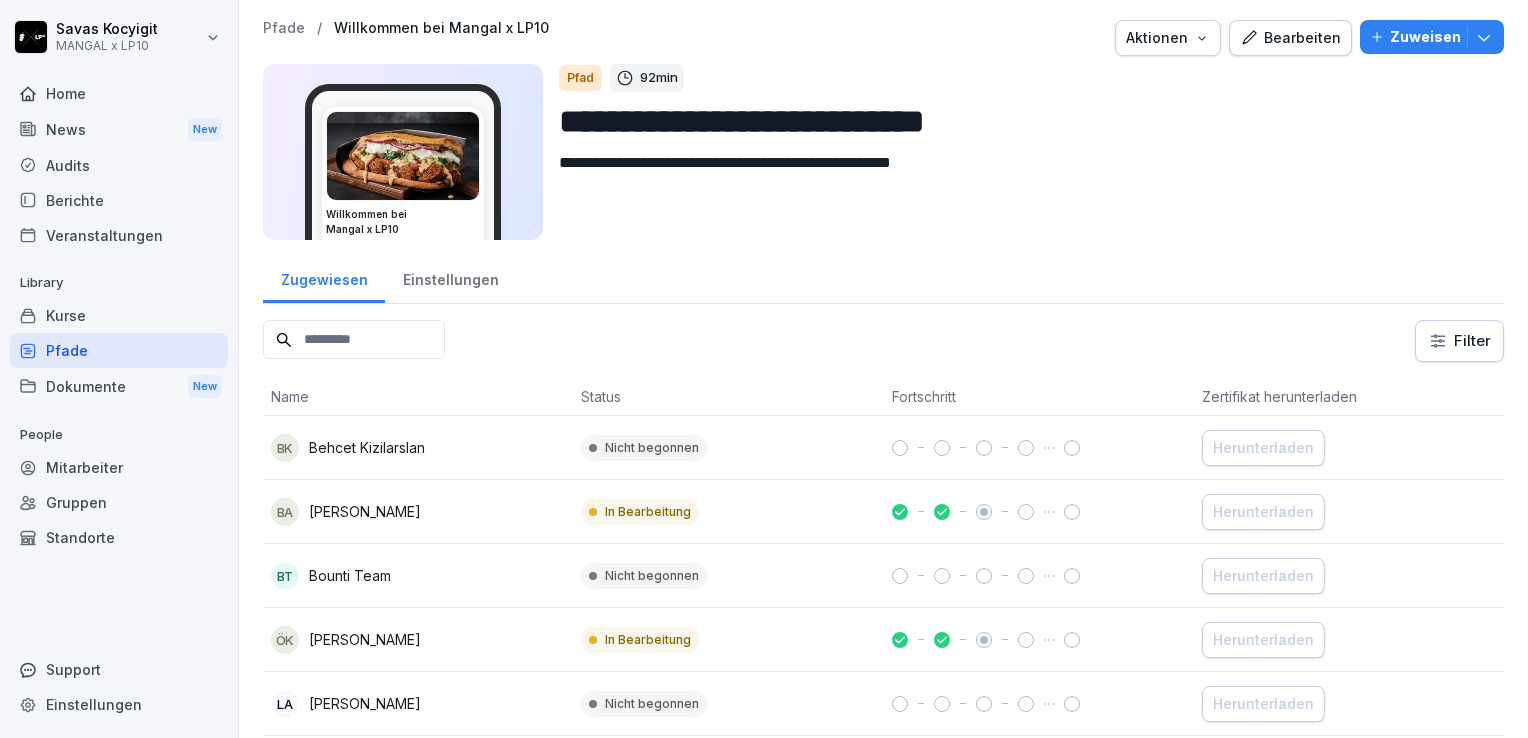 click 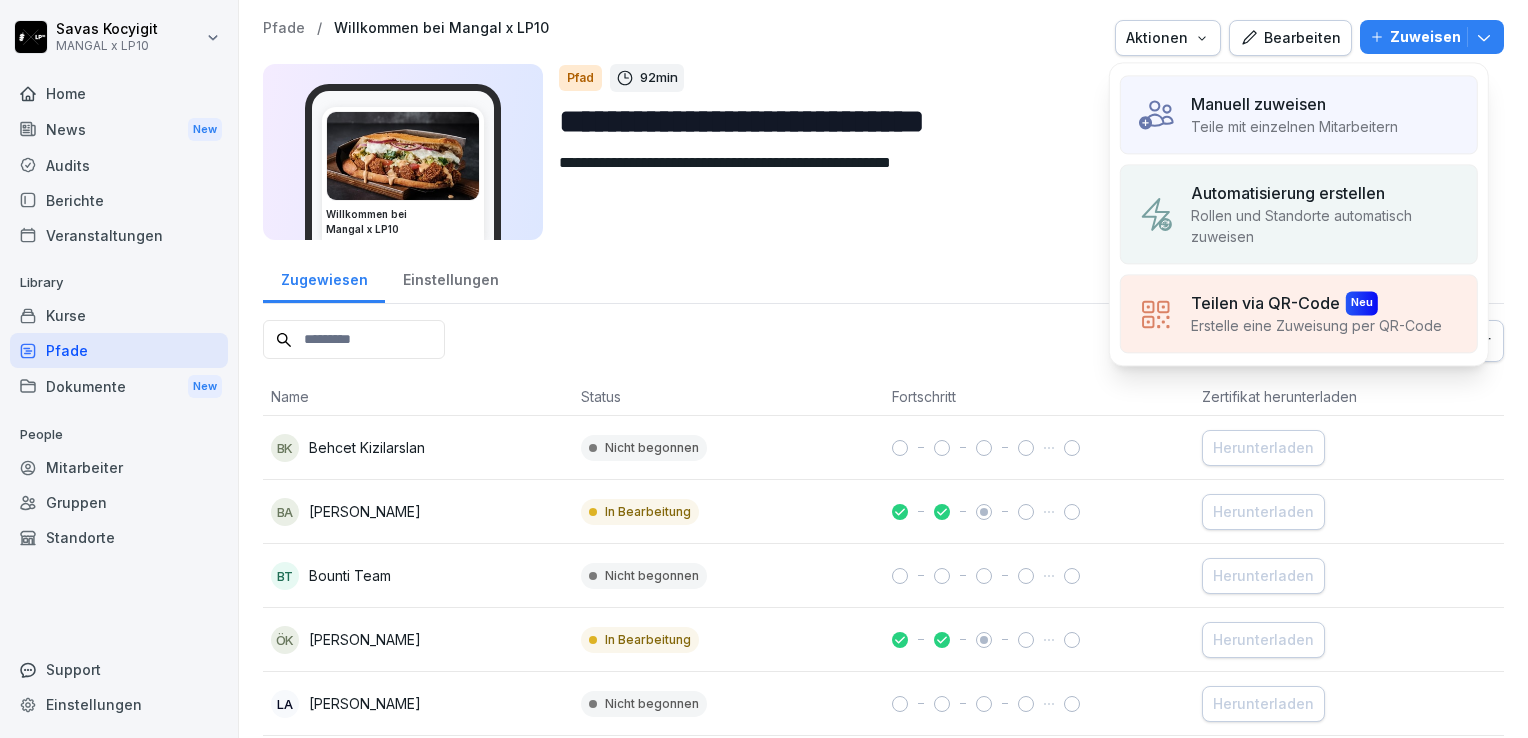 click on "Rollen und Standorte automatisch zuweisen" at bounding box center [1326, 226] 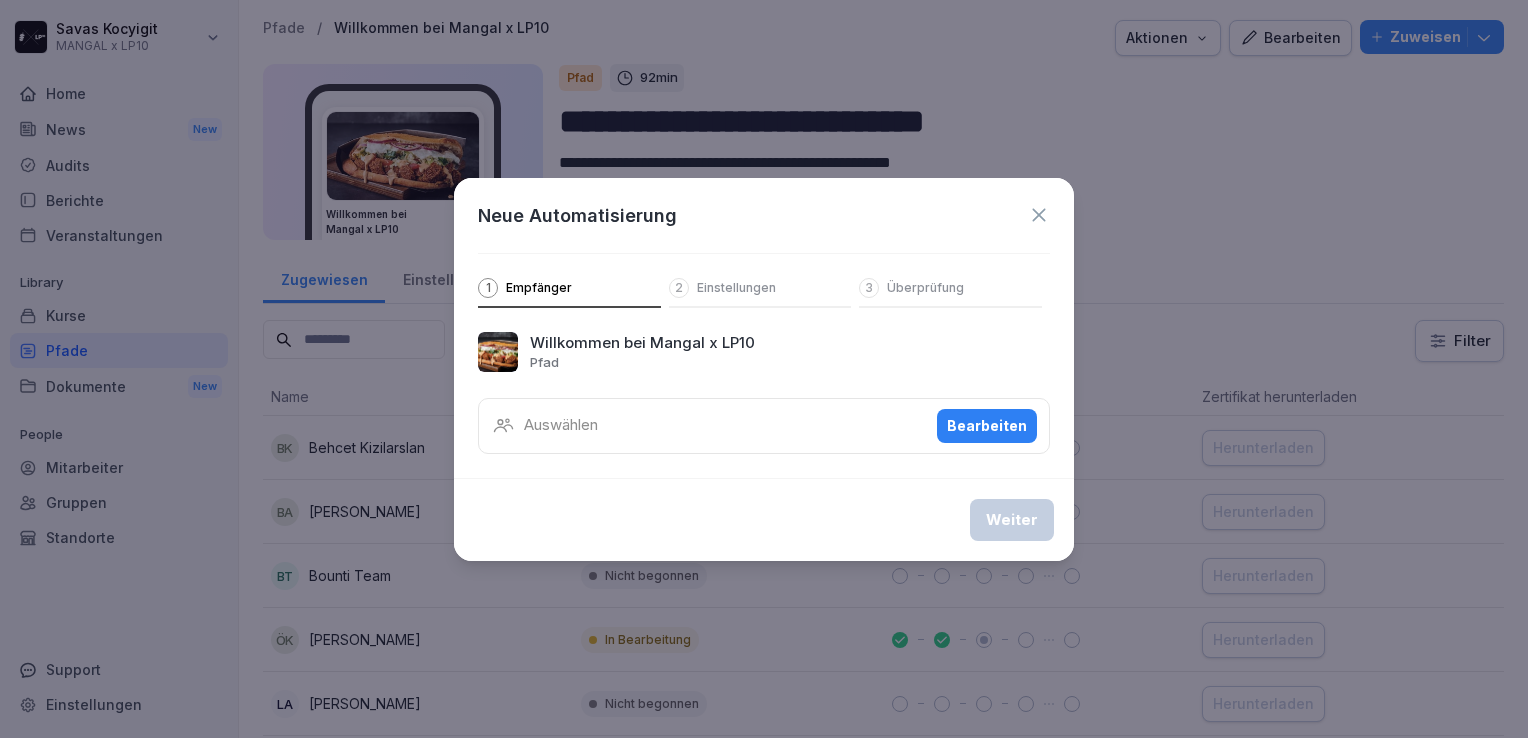 click on "Auswählen Bearbeiten" at bounding box center (764, 426) 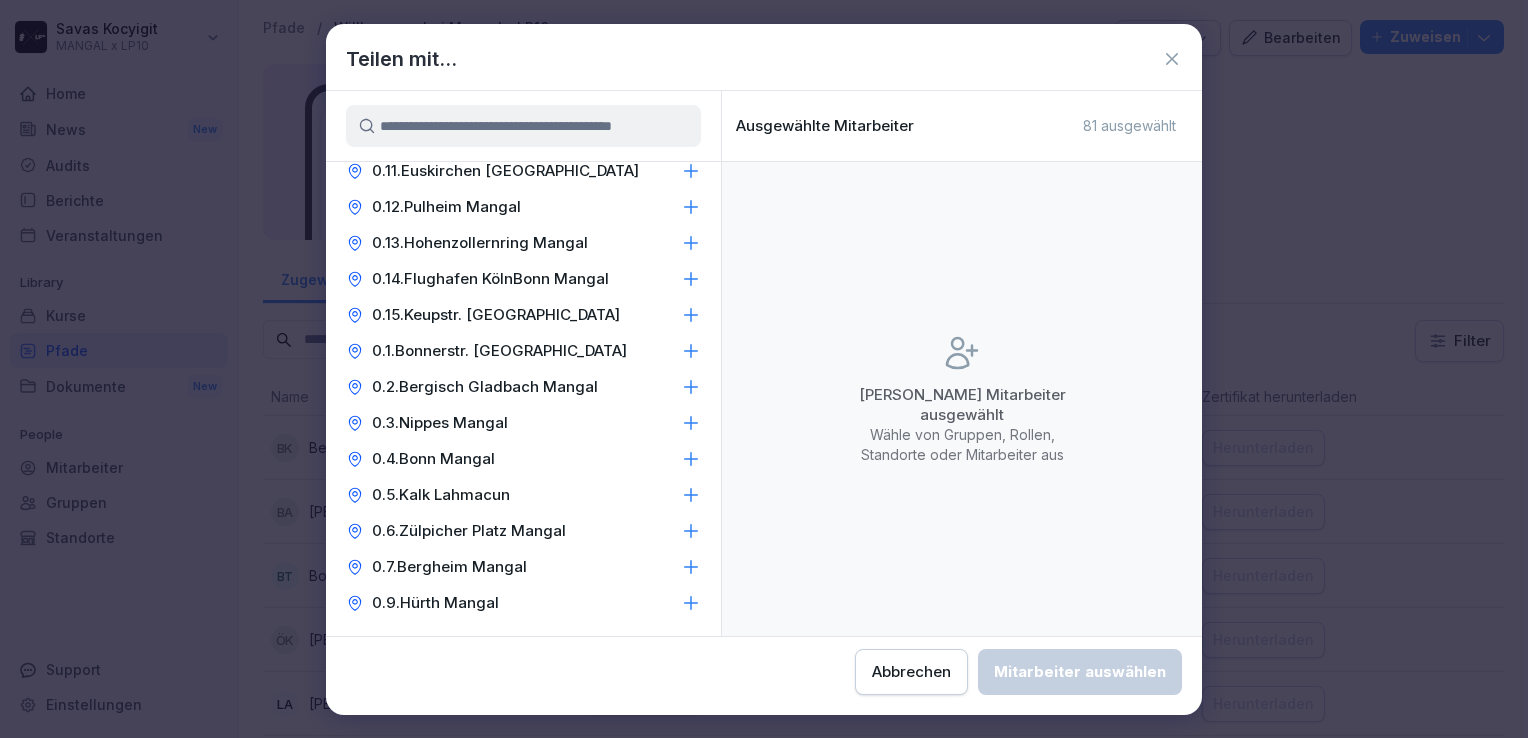 scroll, scrollTop: 0, scrollLeft: 0, axis: both 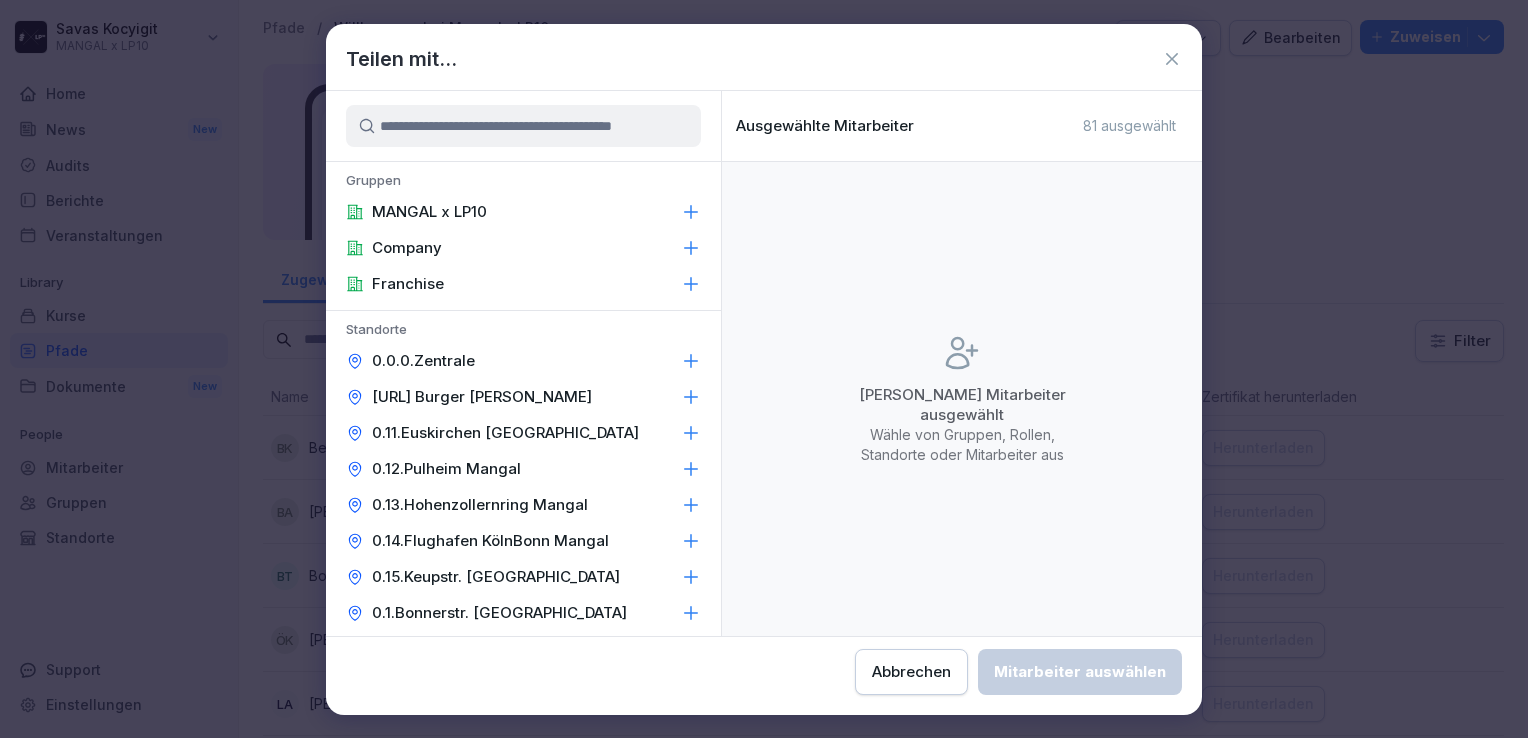 click on "0.14.Flughafen KölnBonn Mangal" at bounding box center [490, 541] 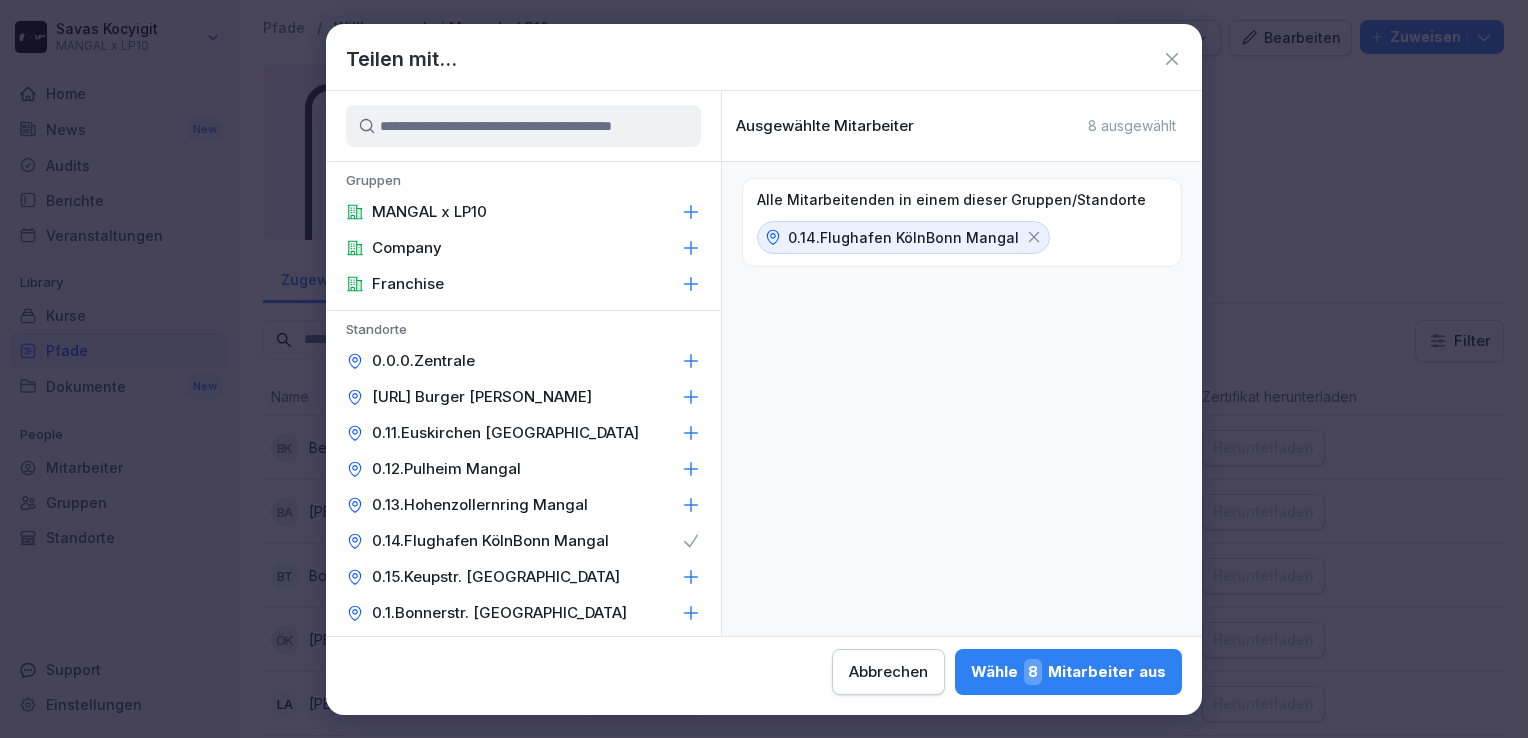 click on "Wähle  8  Mitarbeiter aus" at bounding box center [1068, 672] 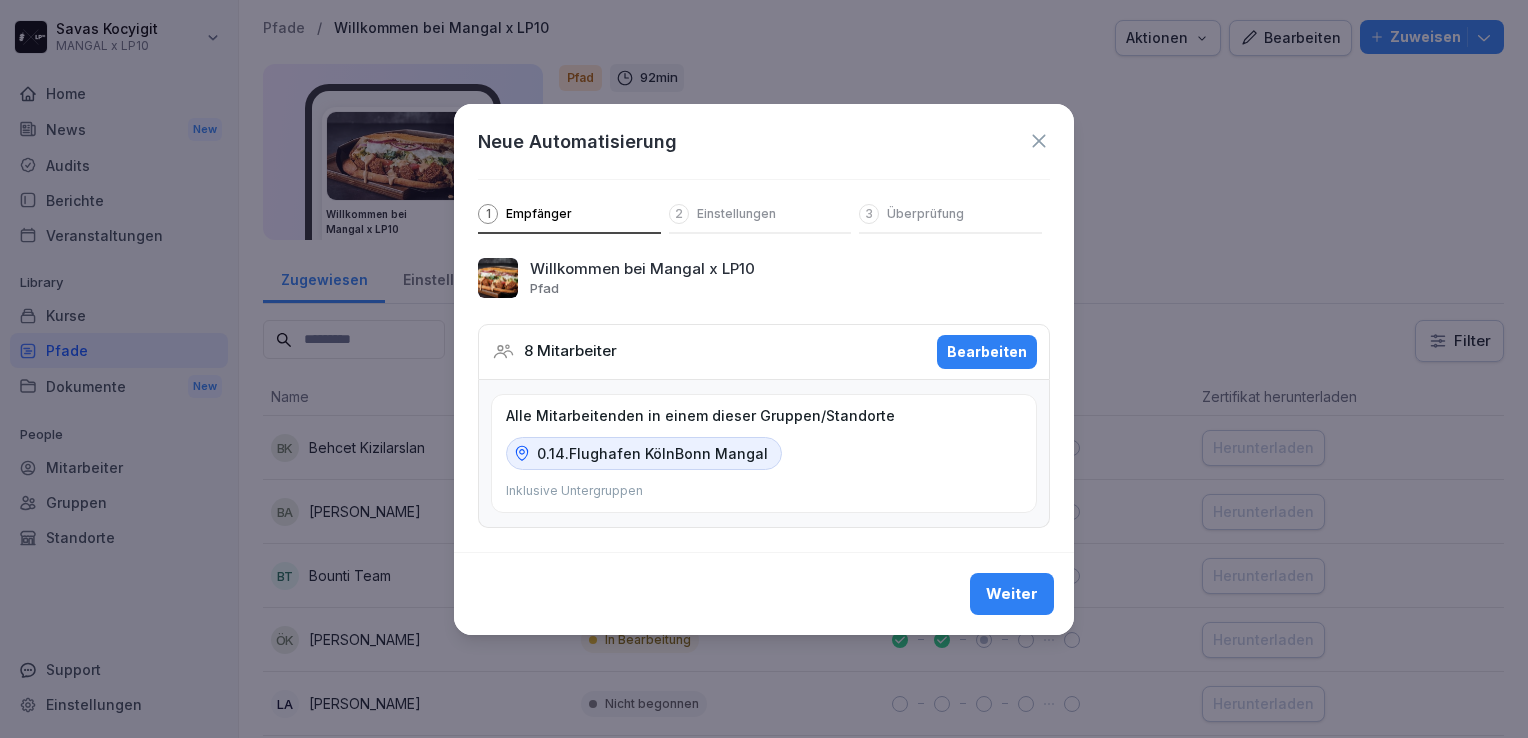 click on "Weiter" at bounding box center (1012, 594) 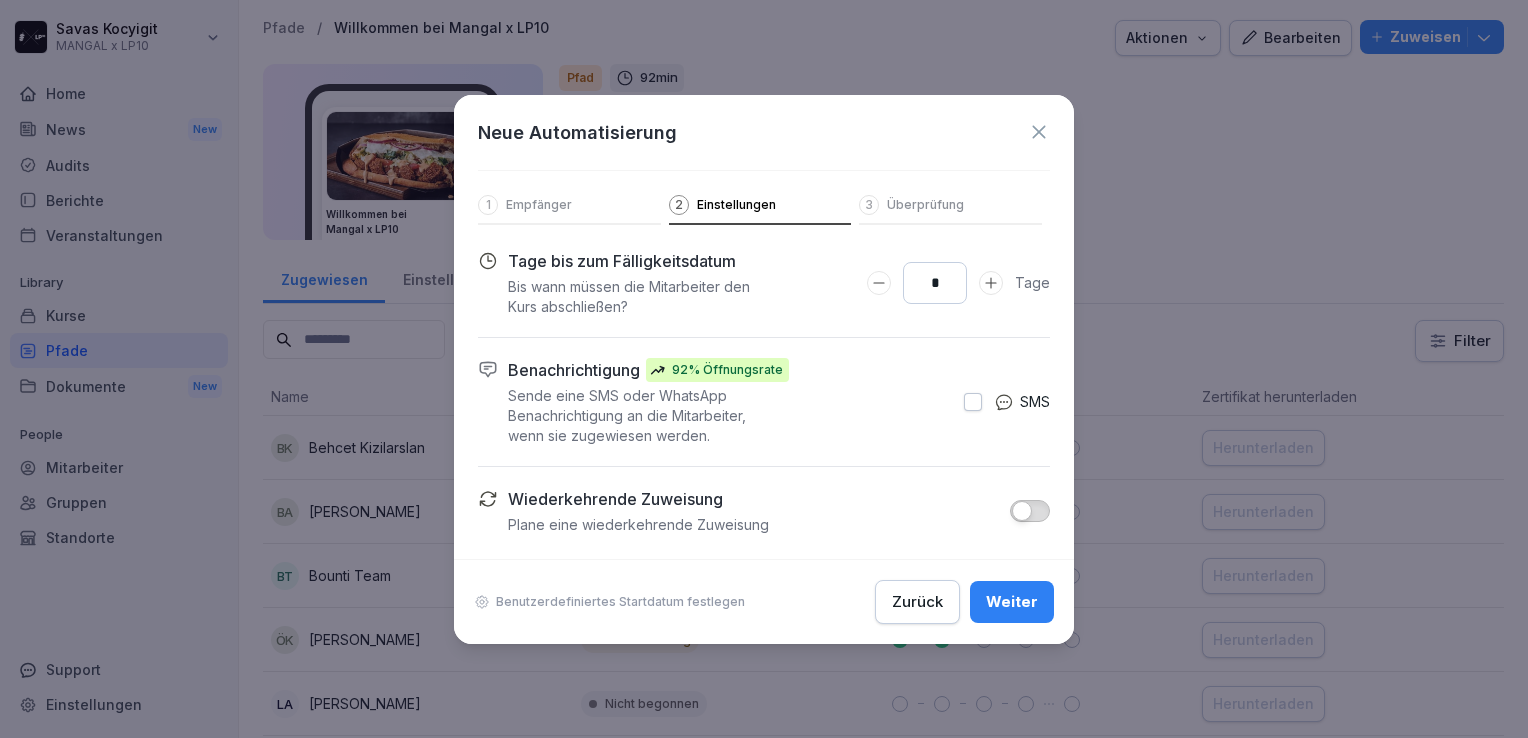 click 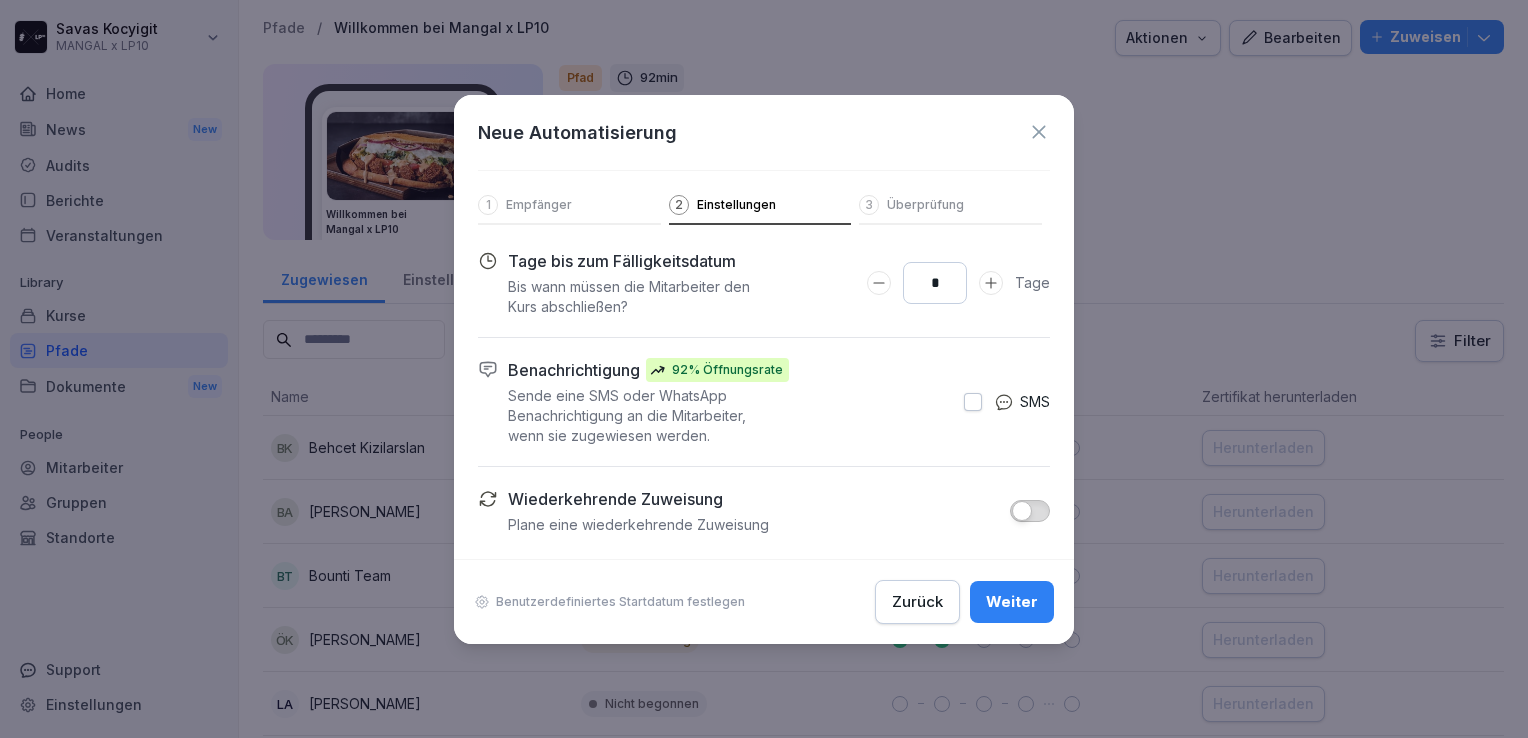 drag, startPoint x: 1026, startPoint y: 605, endPoint x: 864, endPoint y: 381, distance: 276.44168 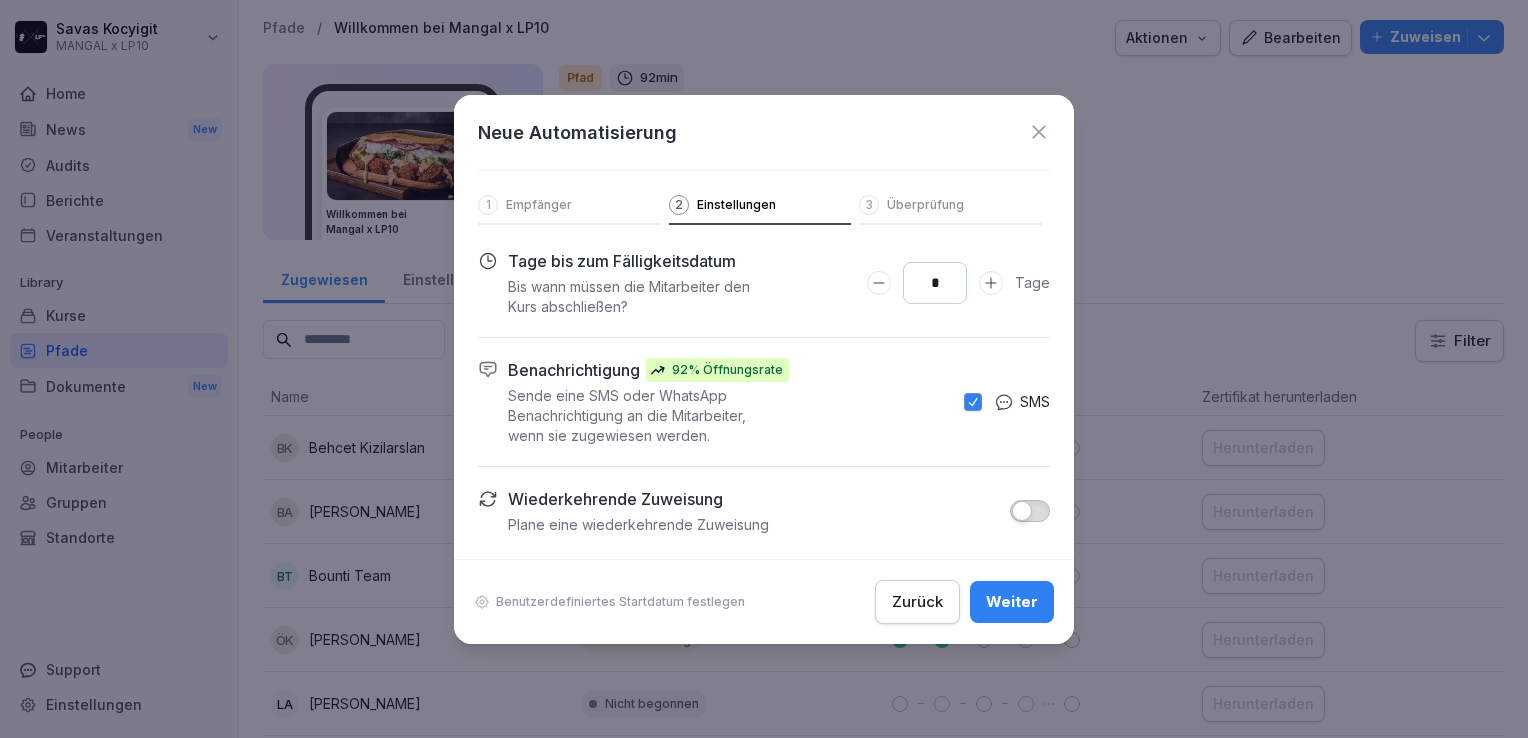 click on "Weiter" at bounding box center [1012, 602] 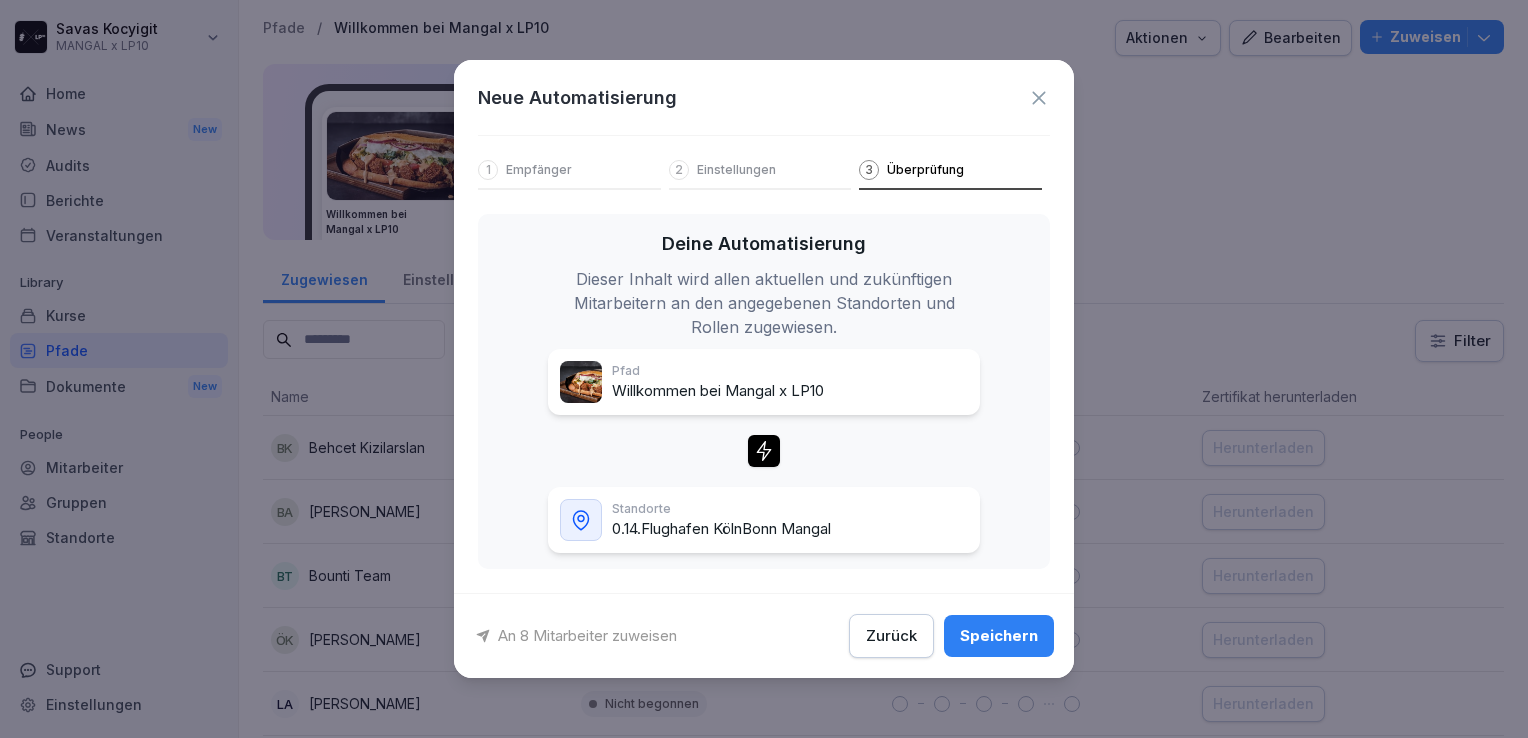 click on "Speichern" at bounding box center [999, 636] 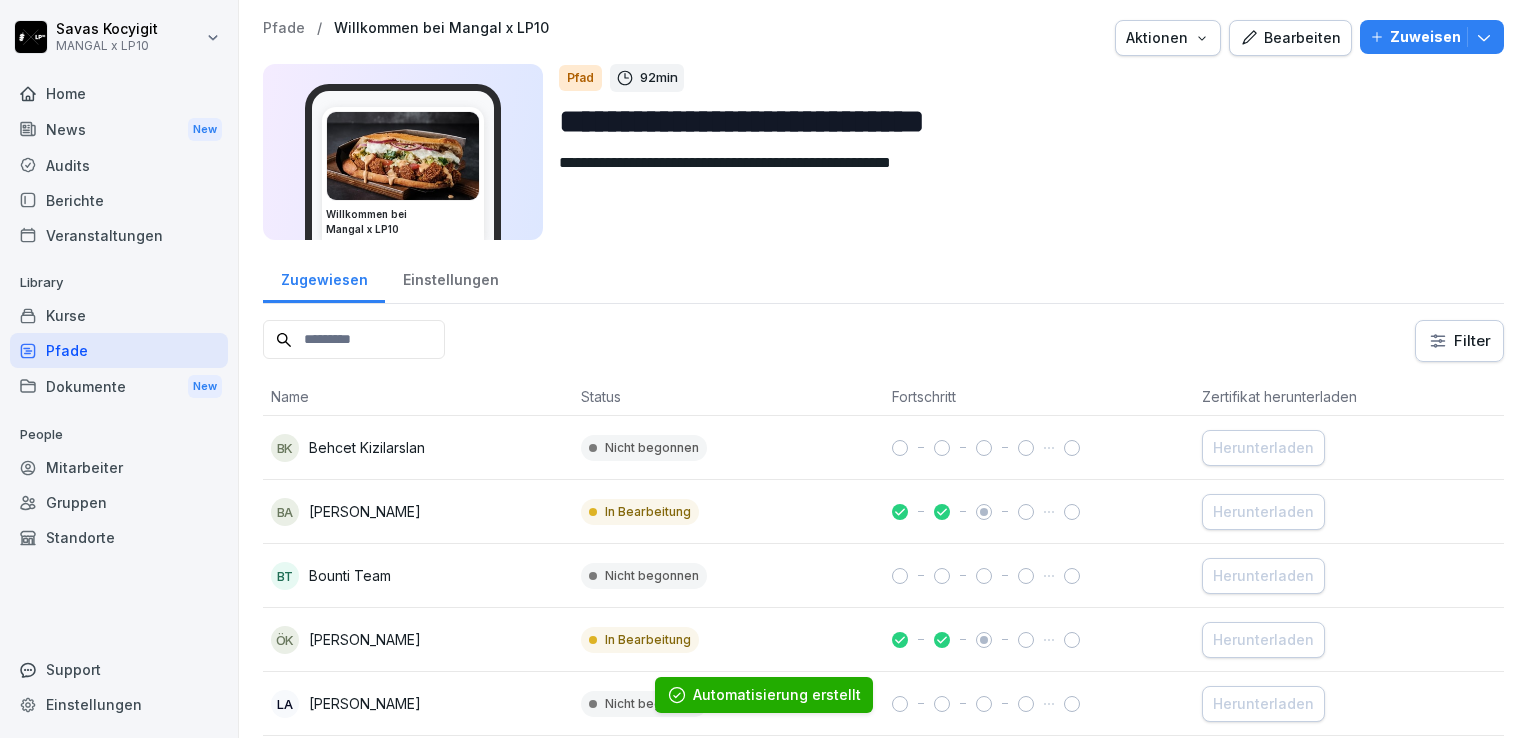 click on "**********" at bounding box center (1016, 196) 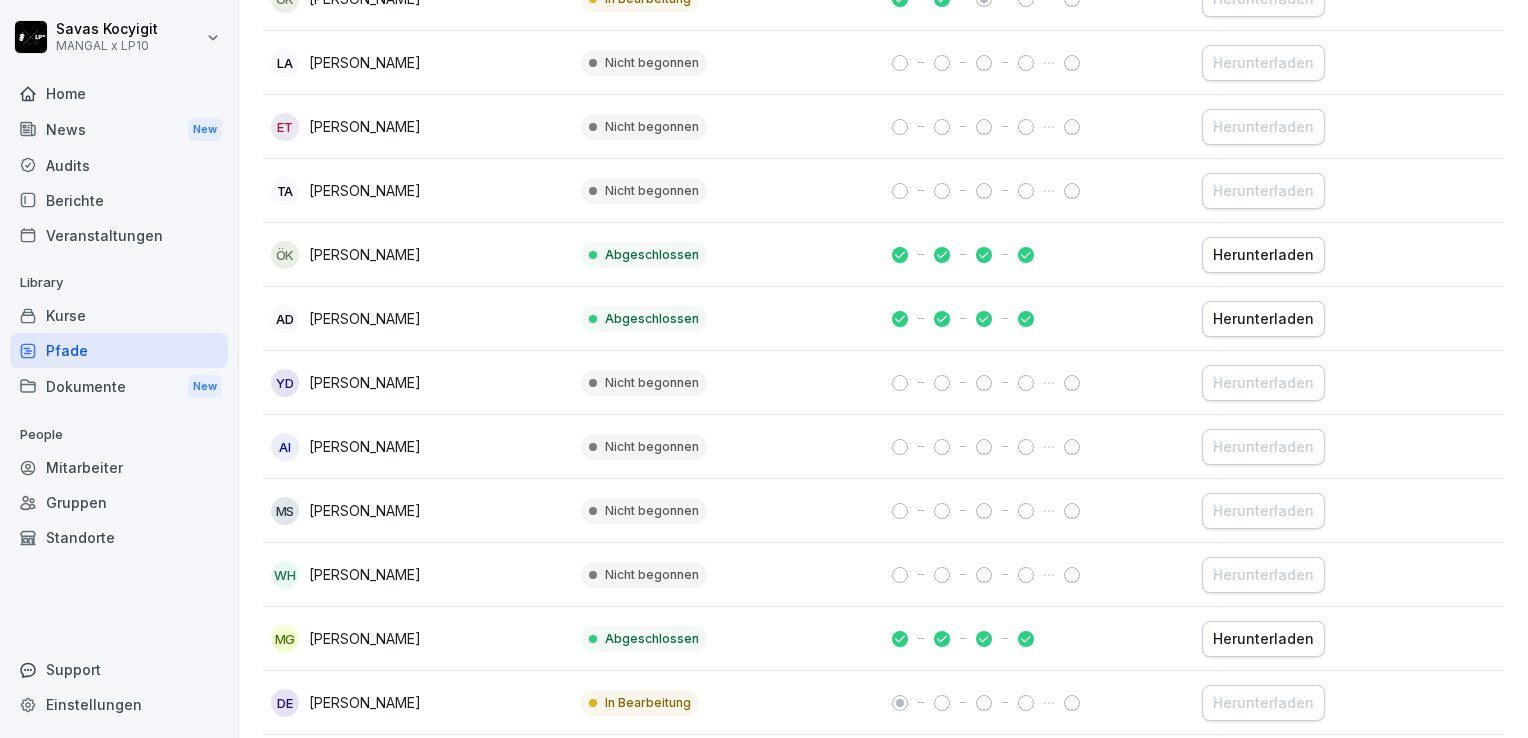 scroll, scrollTop: 668, scrollLeft: 0, axis: vertical 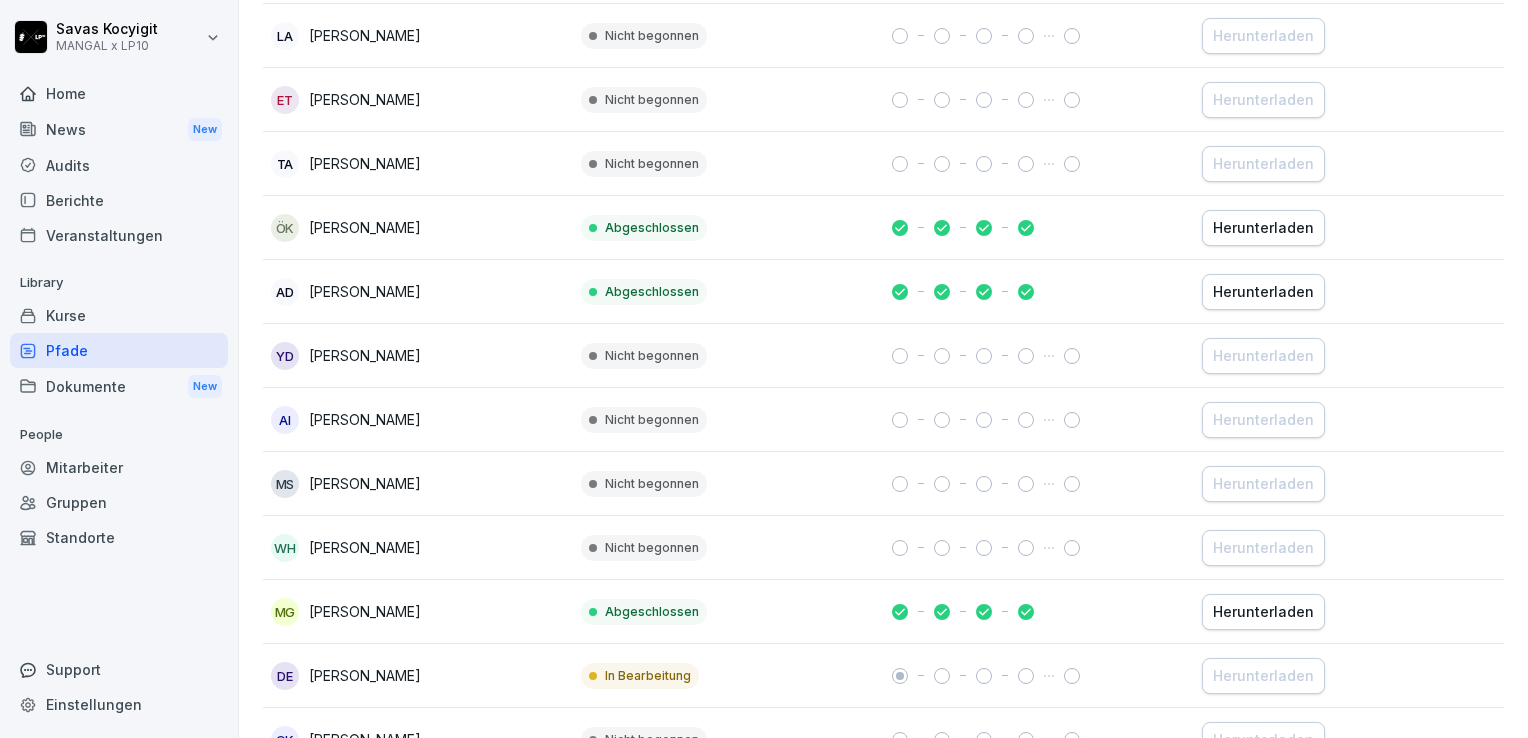 click on "Pfade" at bounding box center [119, 350] 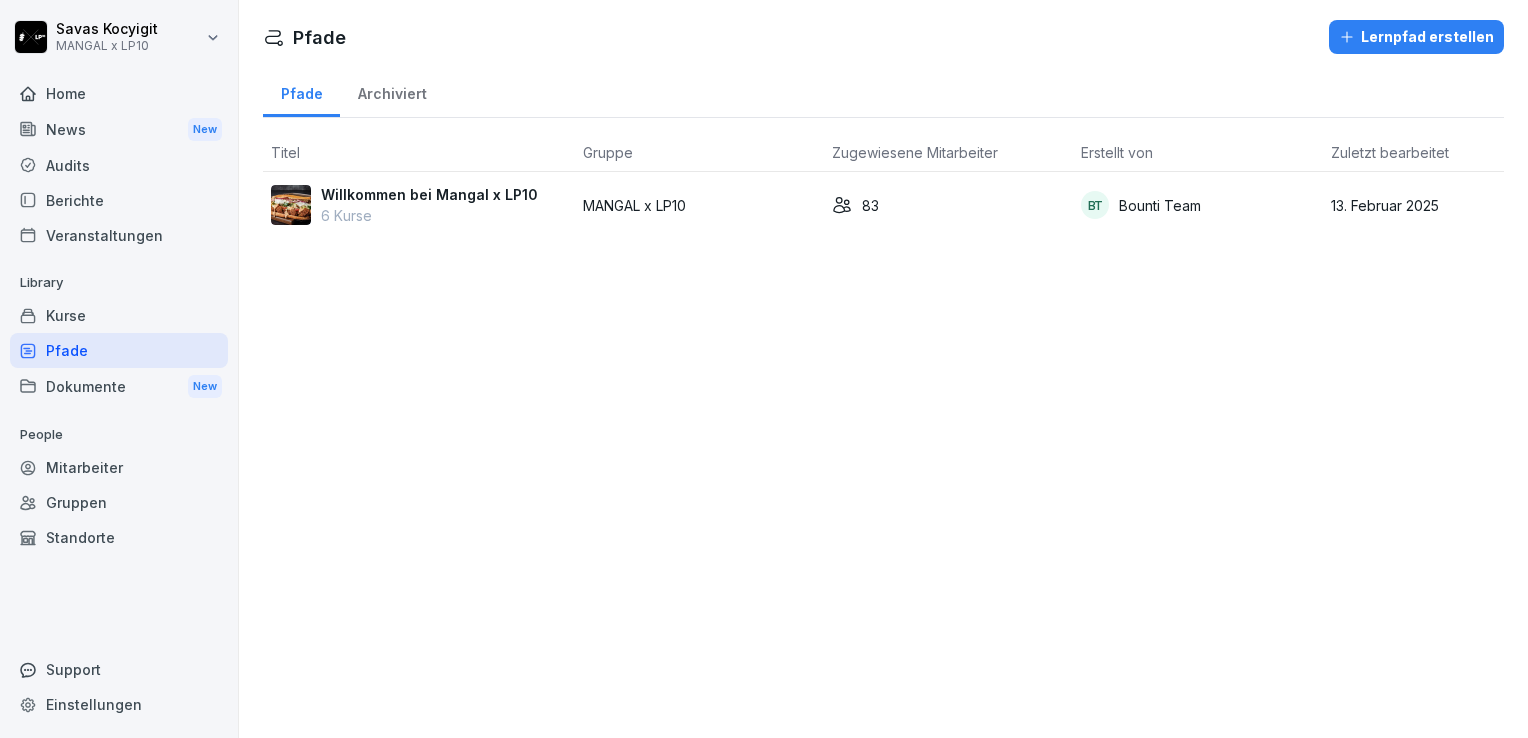 scroll, scrollTop: 0, scrollLeft: 0, axis: both 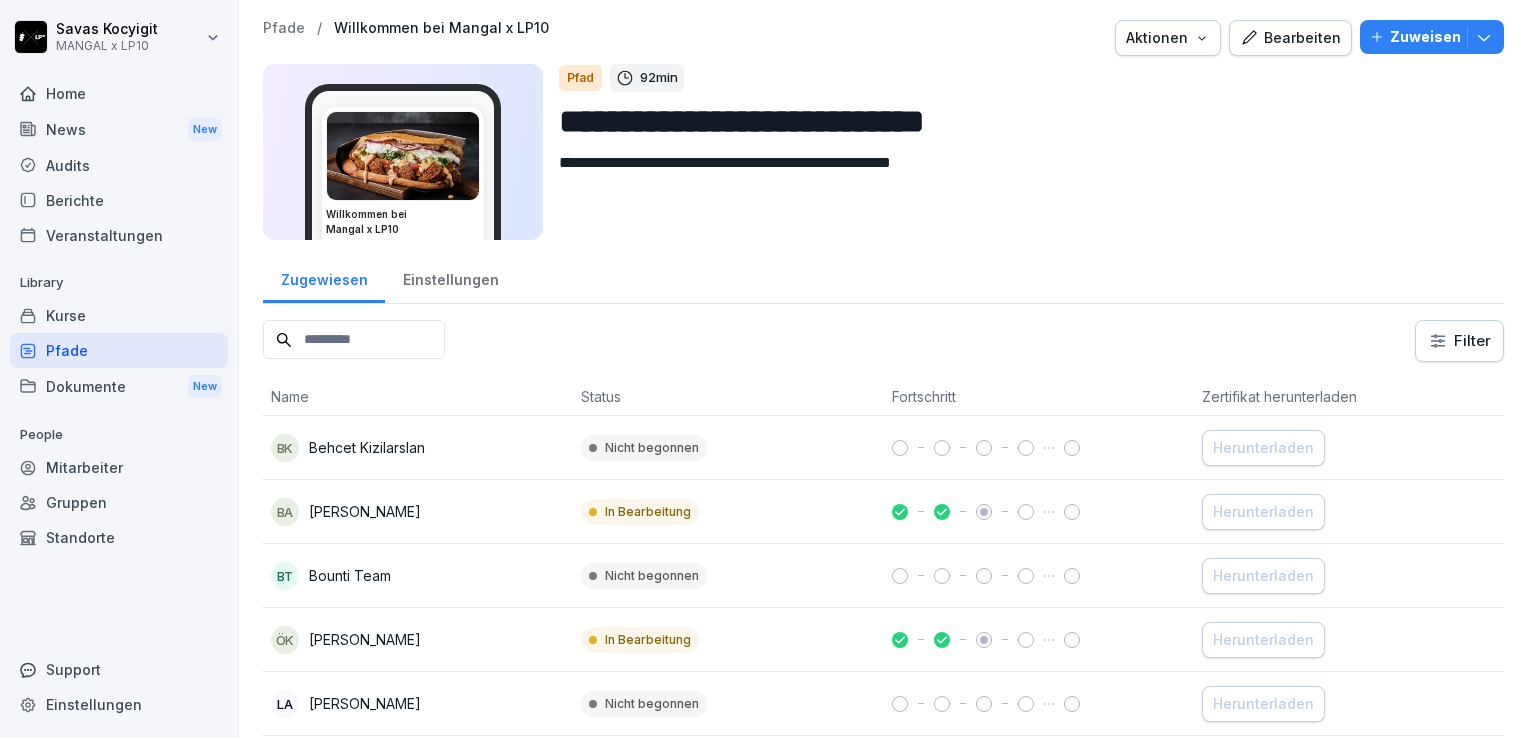 click on "Bearbeiten" at bounding box center [1290, 38] 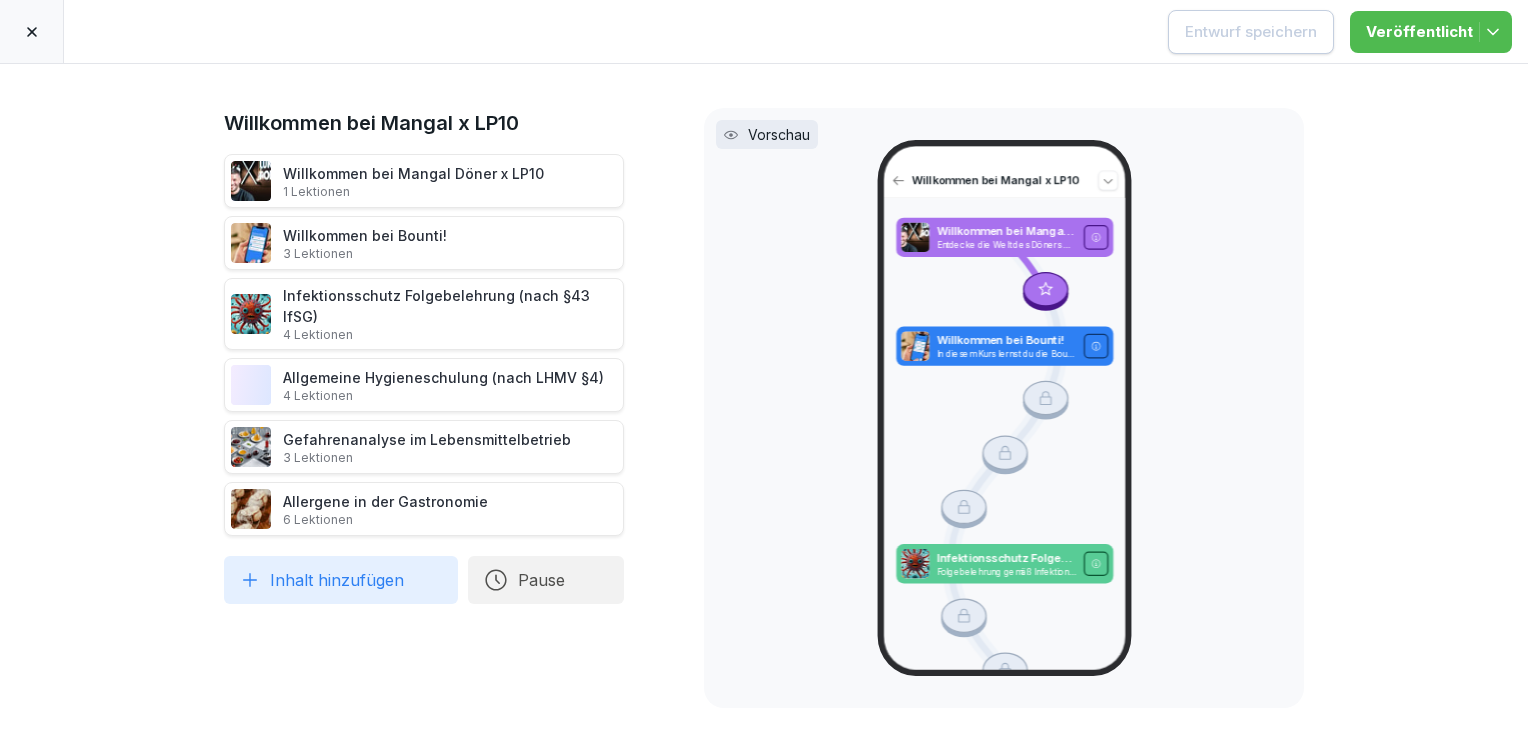 click on "Willkommen bei [PERSON_NAME] x LP10 1 Lektionen" at bounding box center (413, 181) 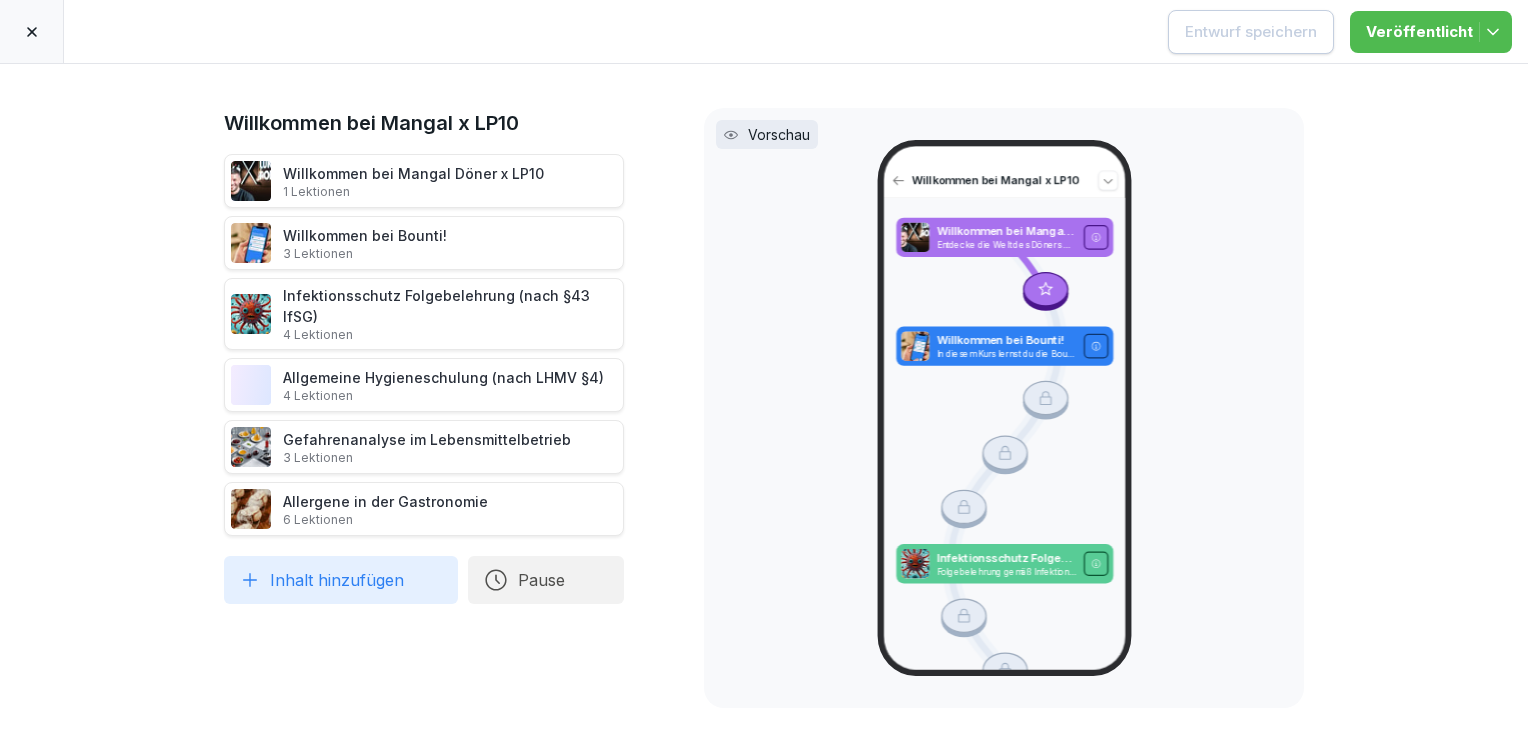 click on "1 Lektionen" at bounding box center [413, 192] 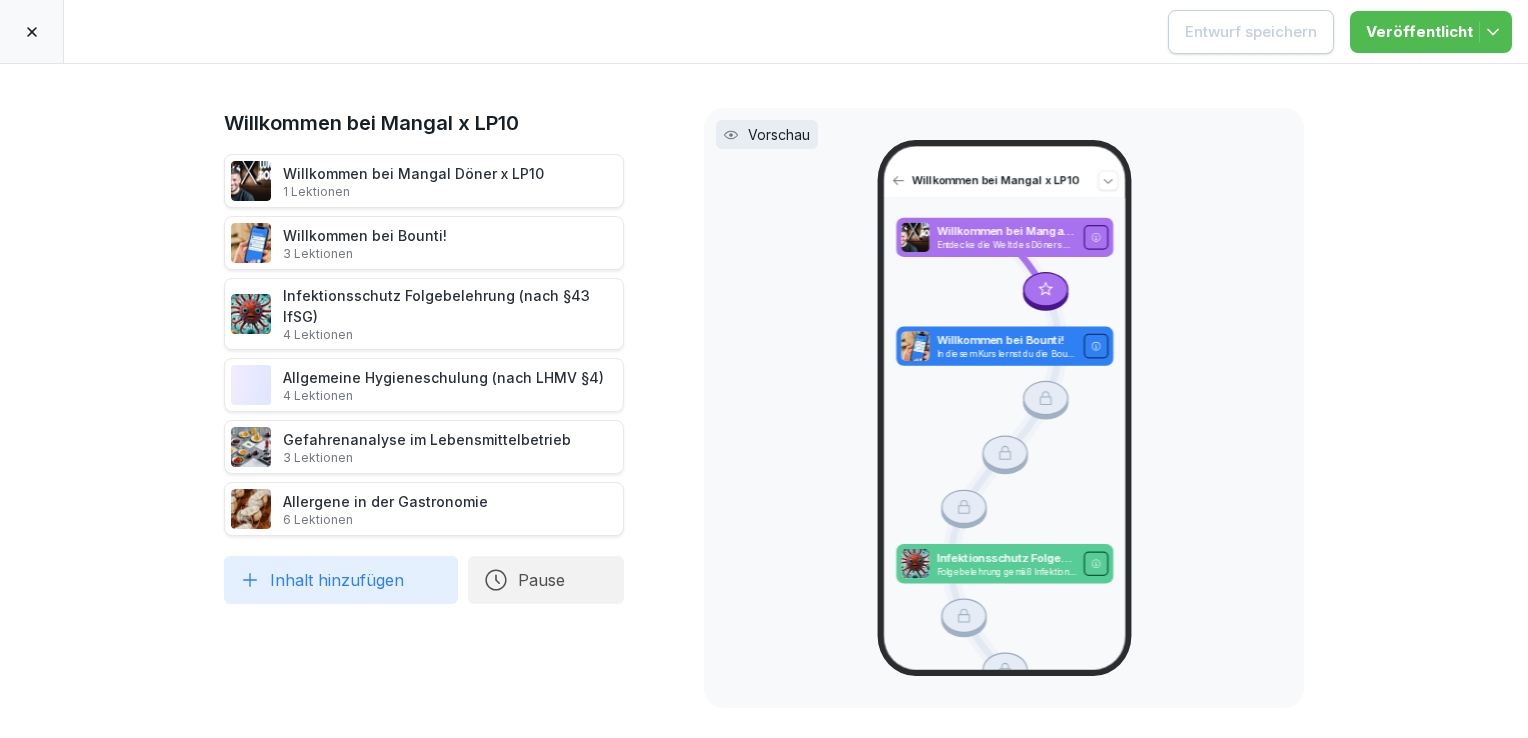 click on "1 Lektionen" at bounding box center [413, 192] 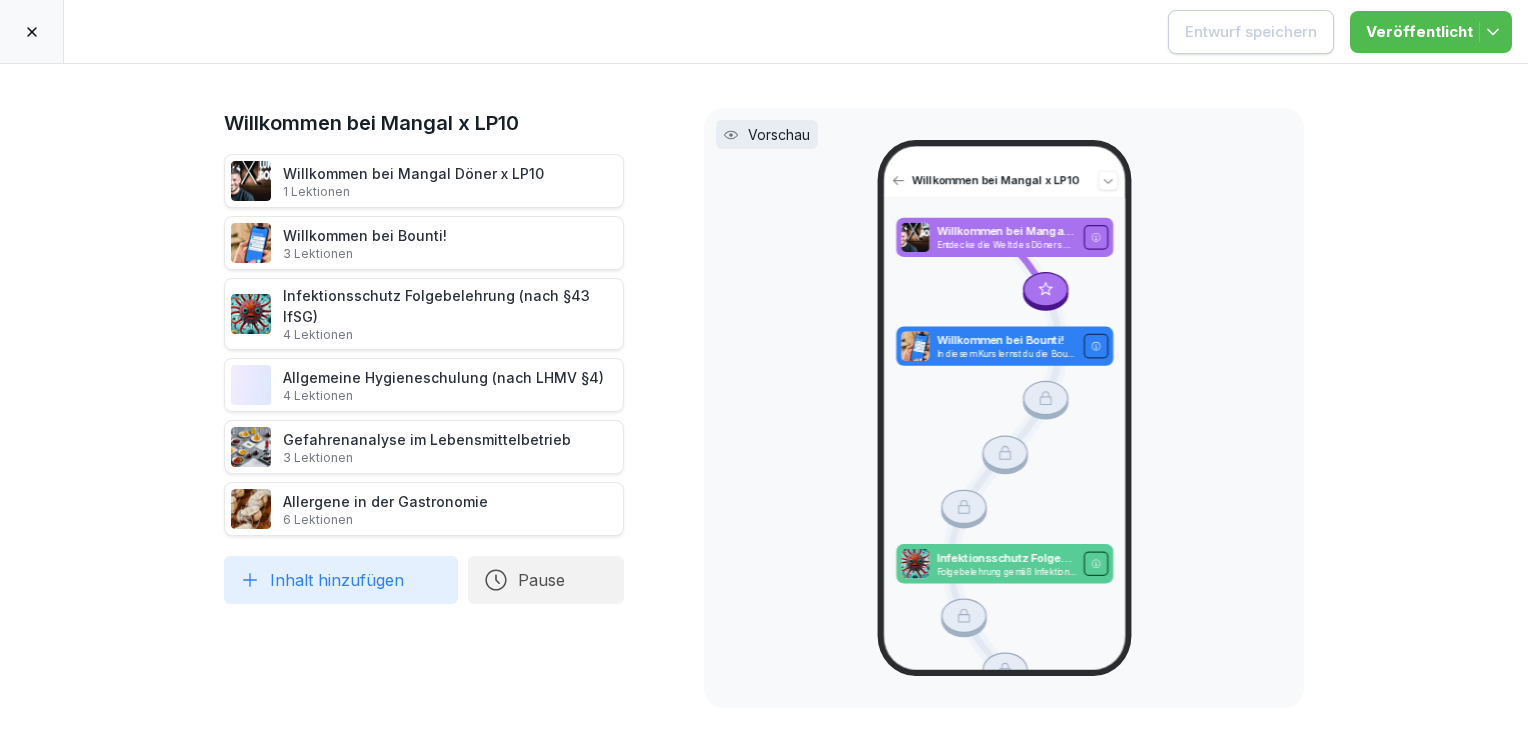 click at bounding box center (32, 31) 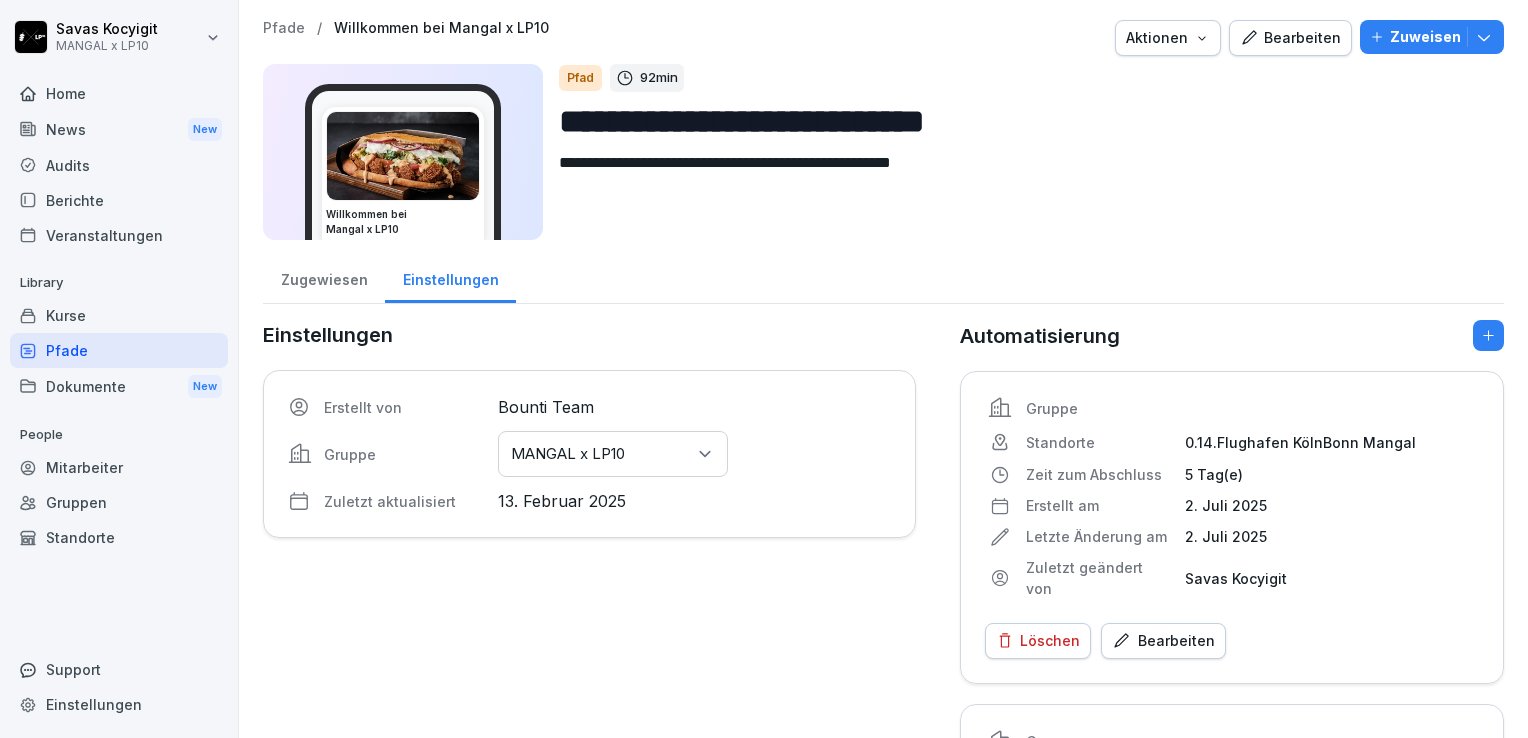 click on "Kurse" at bounding box center [119, 315] 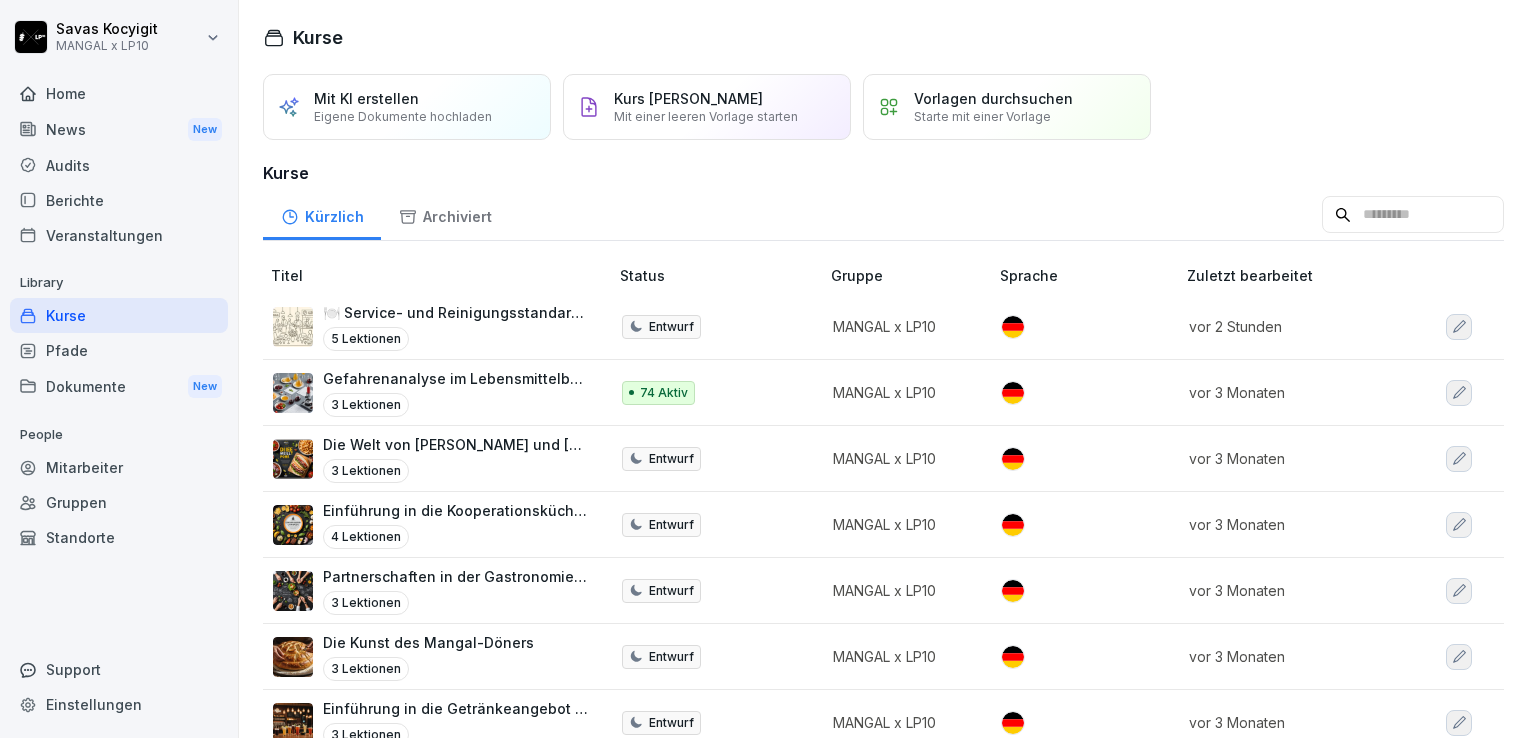 click on "🍽️ Service- und Reinigungsstandards im MANGAL X [PERSON_NAME] Restaurant" at bounding box center (455, 312) 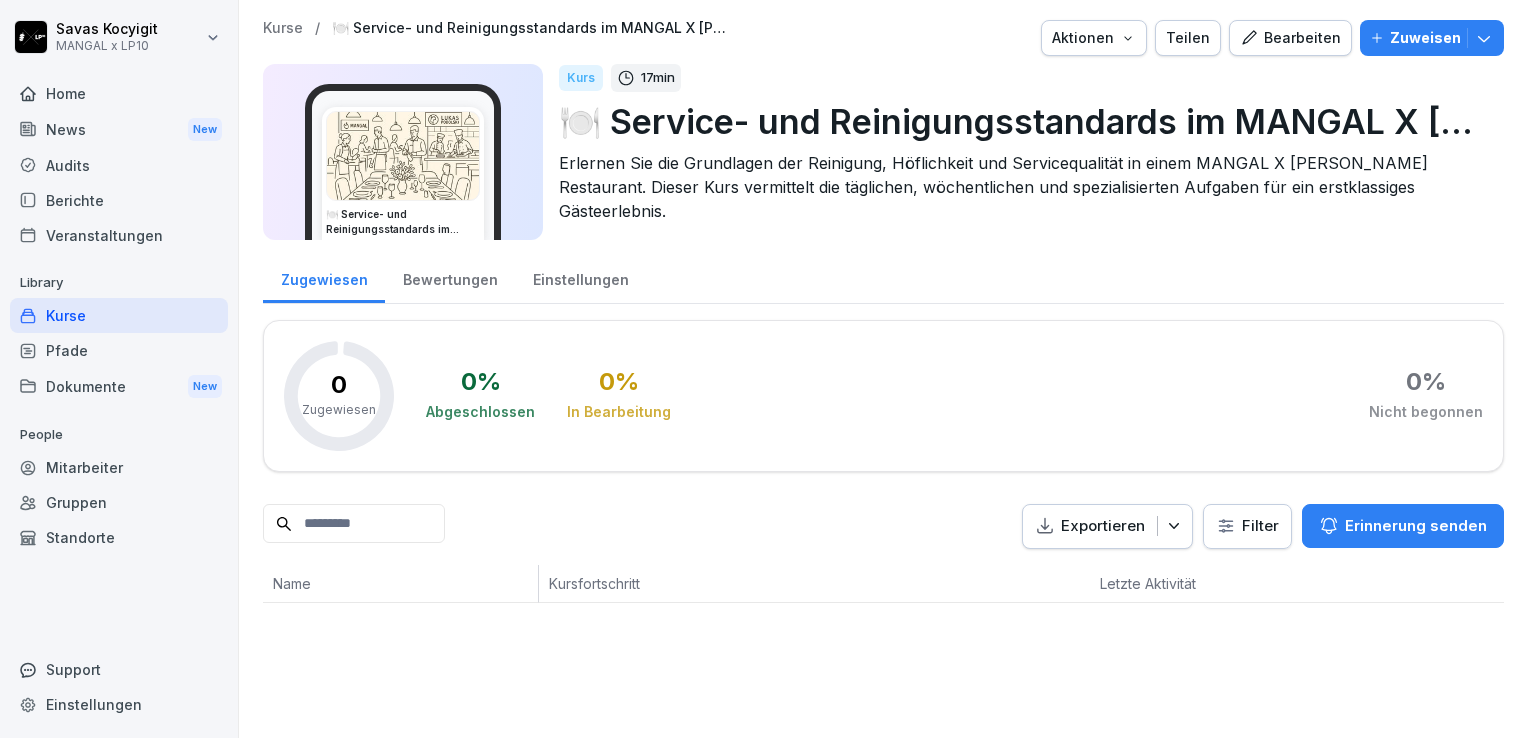 scroll, scrollTop: 0, scrollLeft: 0, axis: both 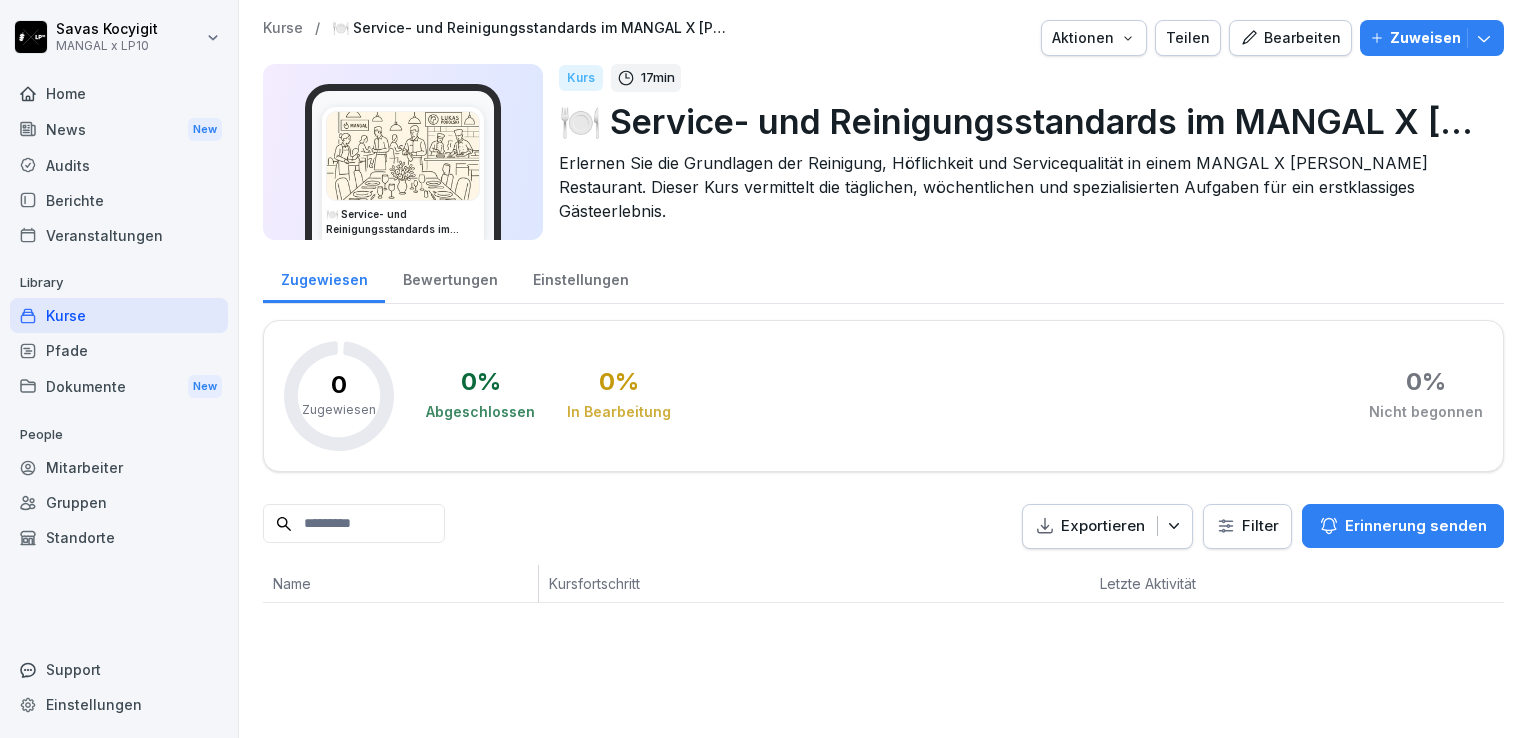 click on "Bearbeiten" at bounding box center [1290, 38] 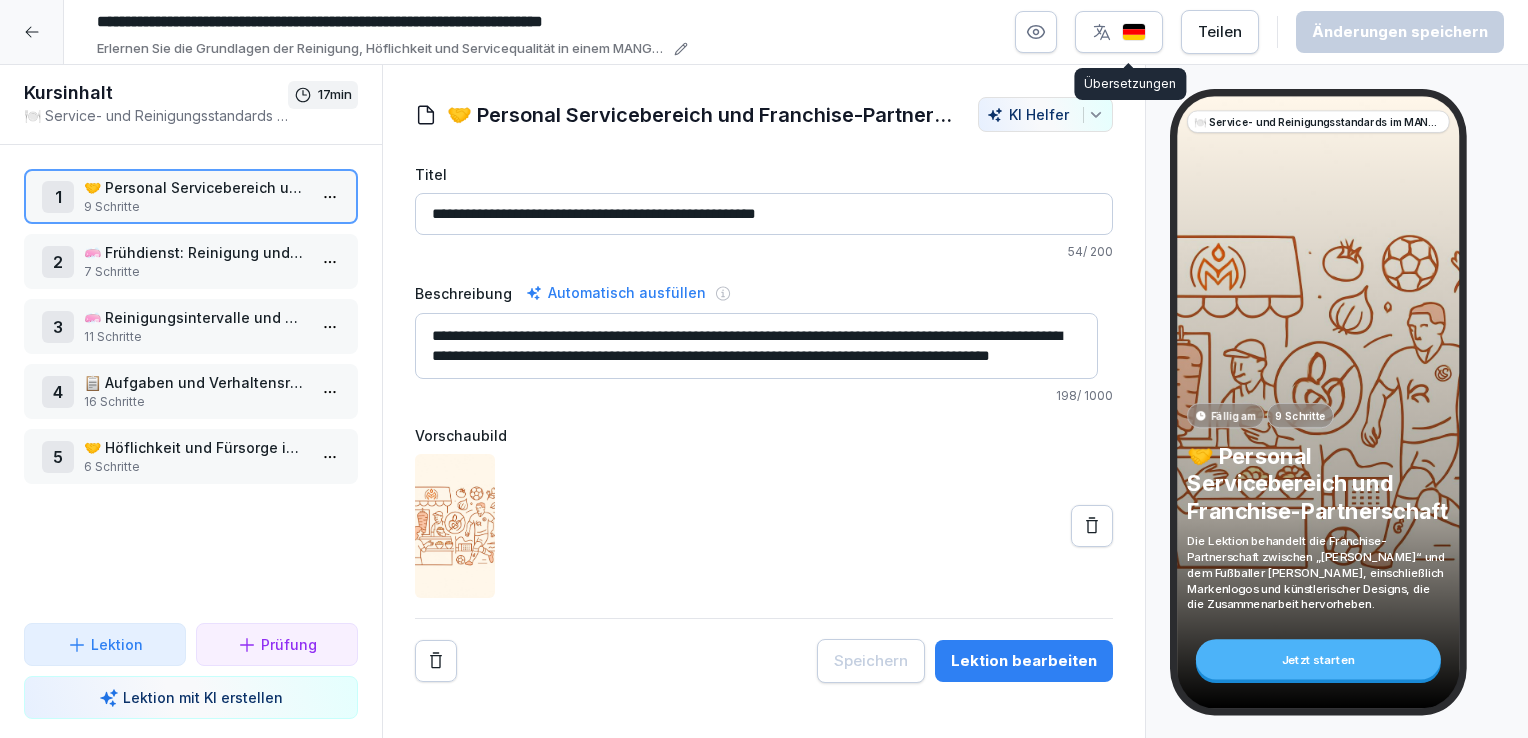 drag, startPoint x: 1139, startPoint y: 55, endPoint x: 1155, endPoint y: 38, distance: 23.345236 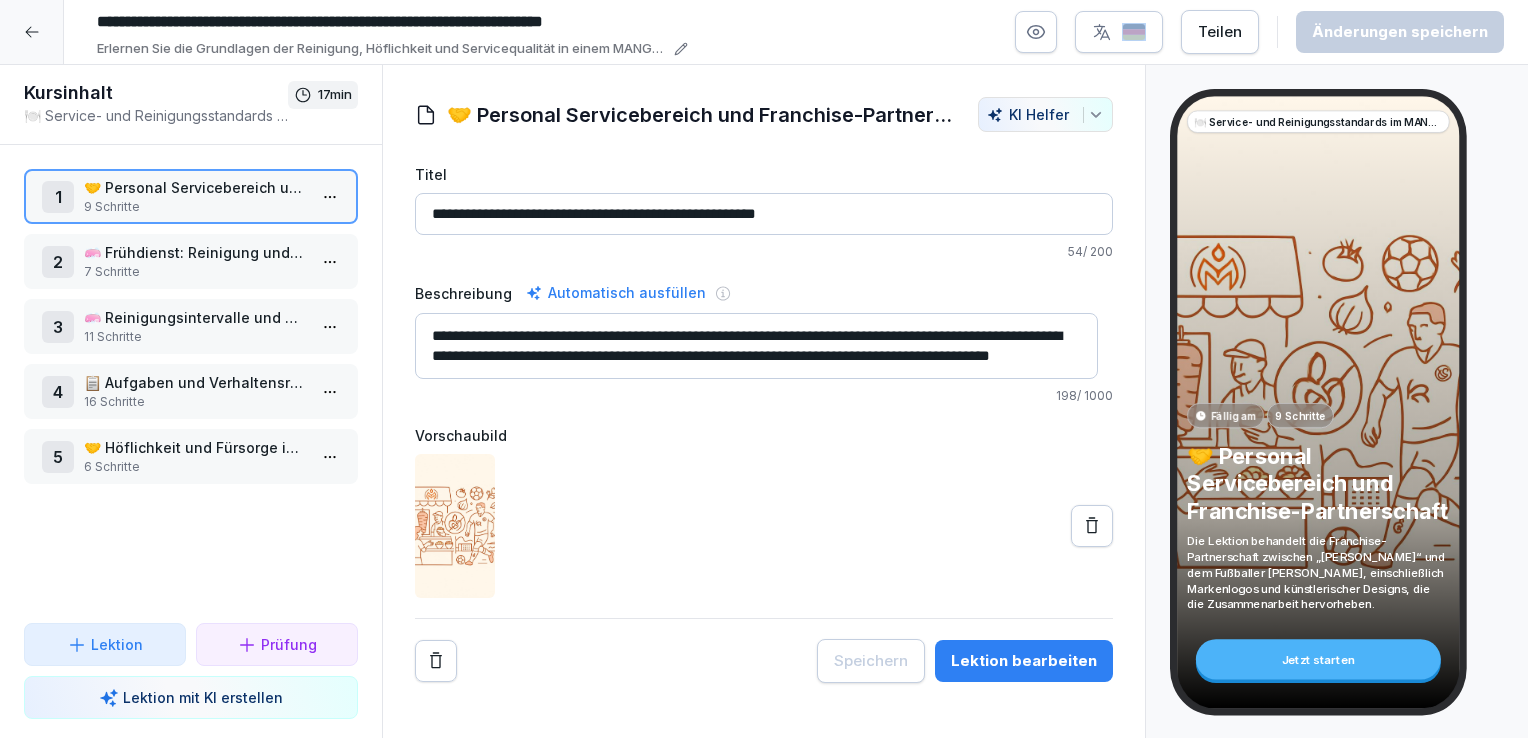 click at bounding box center [1119, 32] 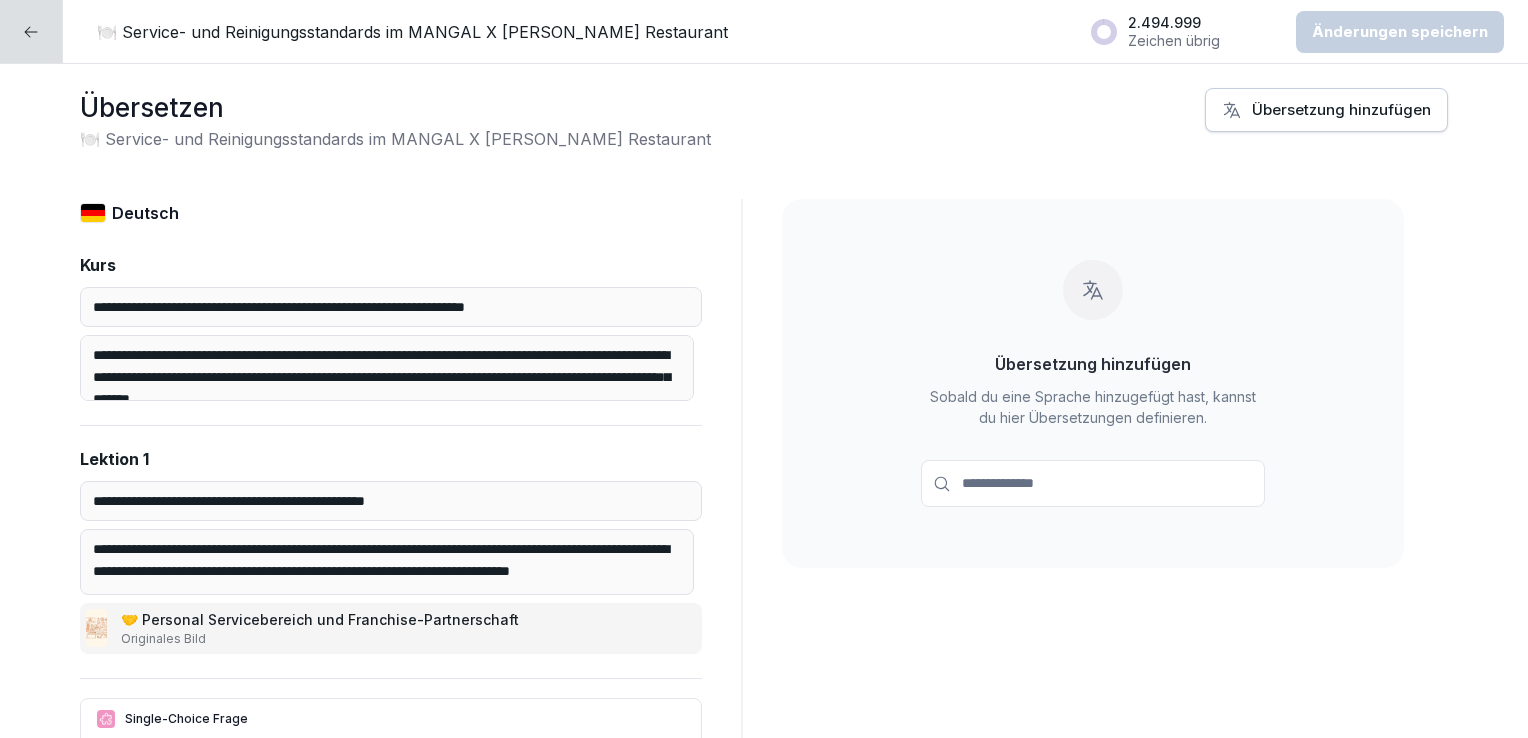 click on "Übersetzung hinzufügen" at bounding box center (1326, 110) 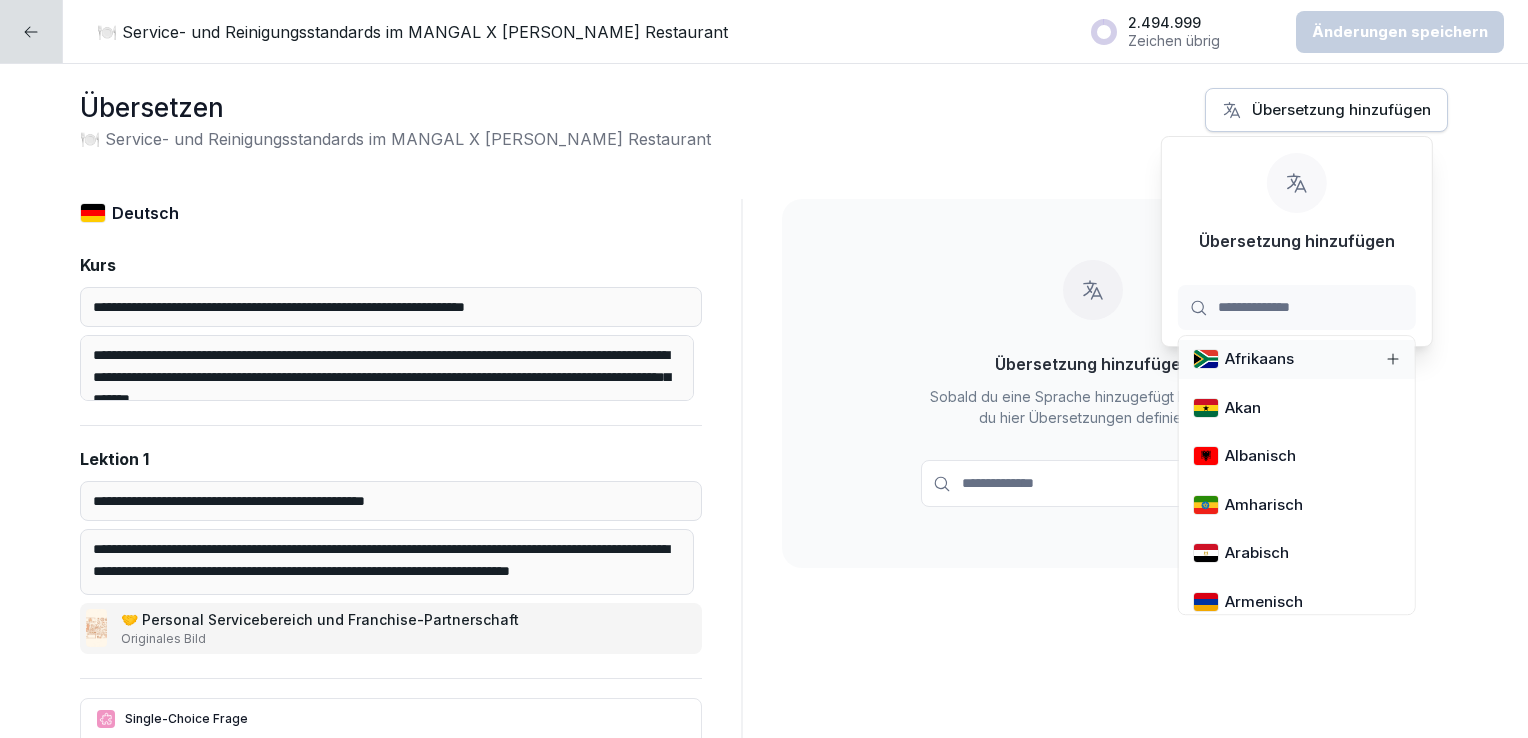 click at bounding box center [1297, 307] 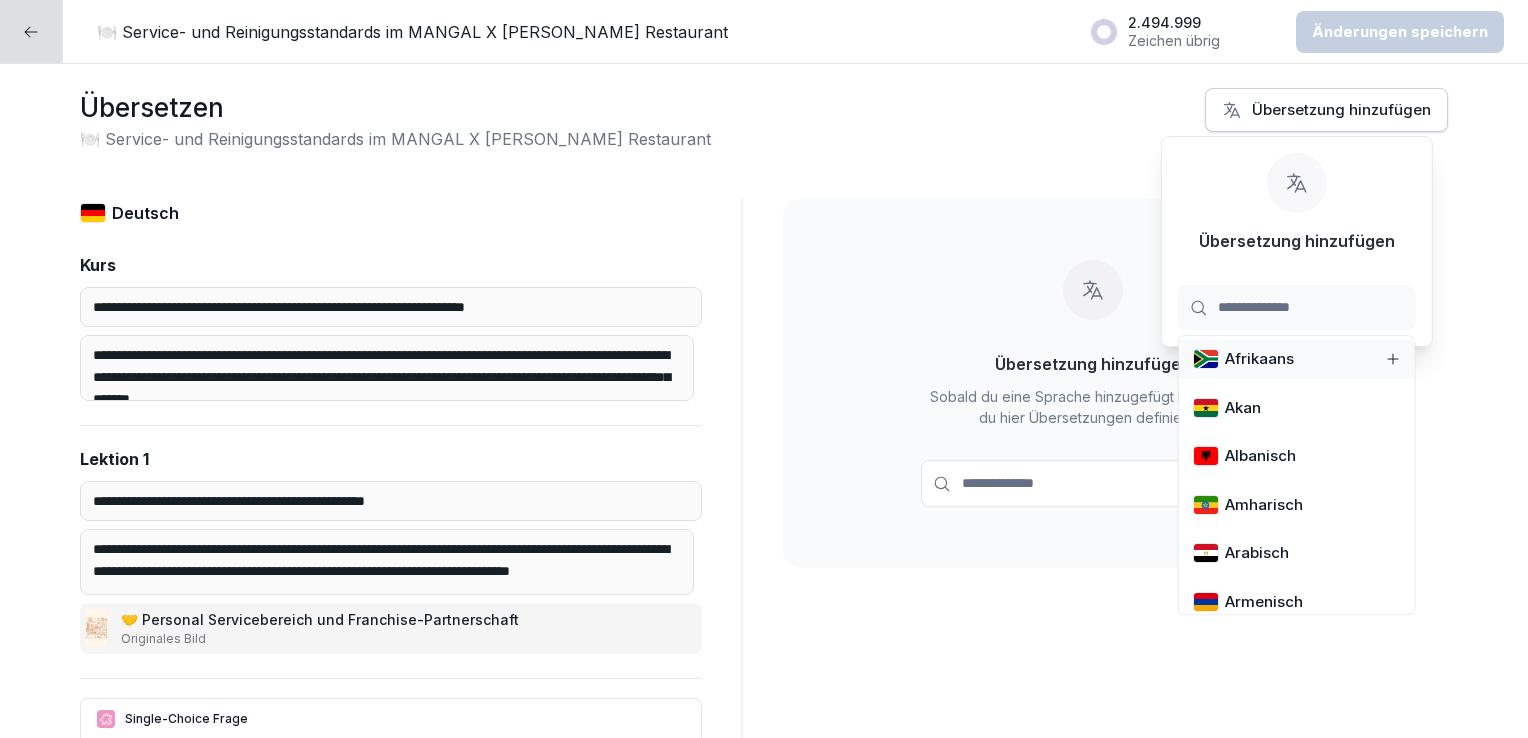click at bounding box center (1297, 307) 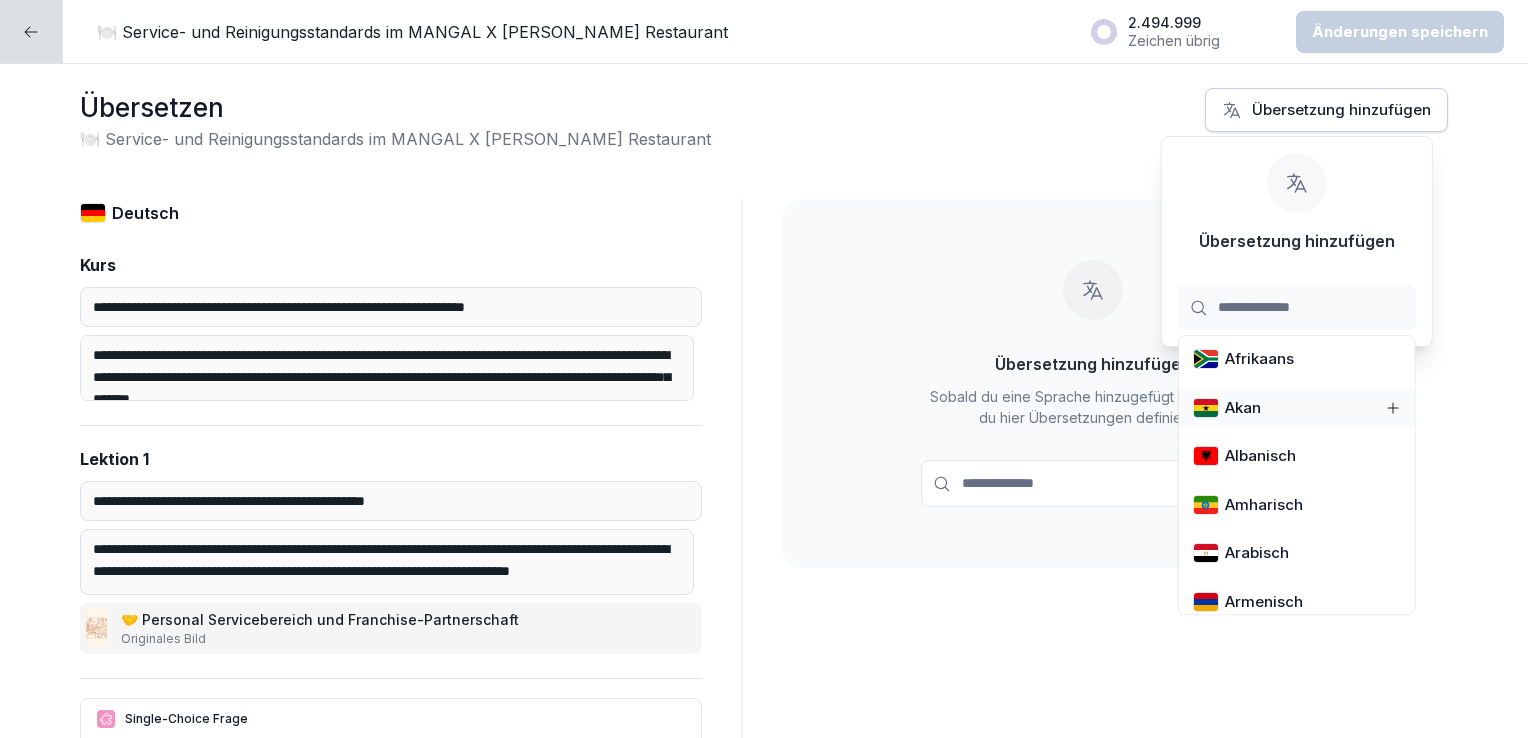 click at bounding box center [1297, 307] 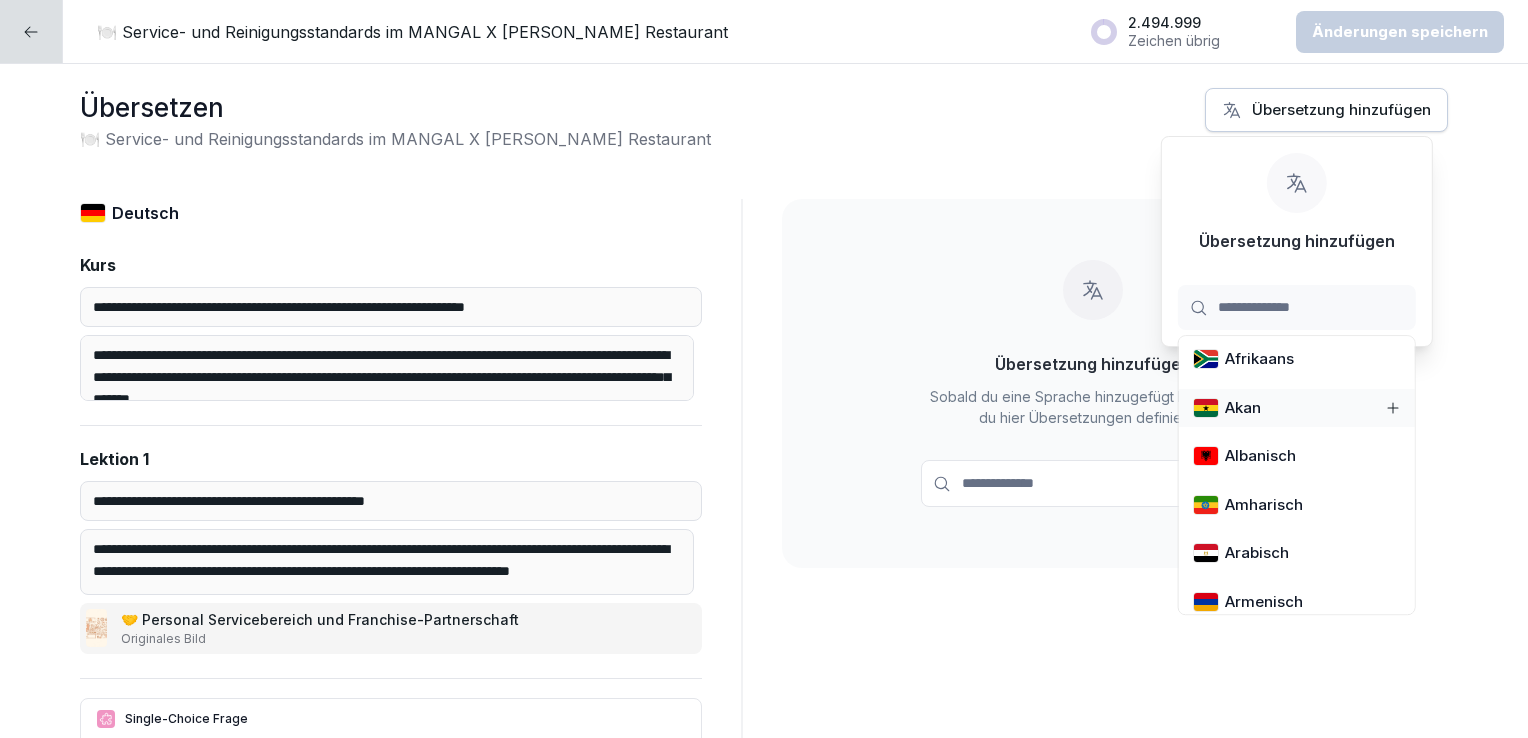 click at bounding box center [1297, 307] 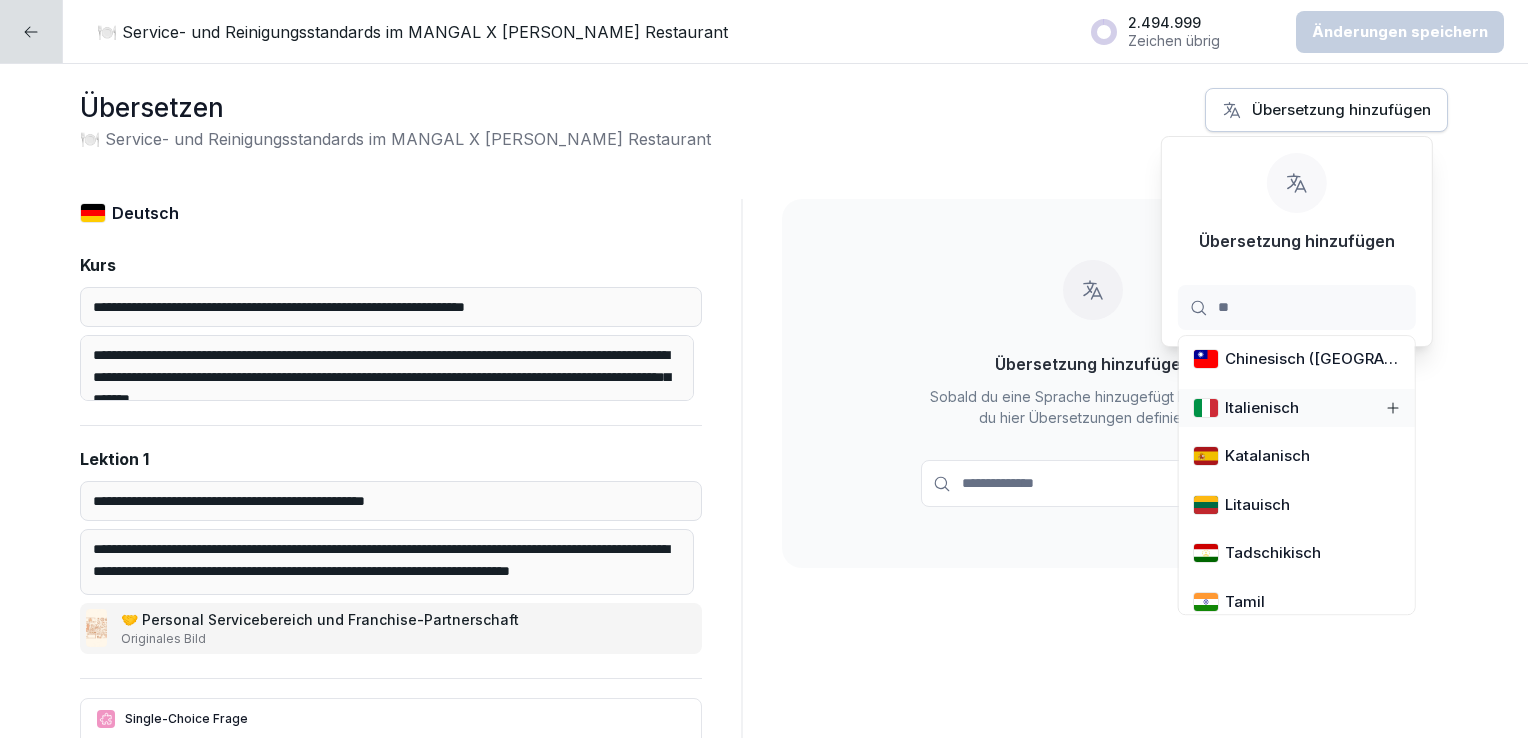 type on "***" 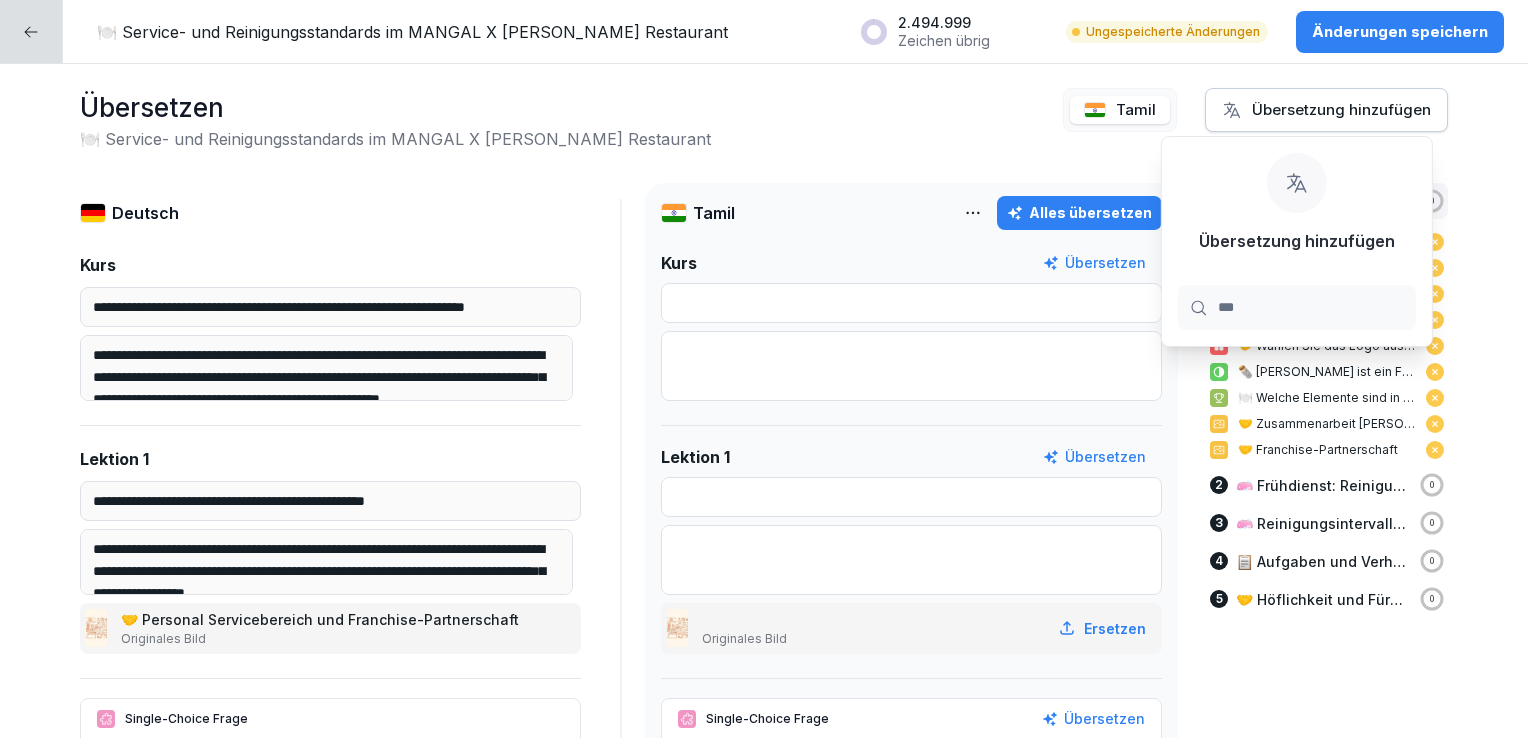 click on "Alles übersetzen" at bounding box center [1079, 213] 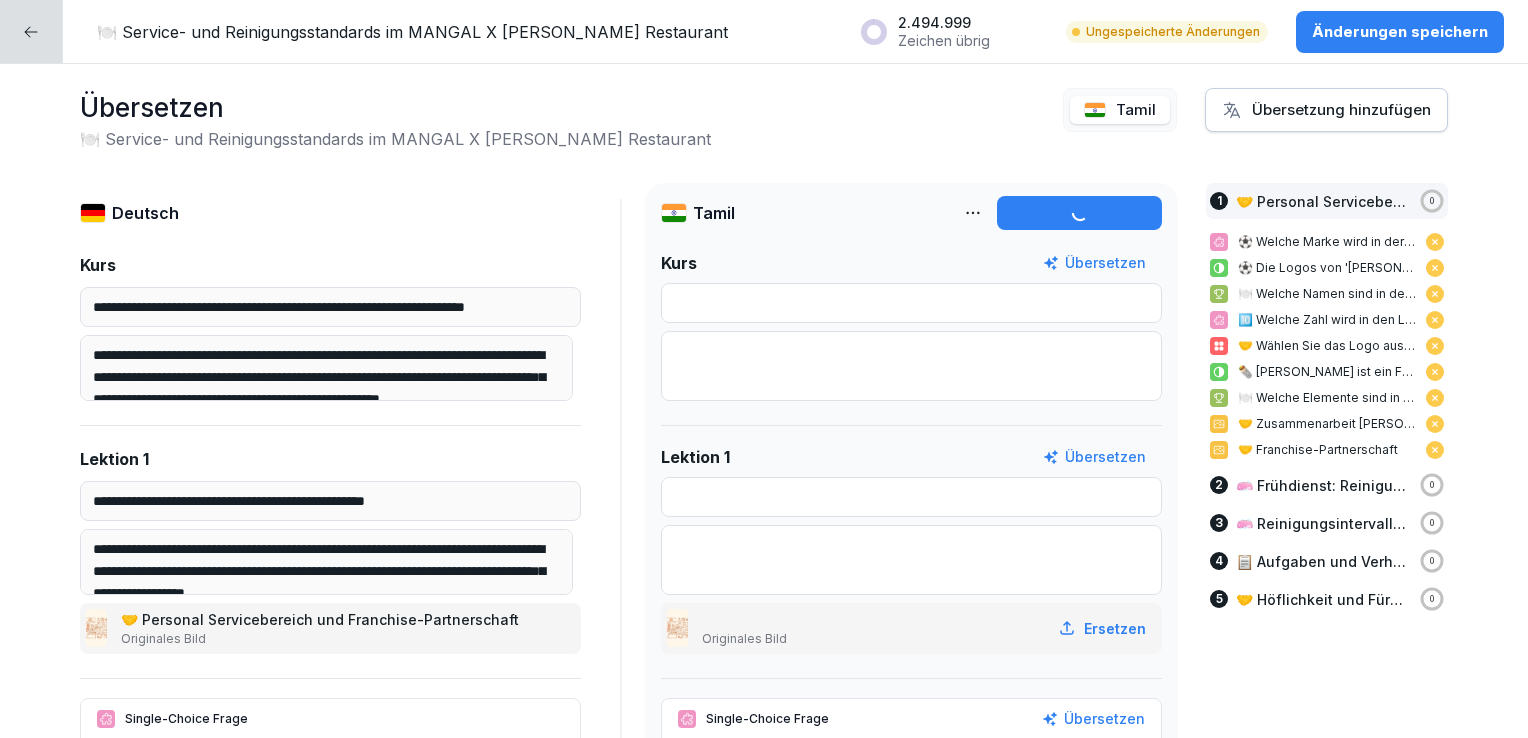 type on "**********" 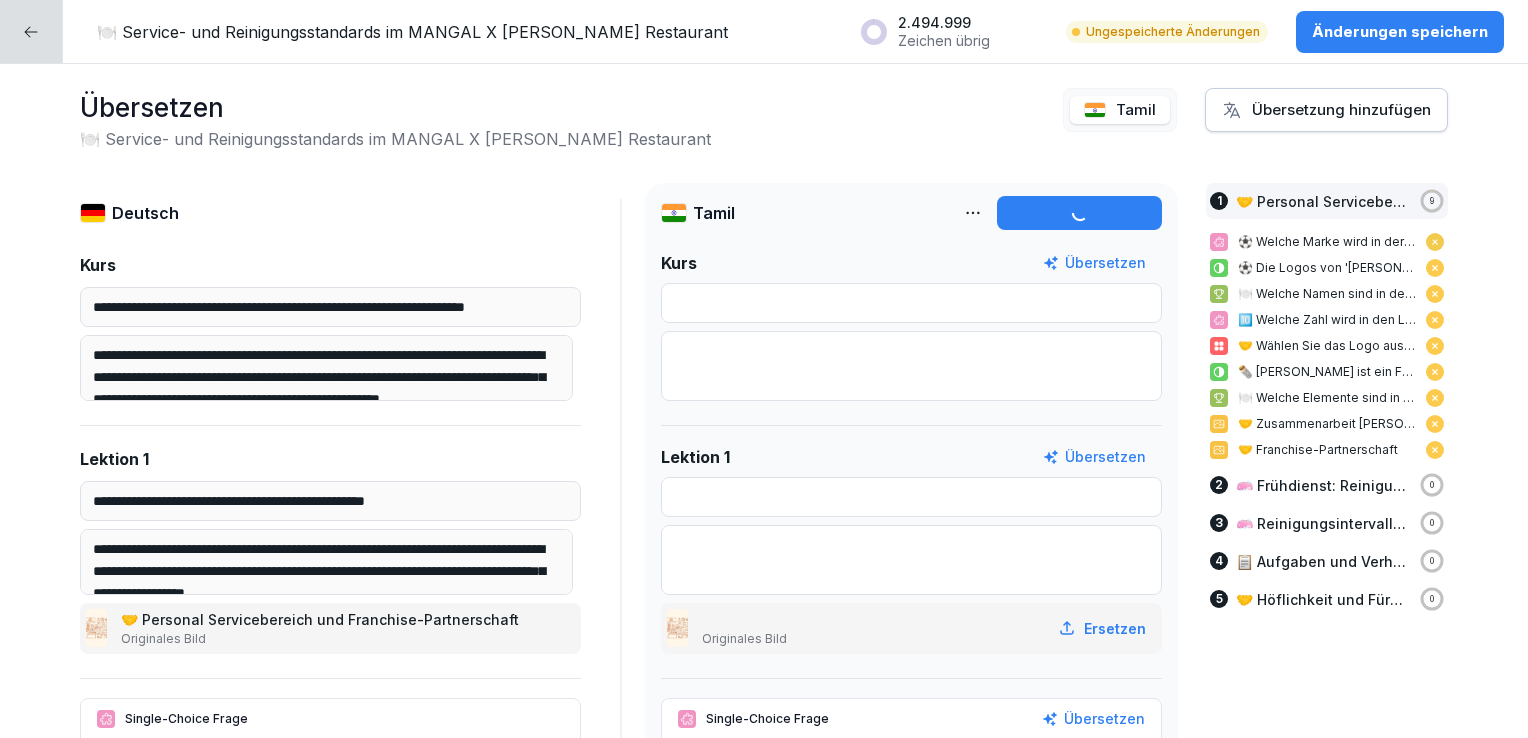 type on "**********" 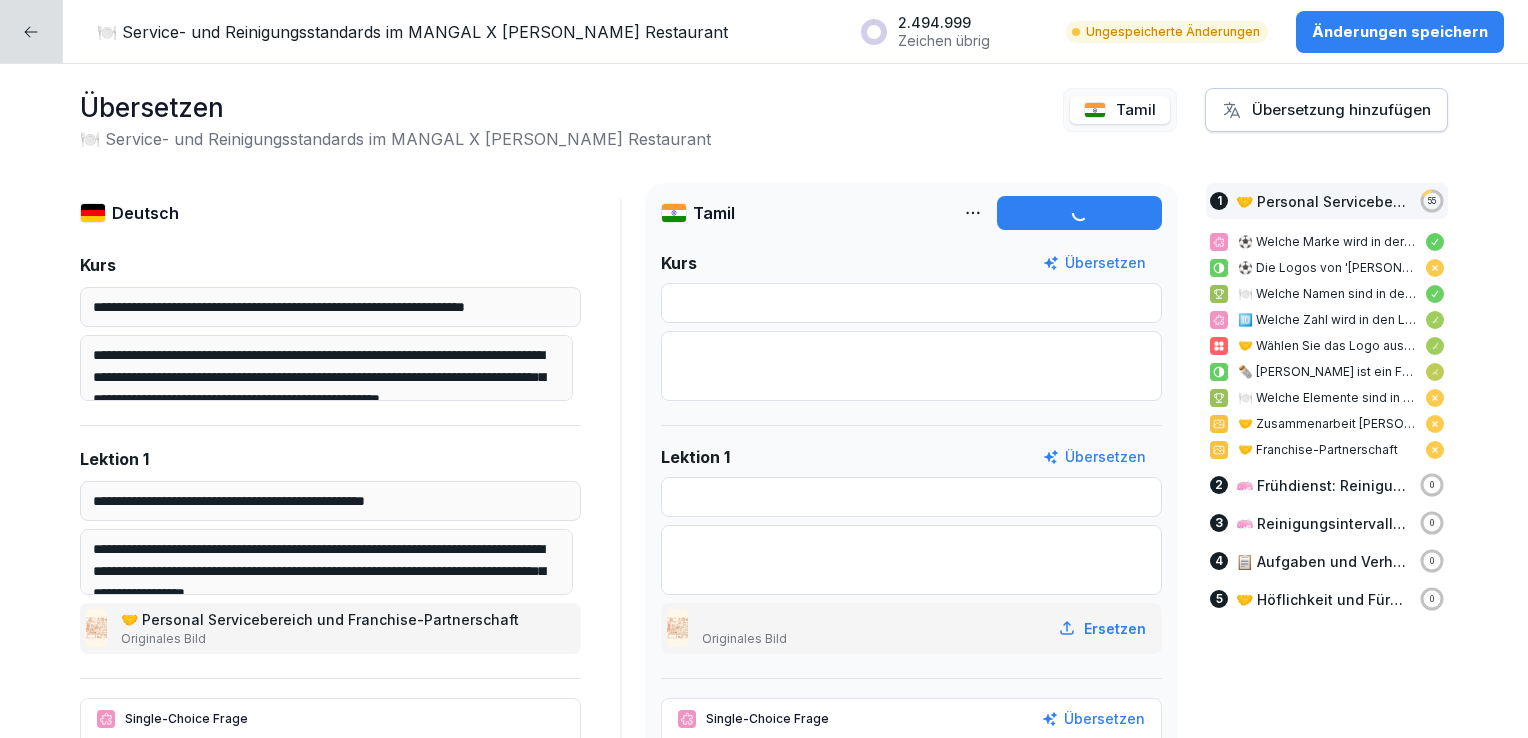 type on "**********" 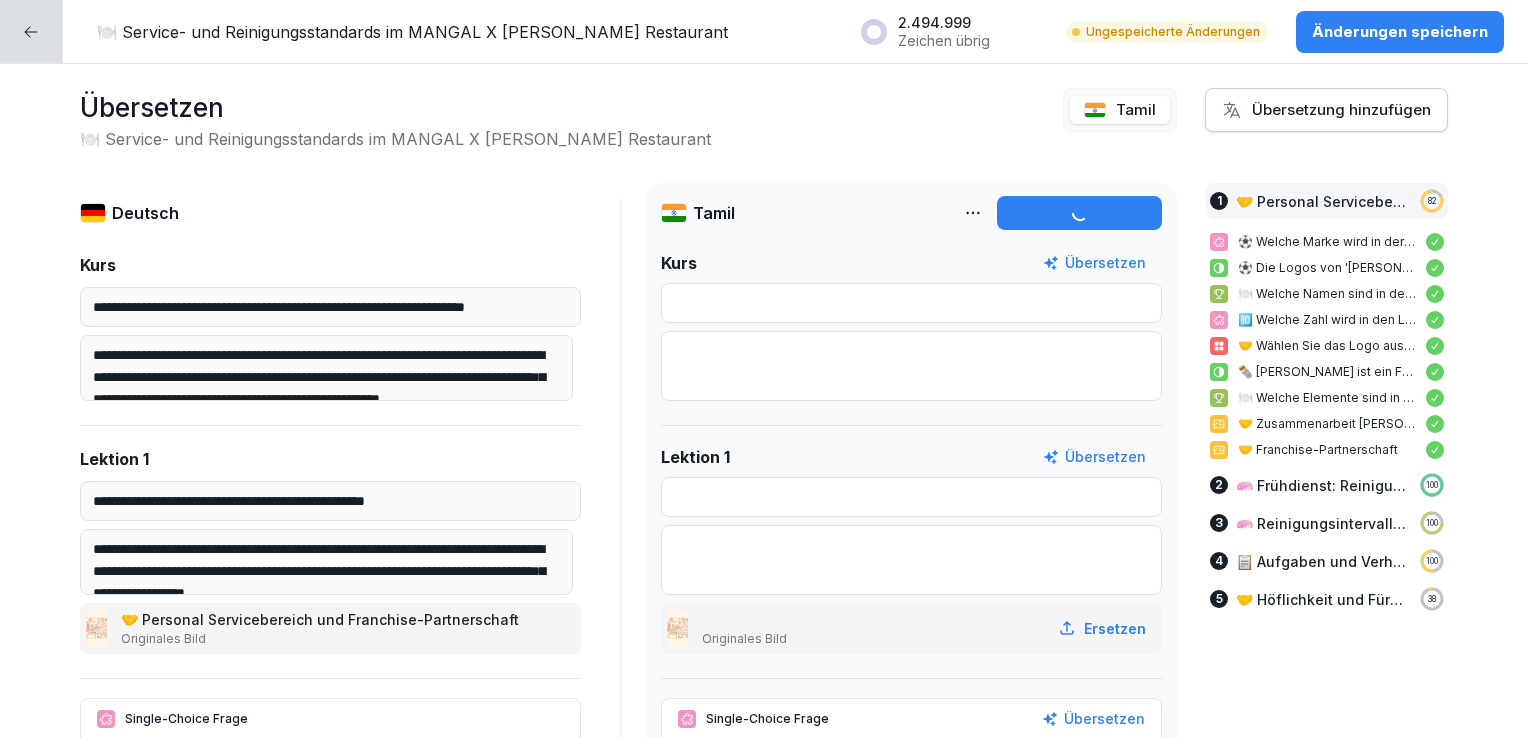 type on "**********" 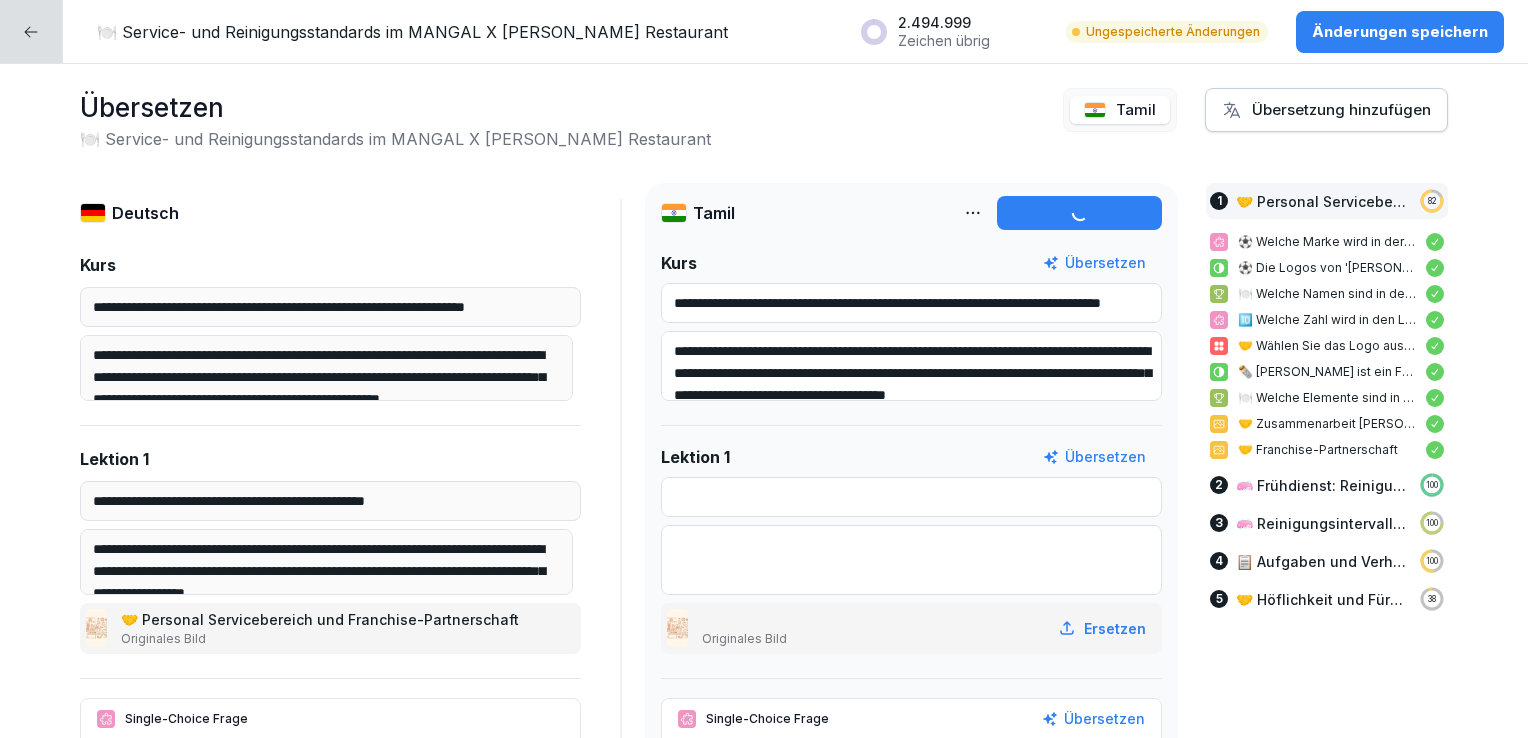 type on "**********" 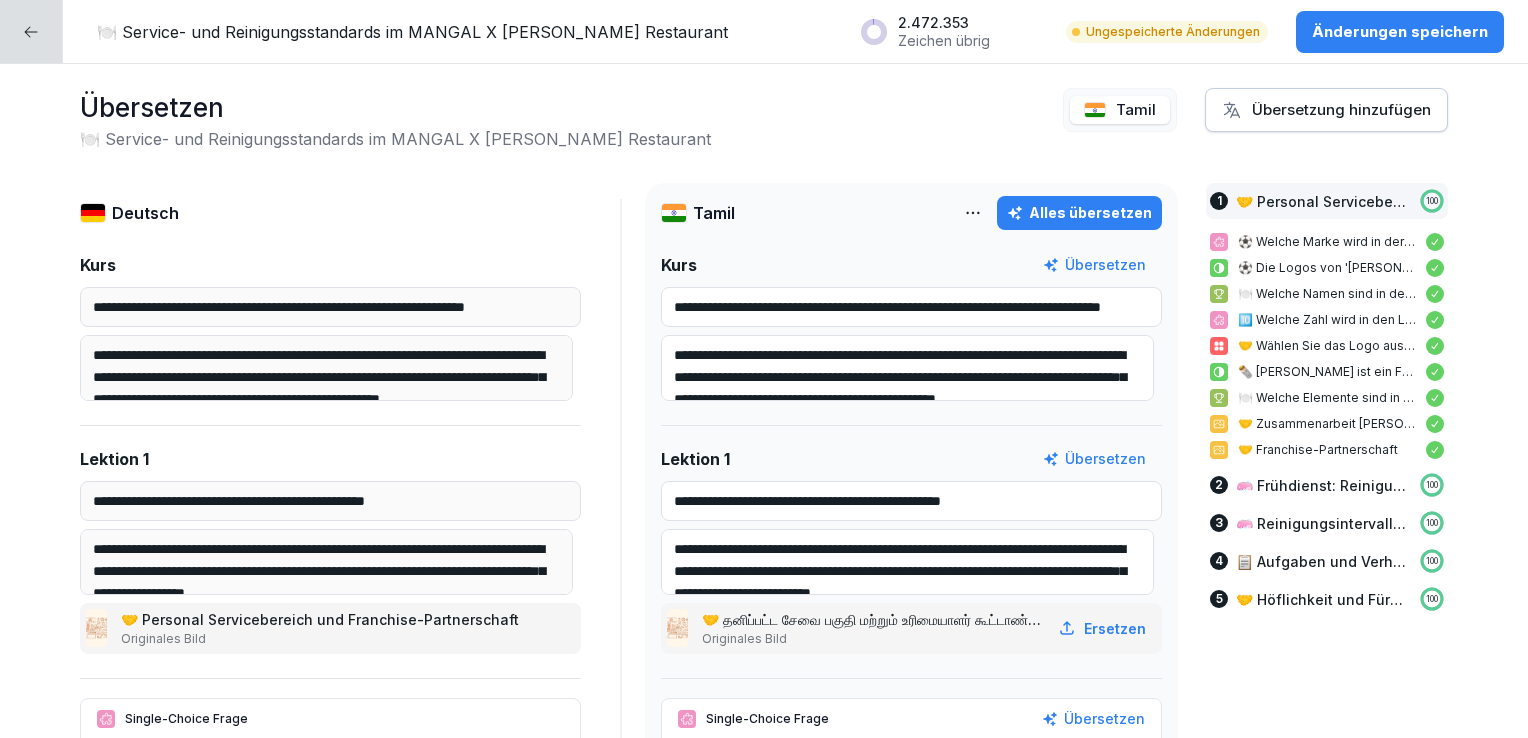 scroll, scrollTop: 62, scrollLeft: 0, axis: vertical 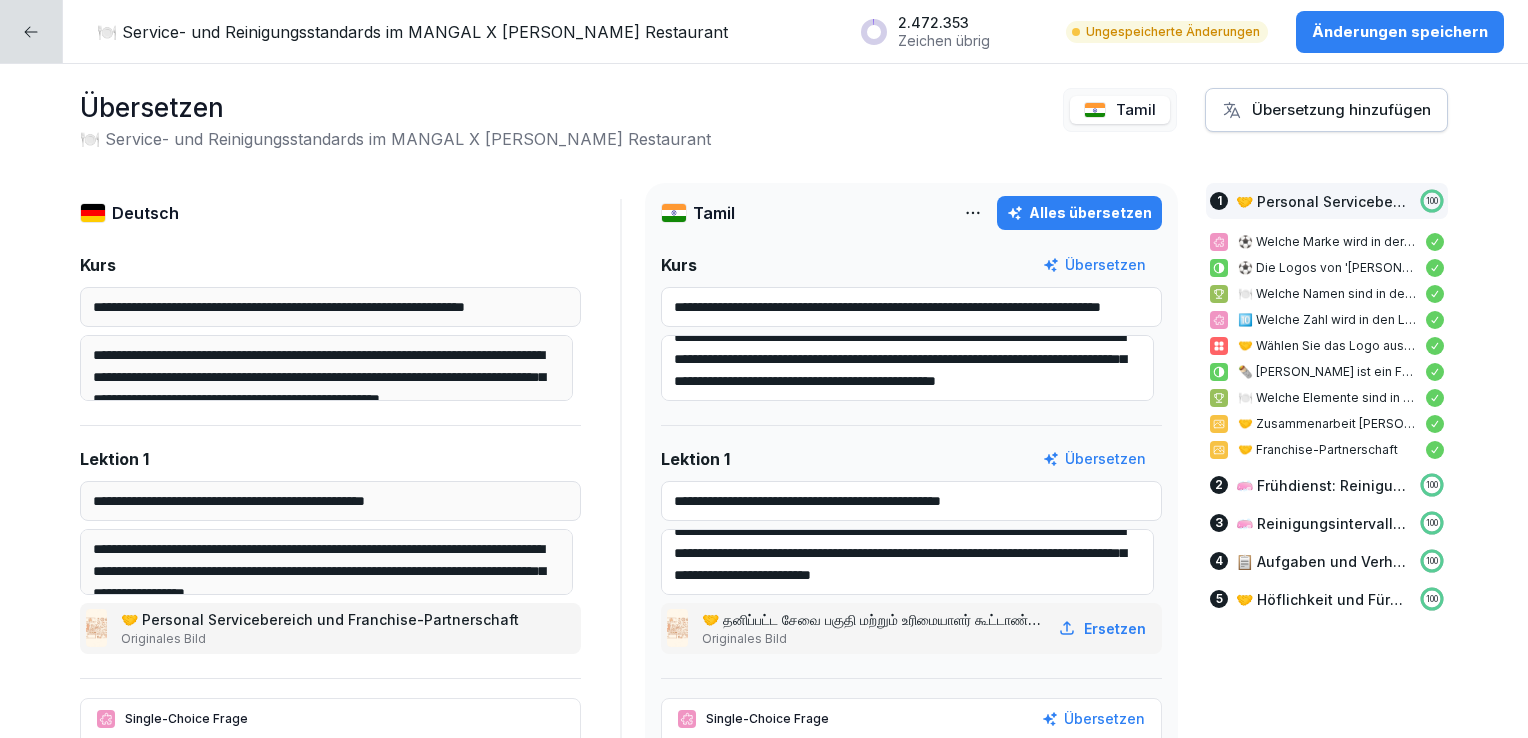 click on "**********" at bounding box center [764, 369] 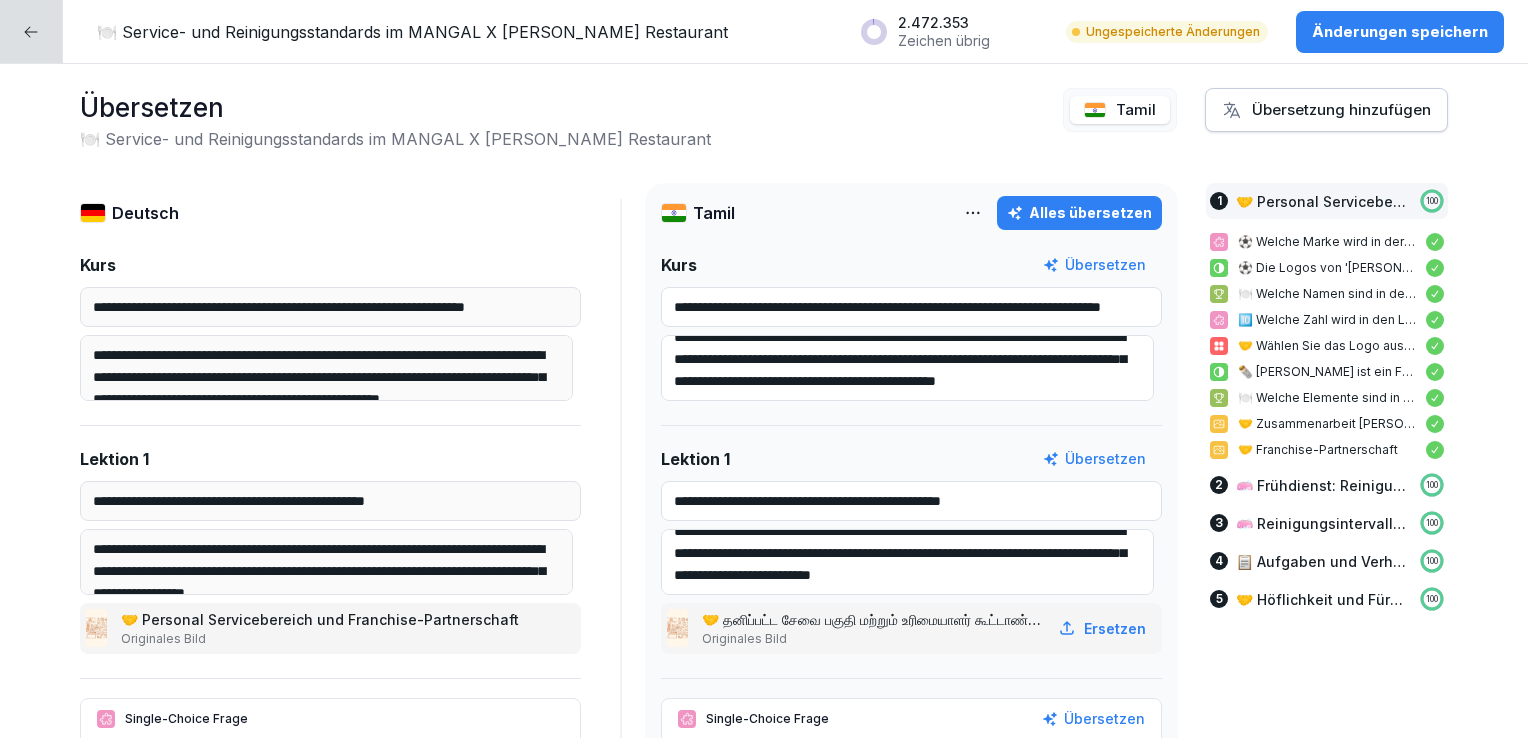 click at bounding box center (31, 31) 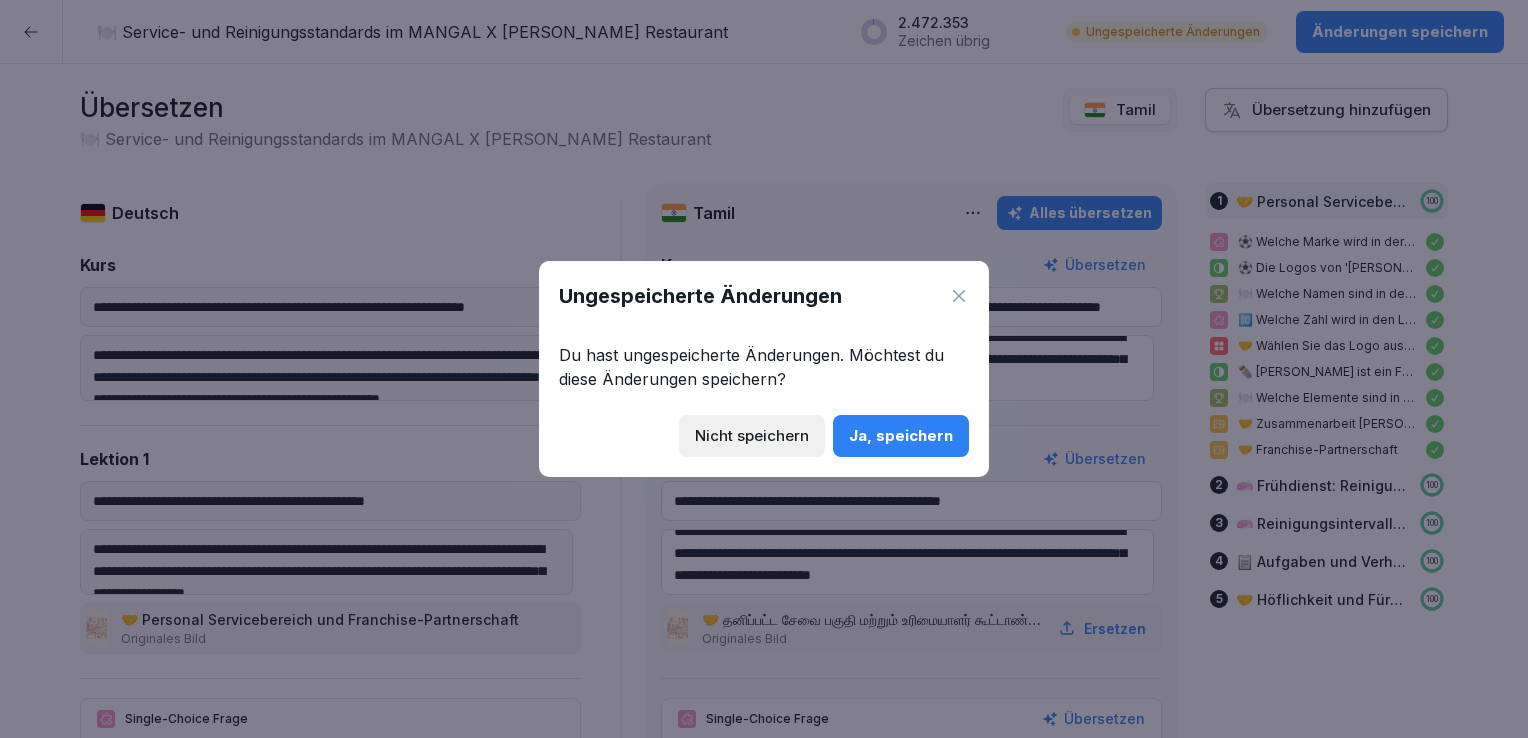 click on "Nicht speichern" at bounding box center (752, 436) 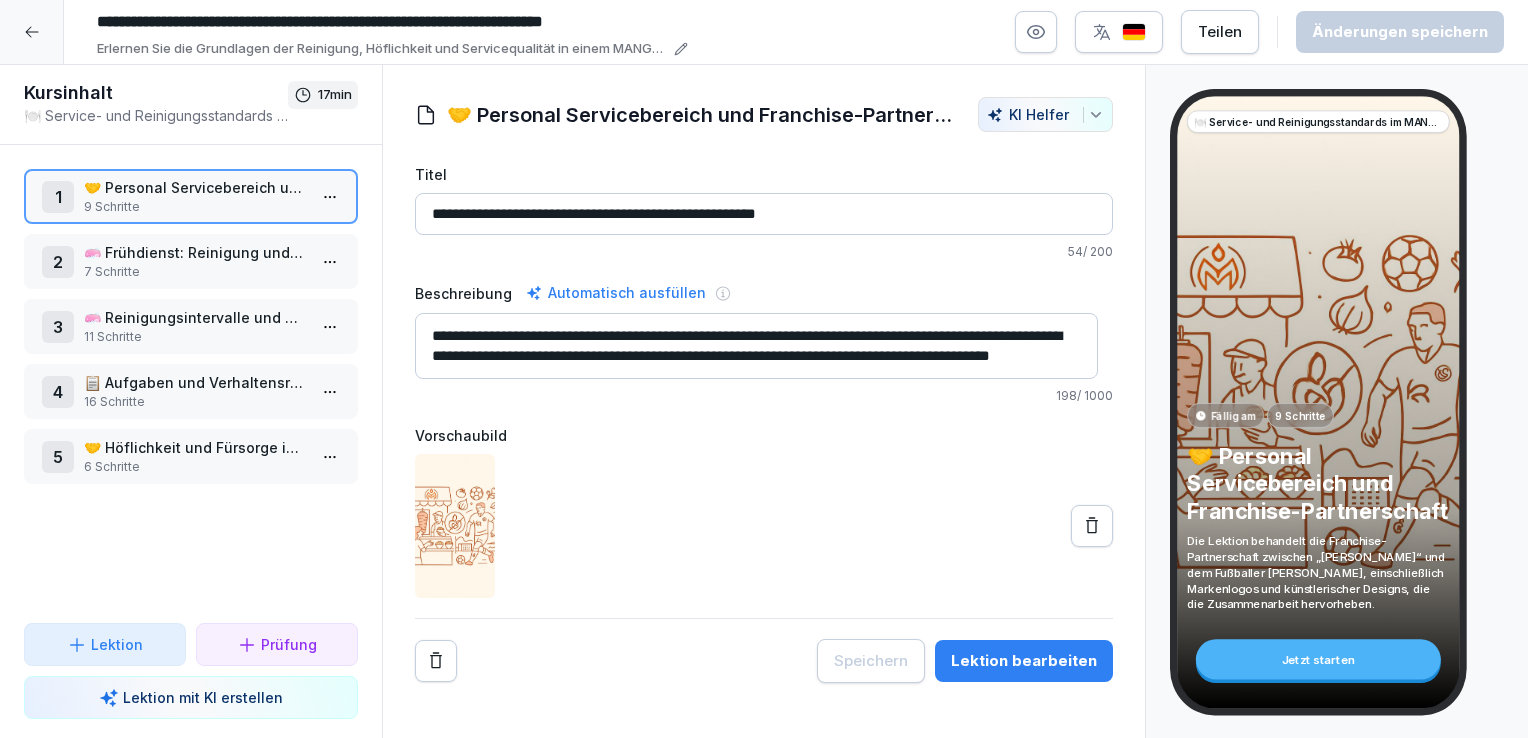 click 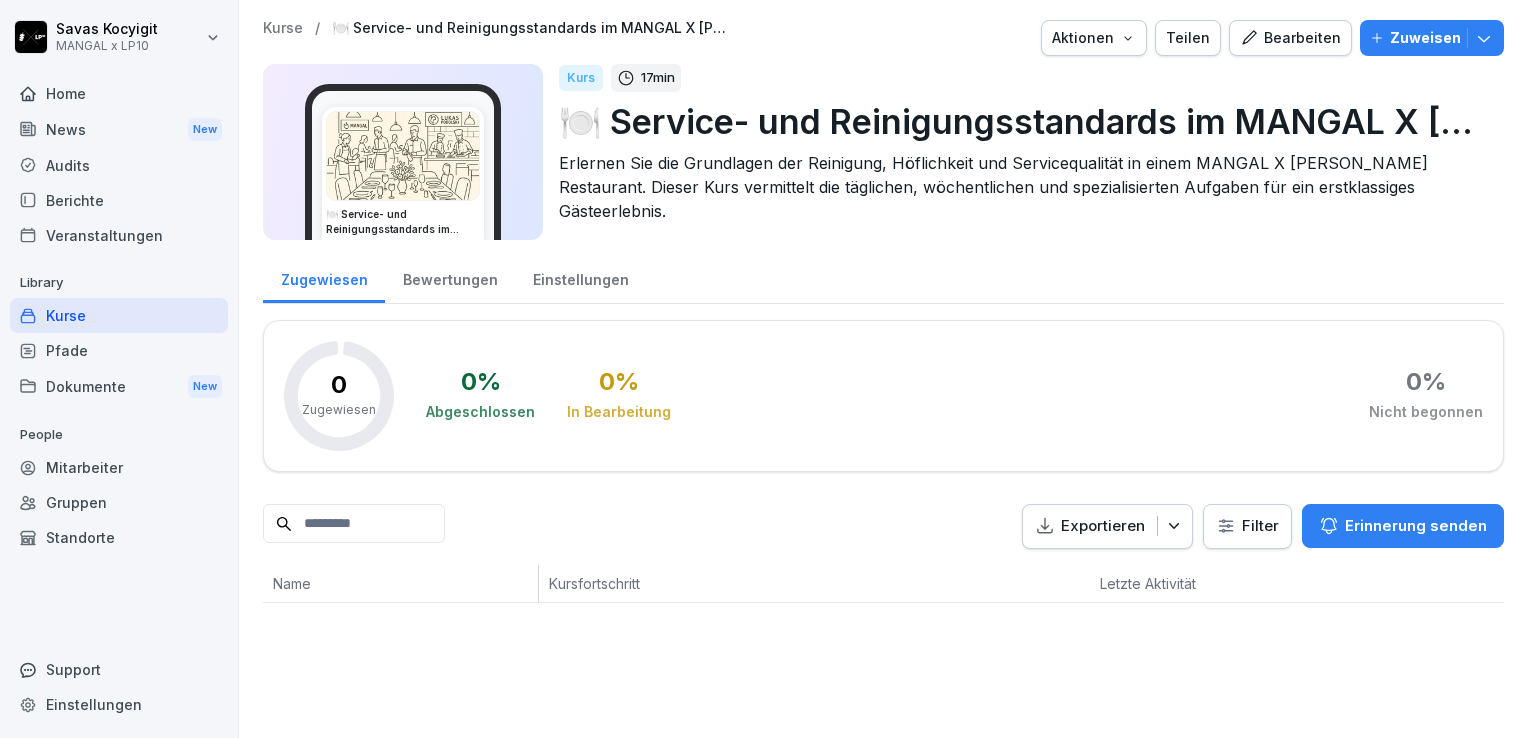 click on "Pfade" at bounding box center (119, 350) 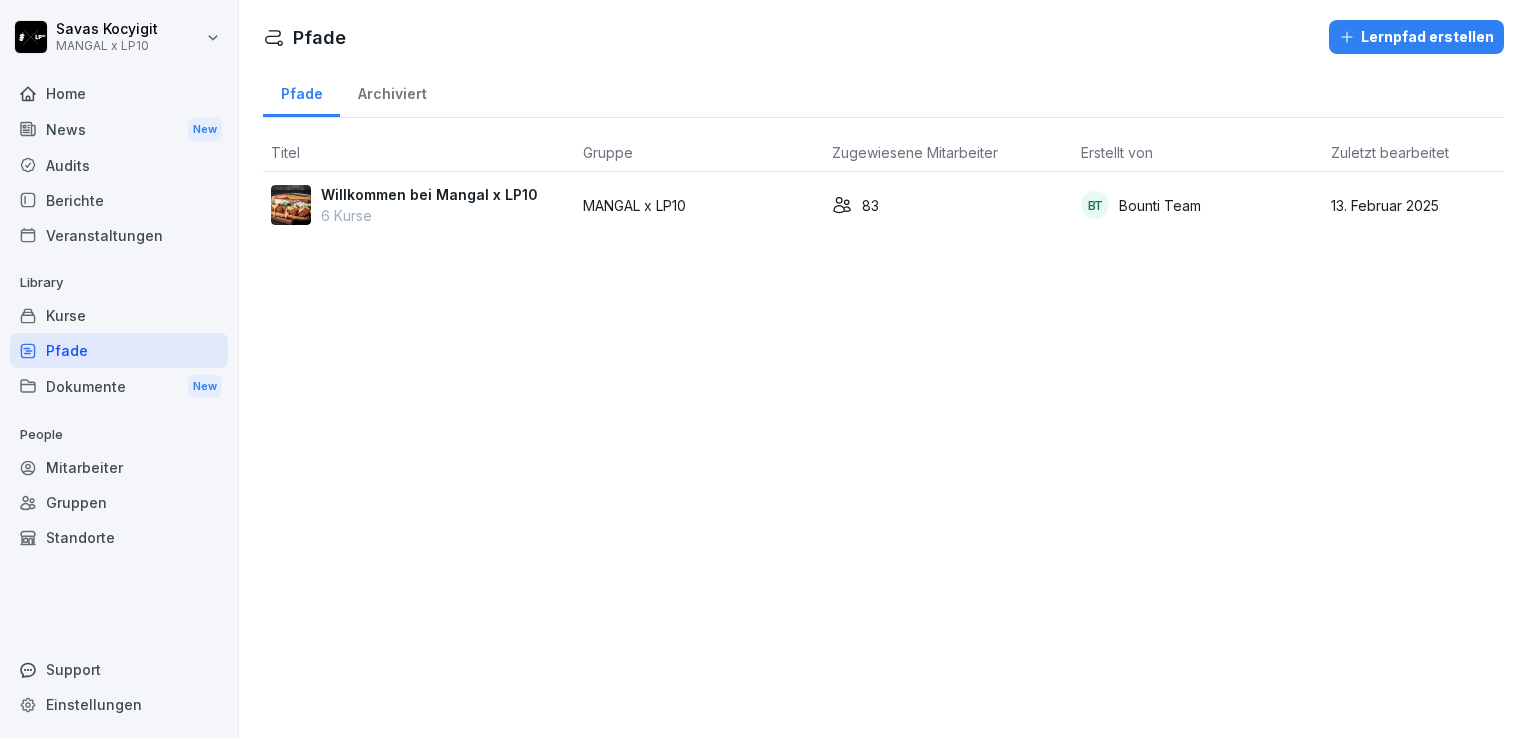 click on "Mitarbeiter" at bounding box center (119, 467) 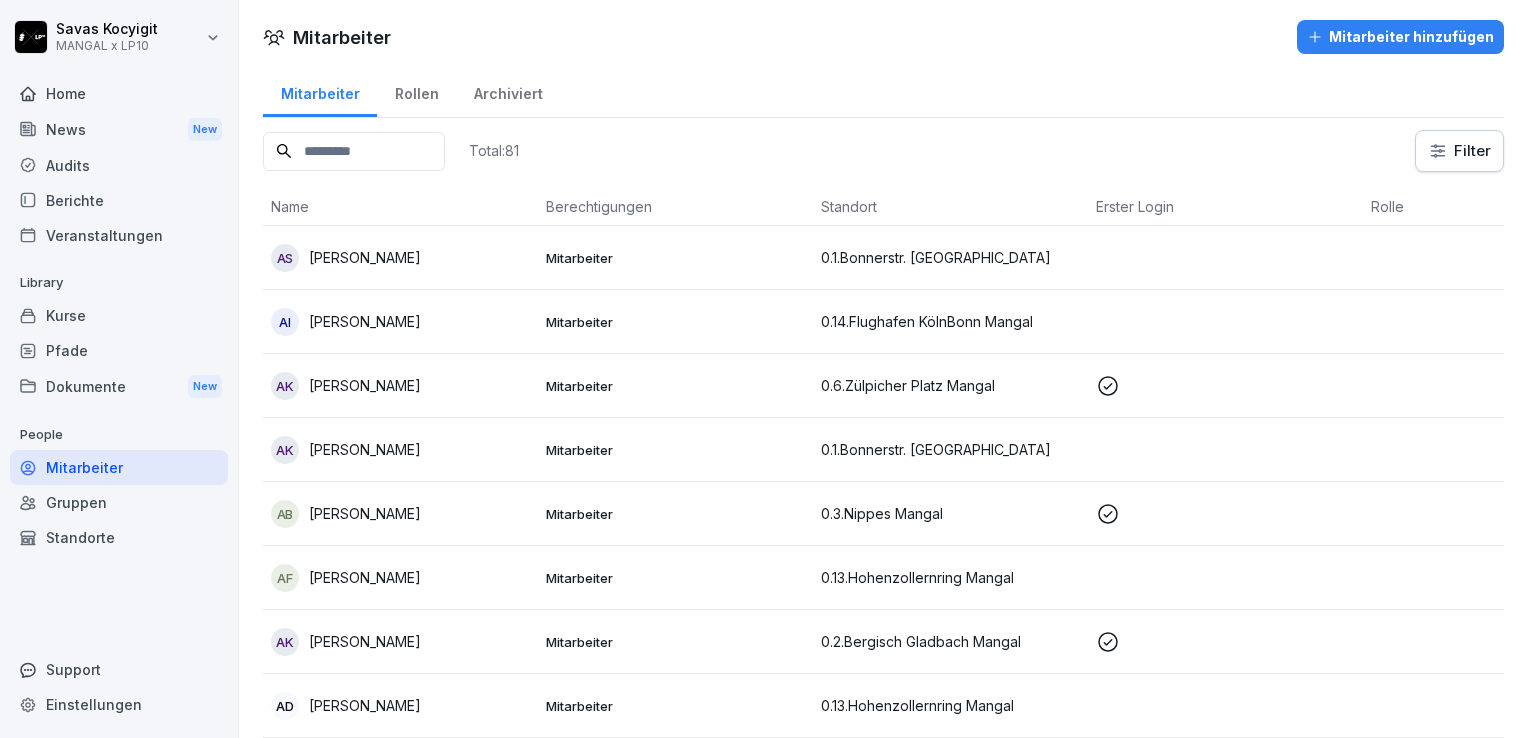 click at bounding box center [354, 151] 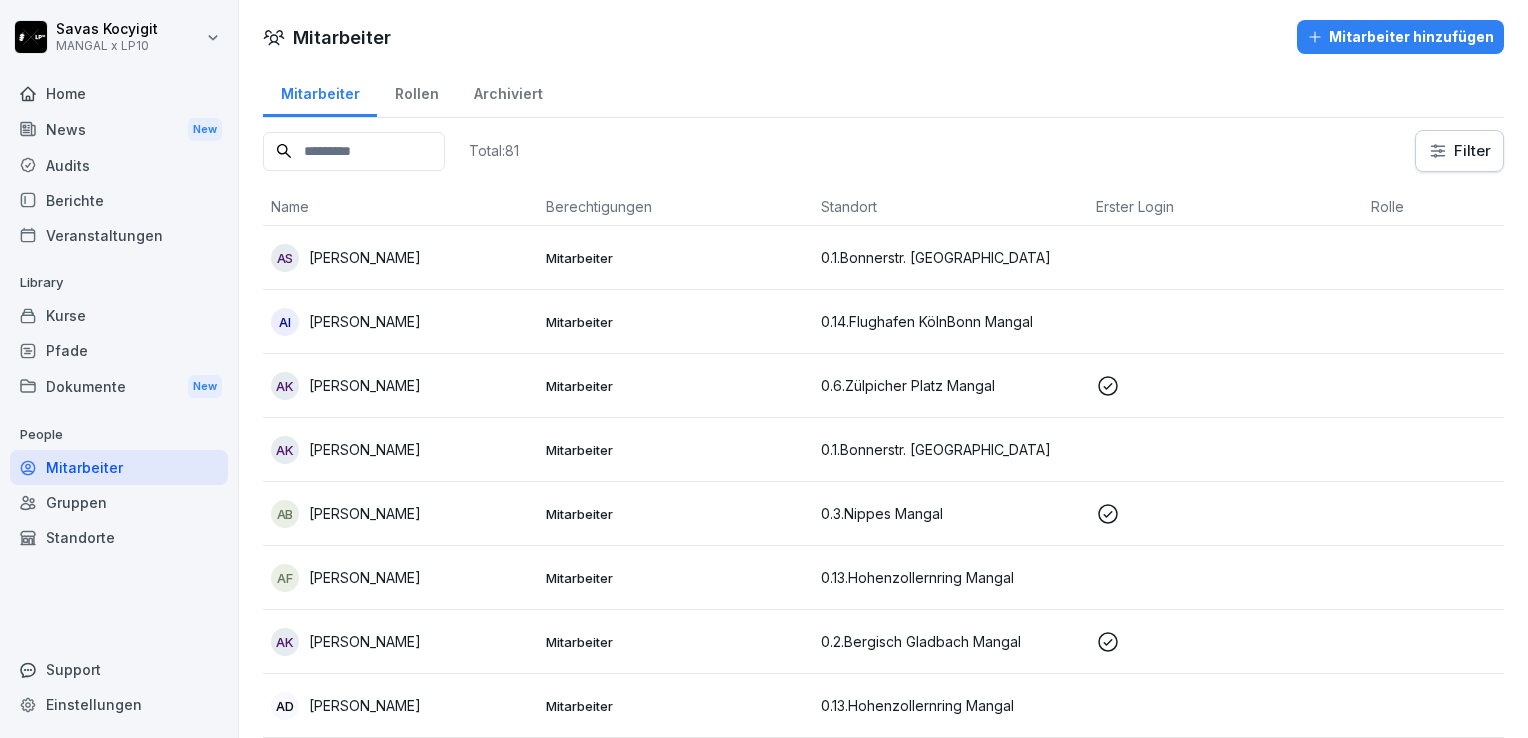 click on "AI [PERSON_NAME]" at bounding box center [400, 322] 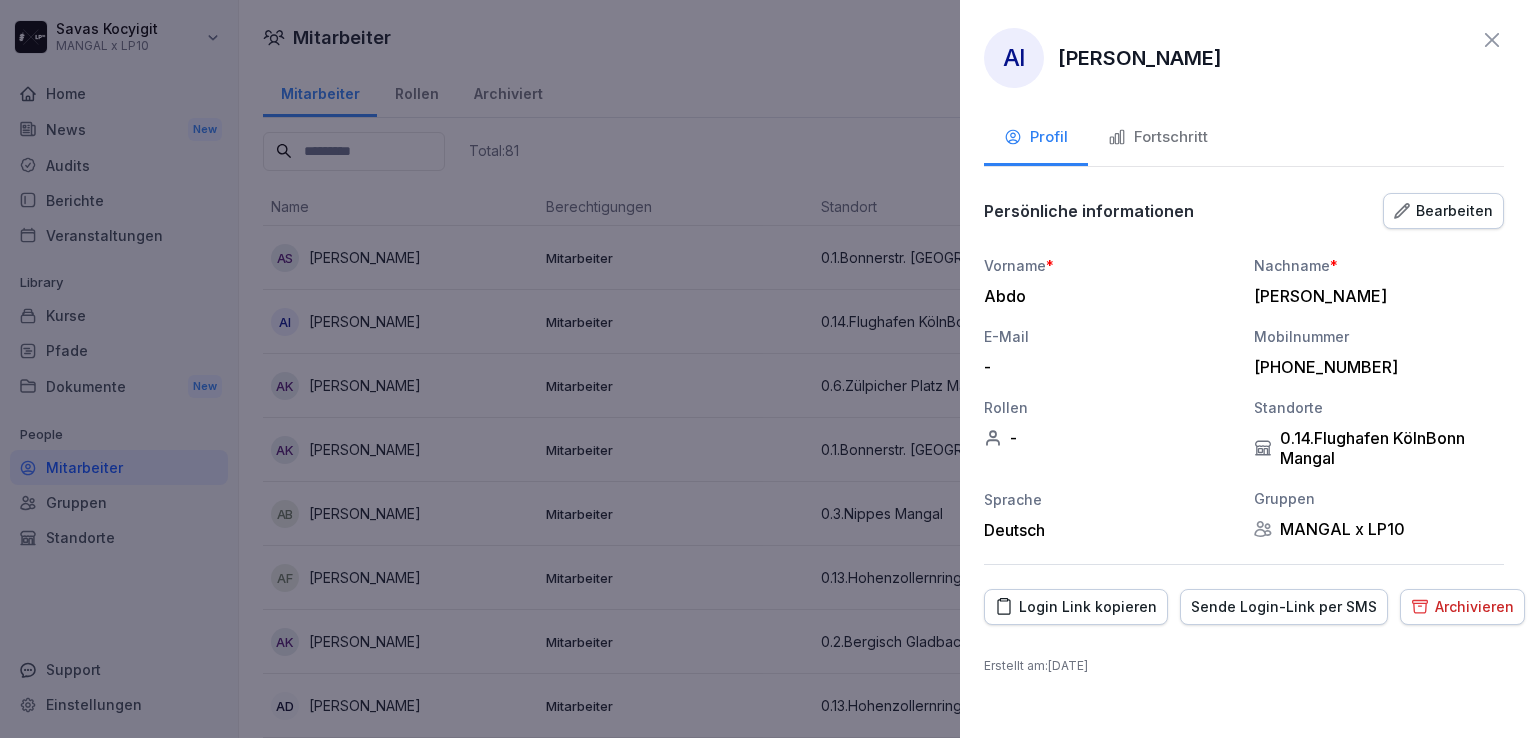 click on "Sende Login-Link per SMS" at bounding box center [1284, 607] 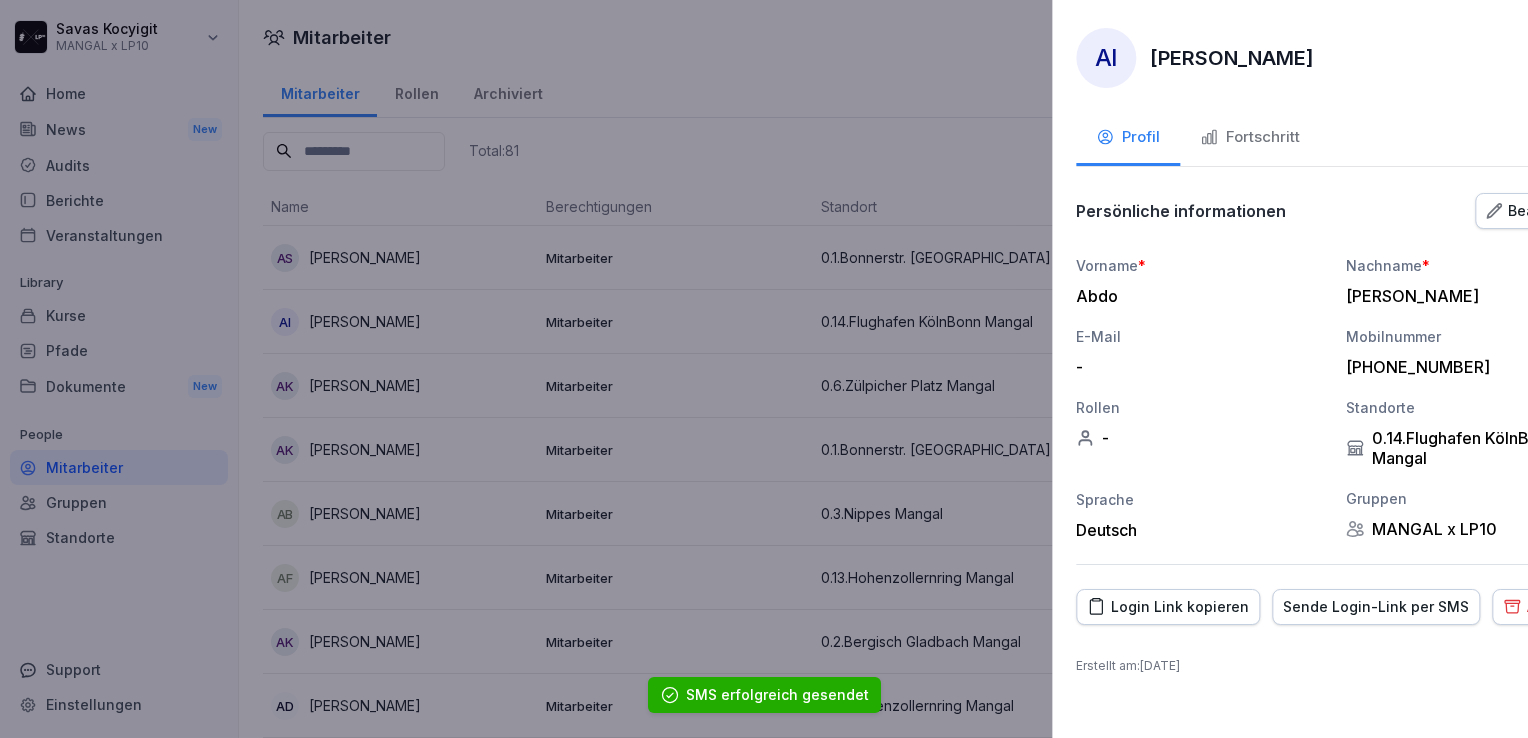 click at bounding box center [764, 369] 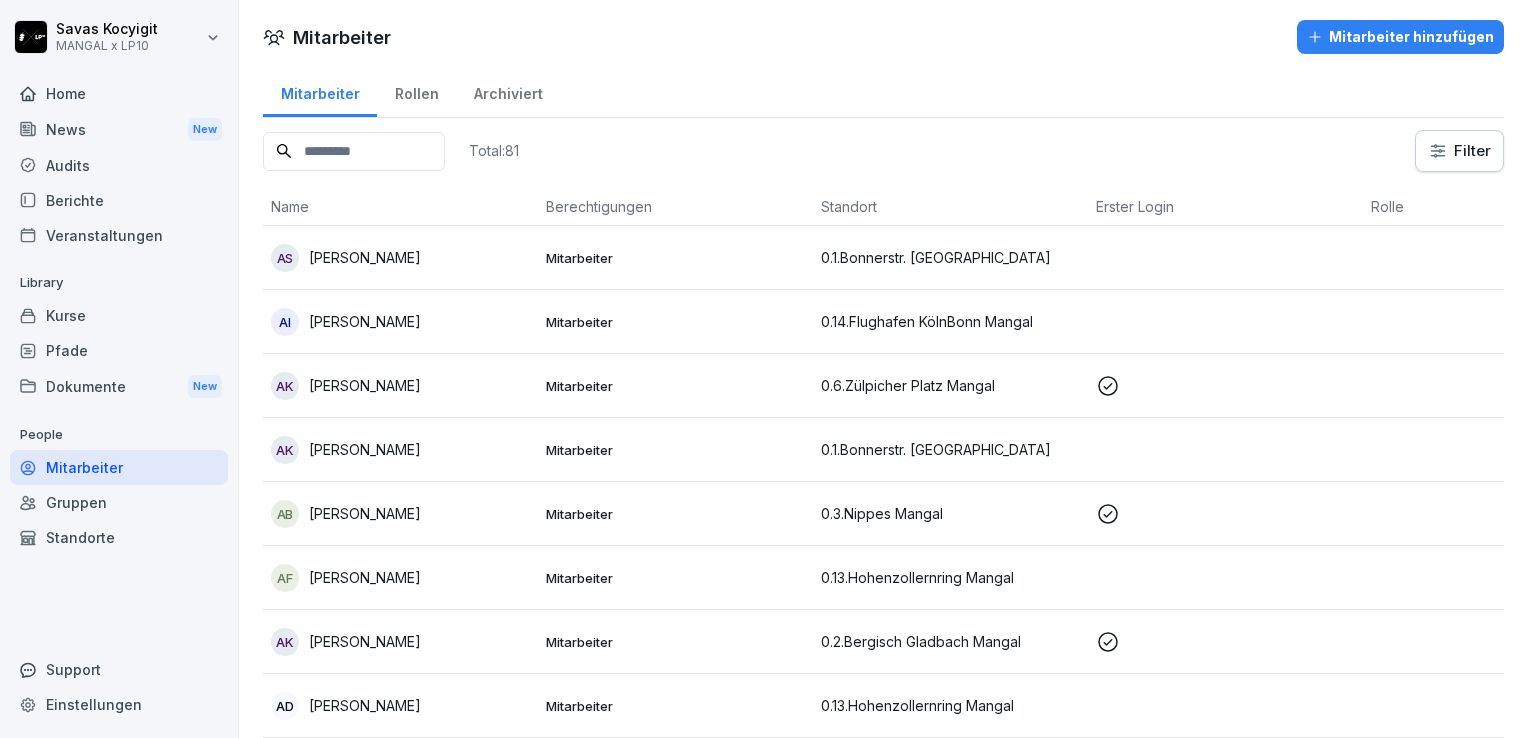 click on "Standort" at bounding box center (950, 207) 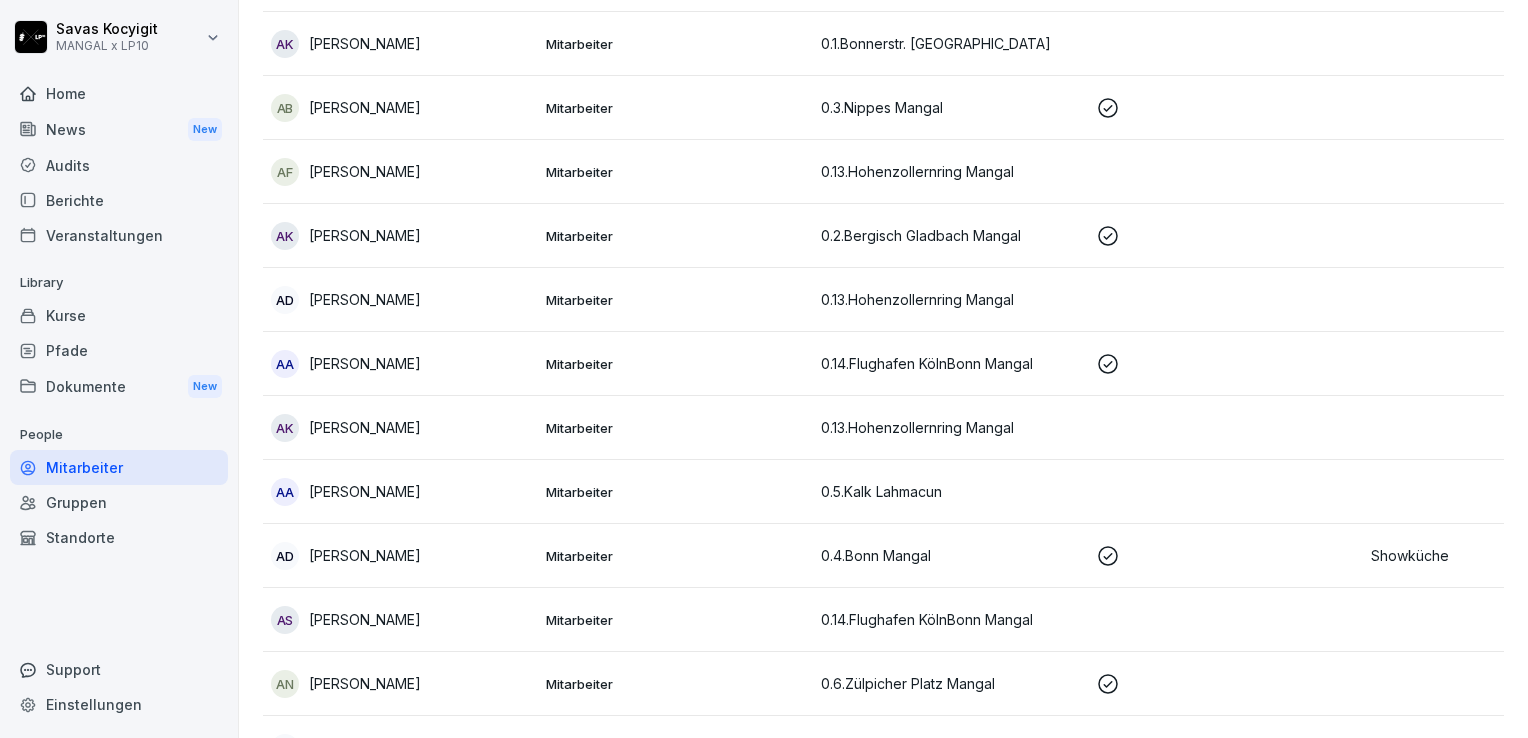 click on "0.14.Flughafen KölnBonn Mangal" at bounding box center (950, 363) 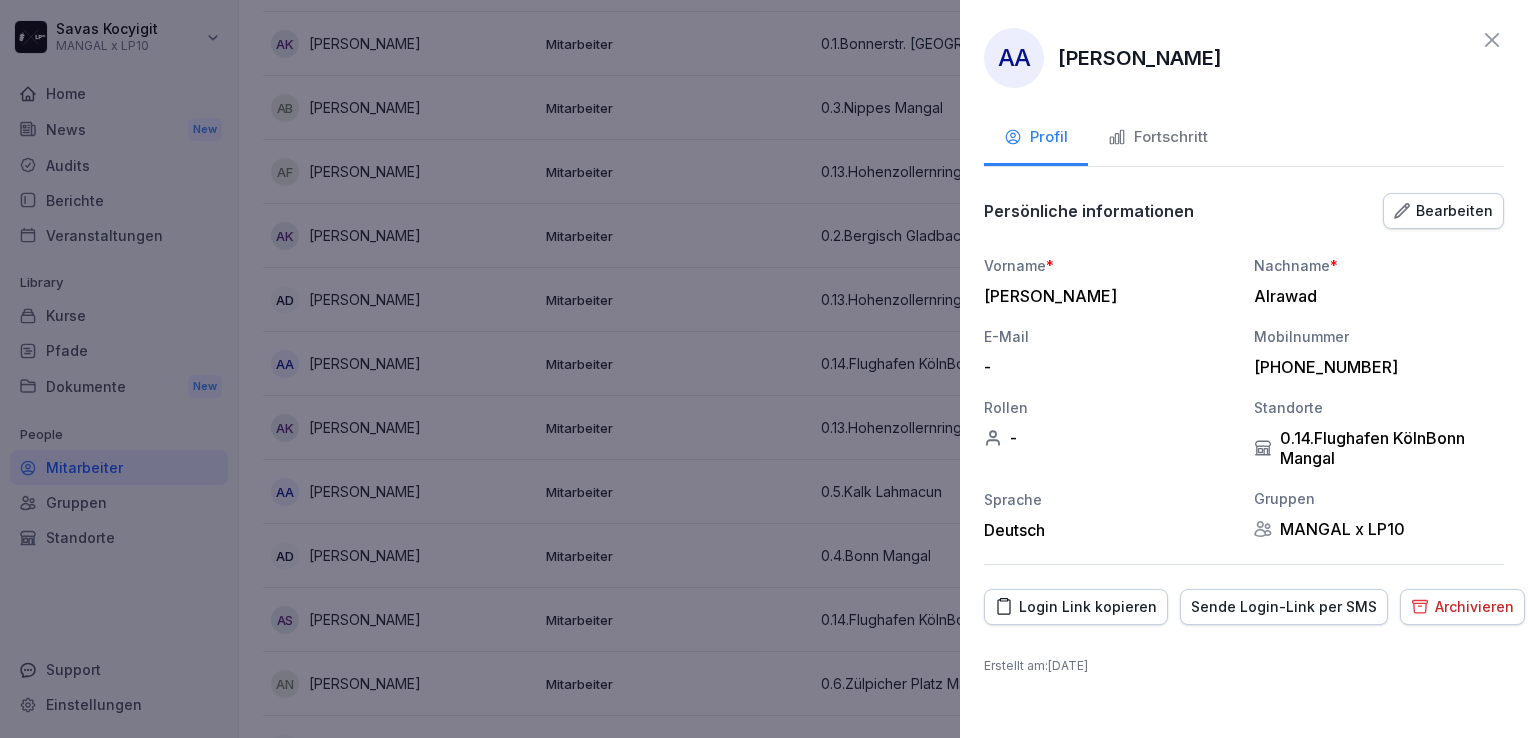 click on "Sende Login-Link per SMS" at bounding box center (1284, 607) 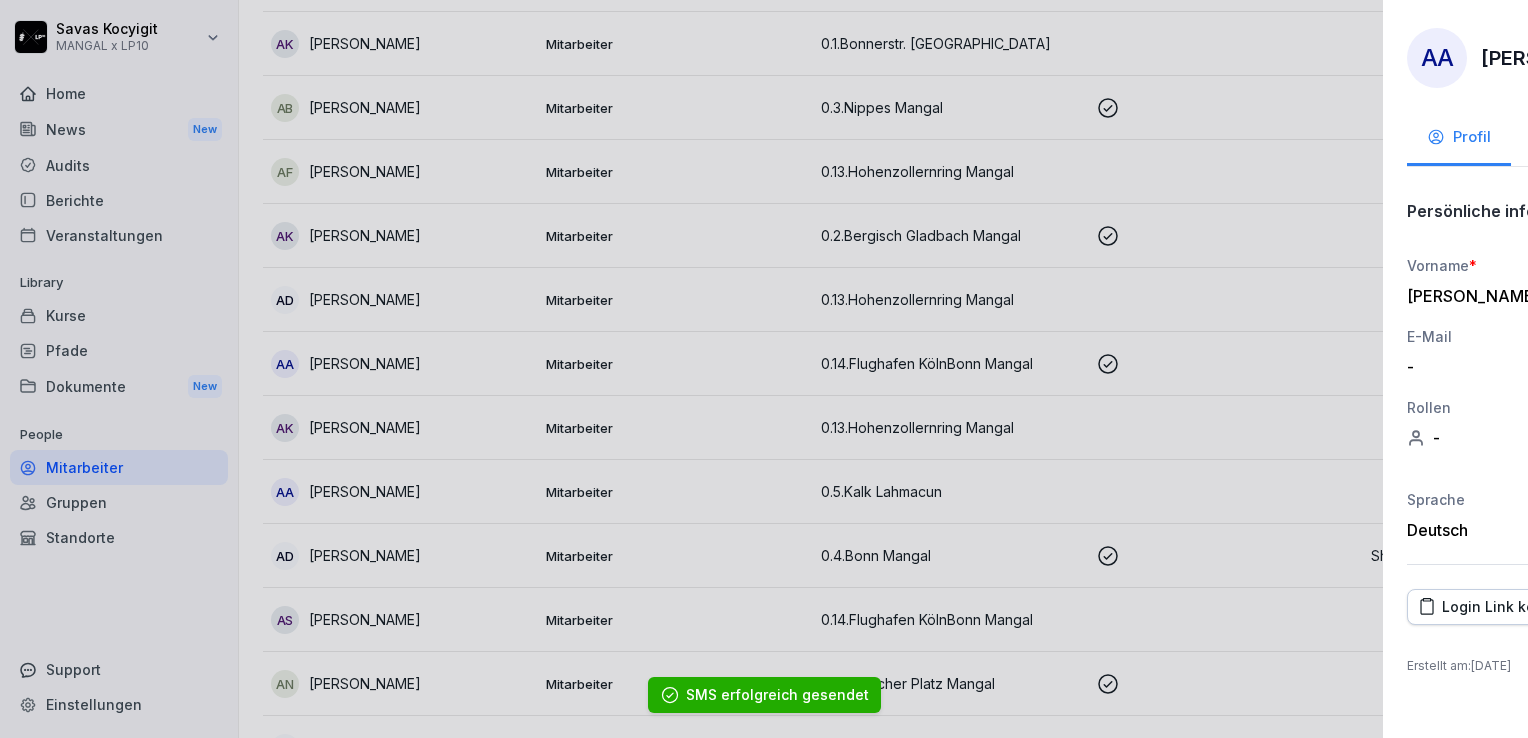 click at bounding box center [764, 369] 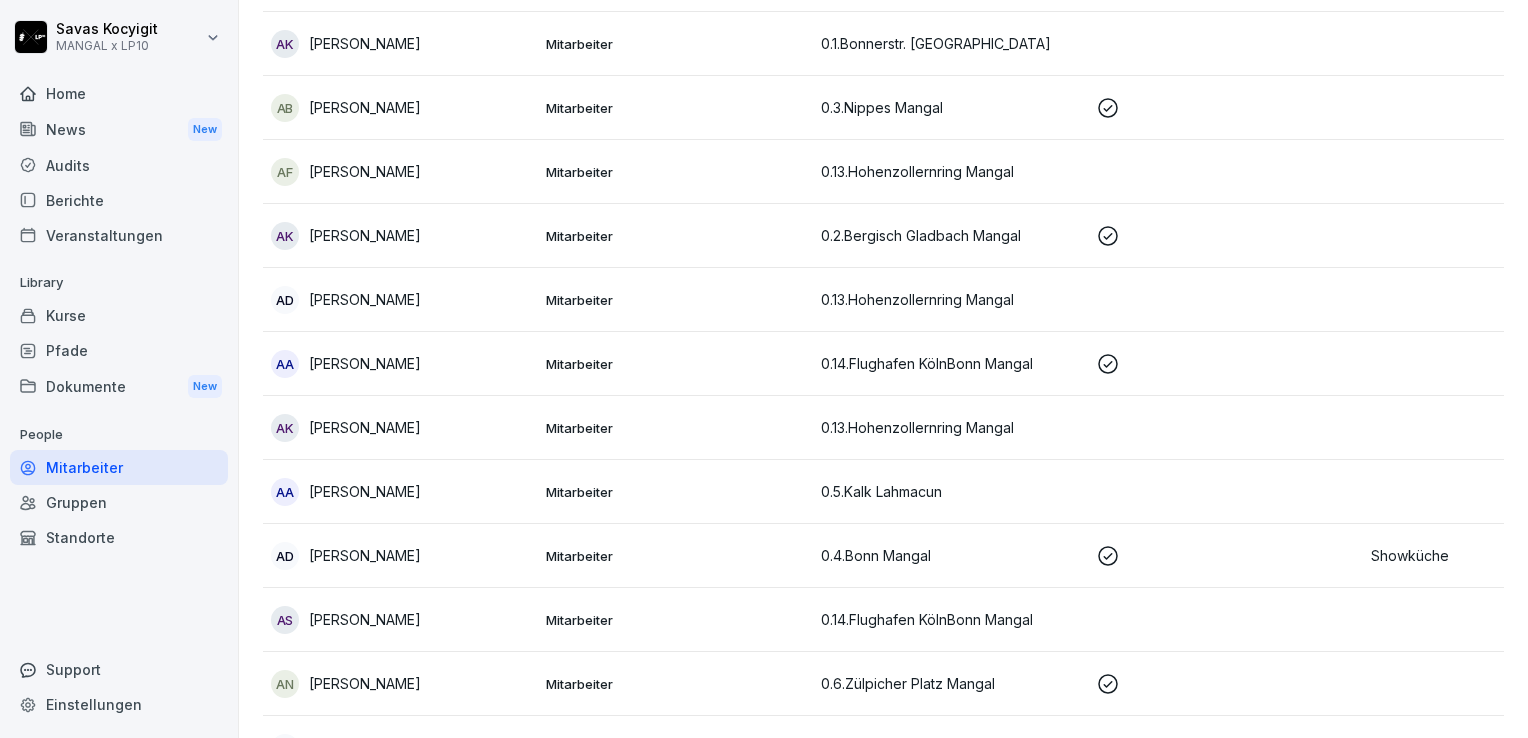 scroll, scrollTop: 0, scrollLeft: 0, axis: both 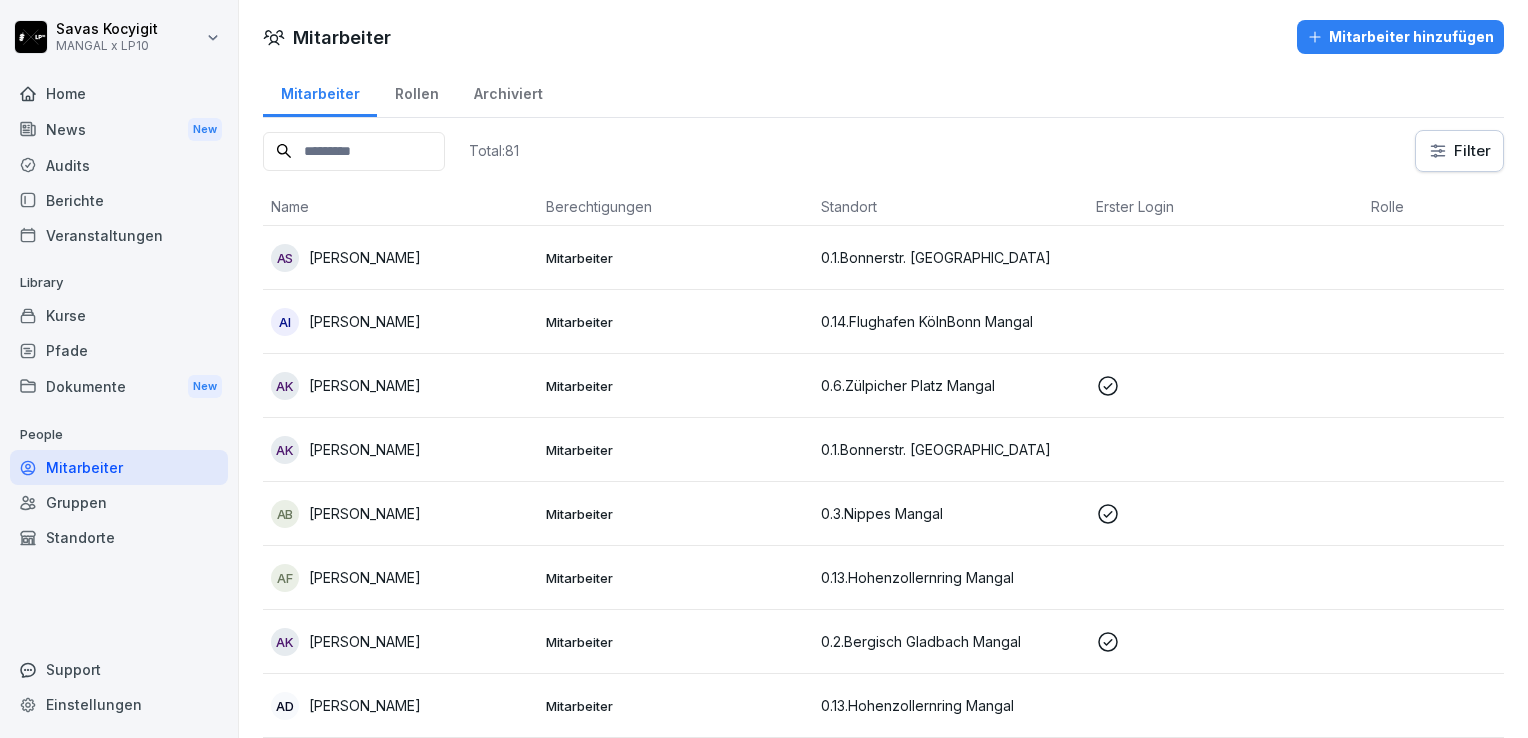 click on "Standorte" at bounding box center (119, 537) 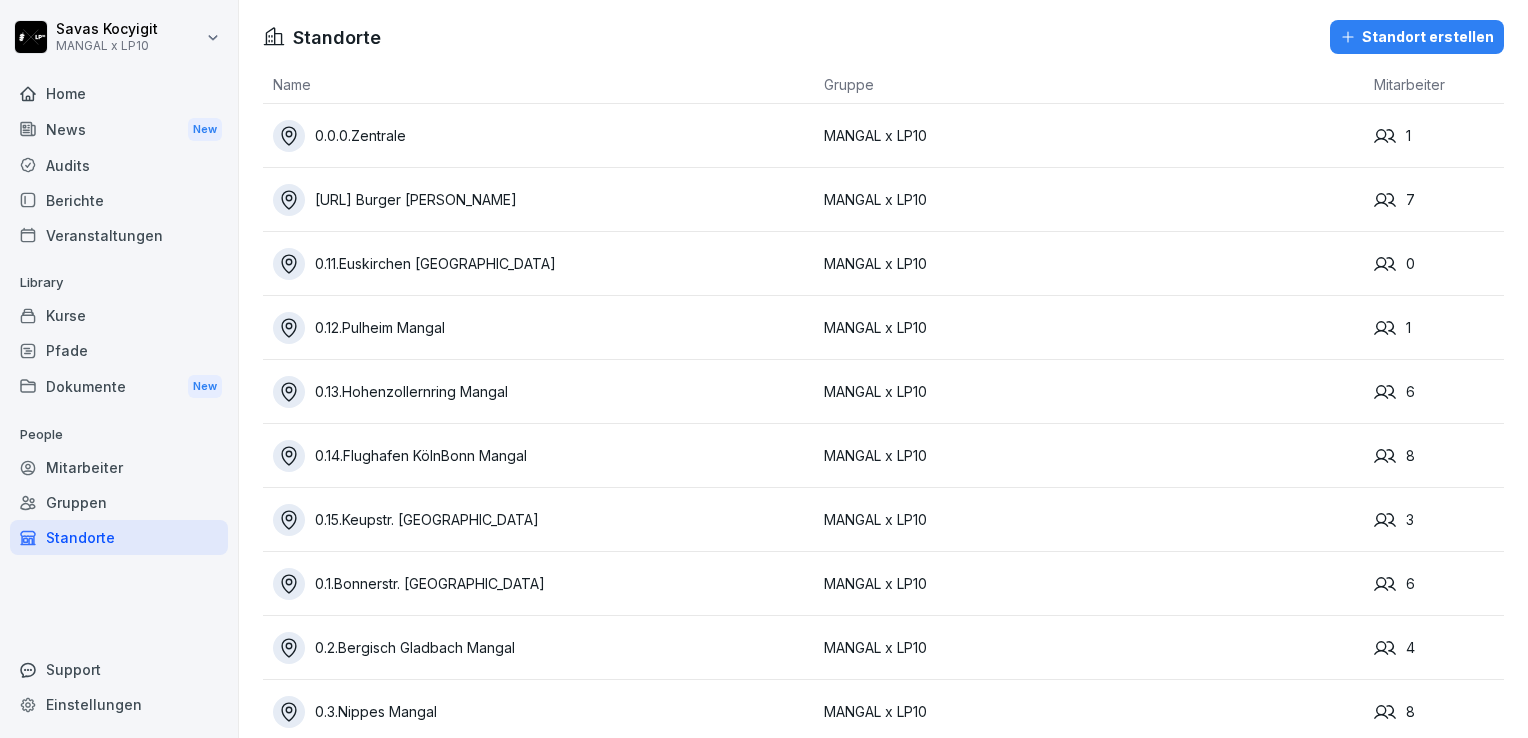 scroll, scrollTop: 12, scrollLeft: 0, axis: vertical 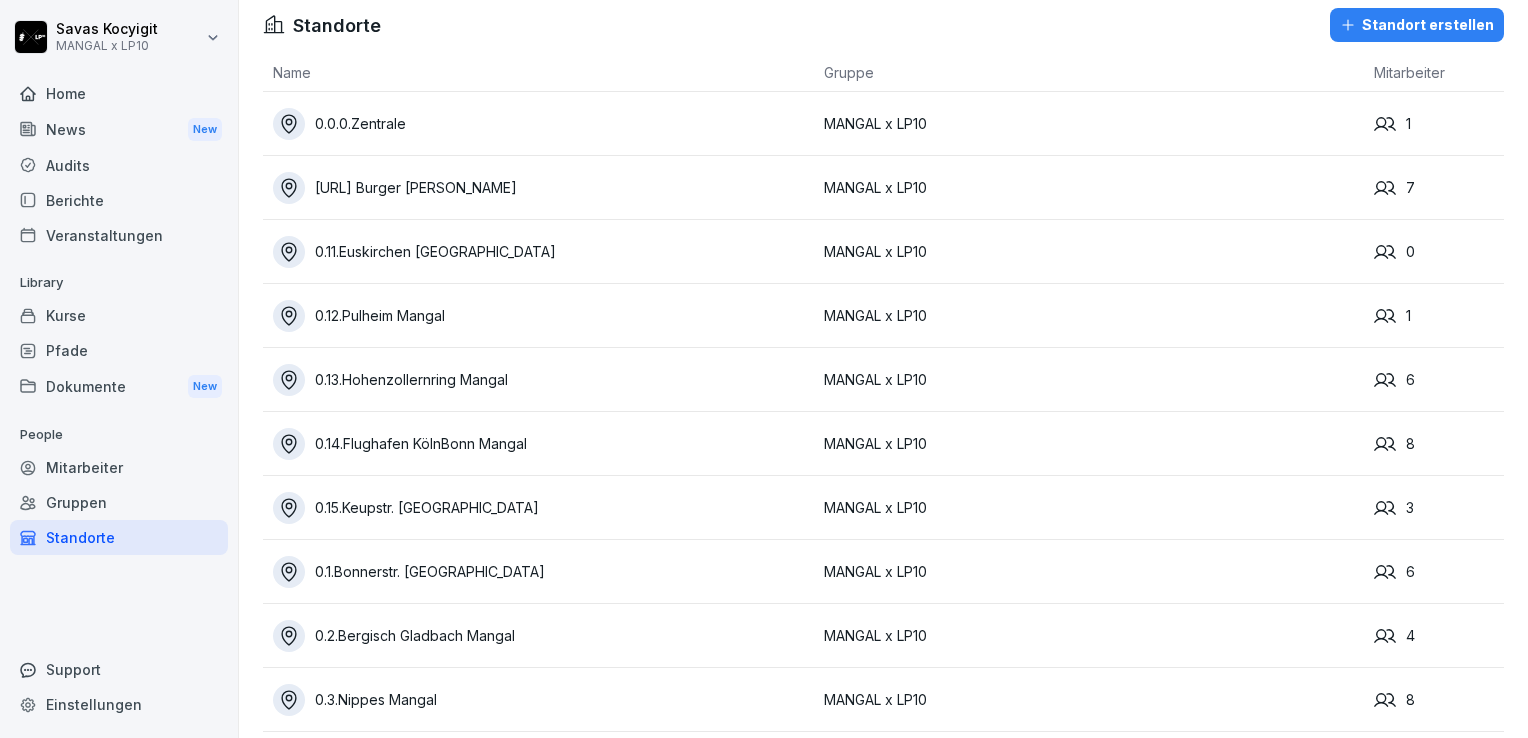 click on "0.14.Flughafen KölnBonn Mangal" at bounding box center [538, 444] 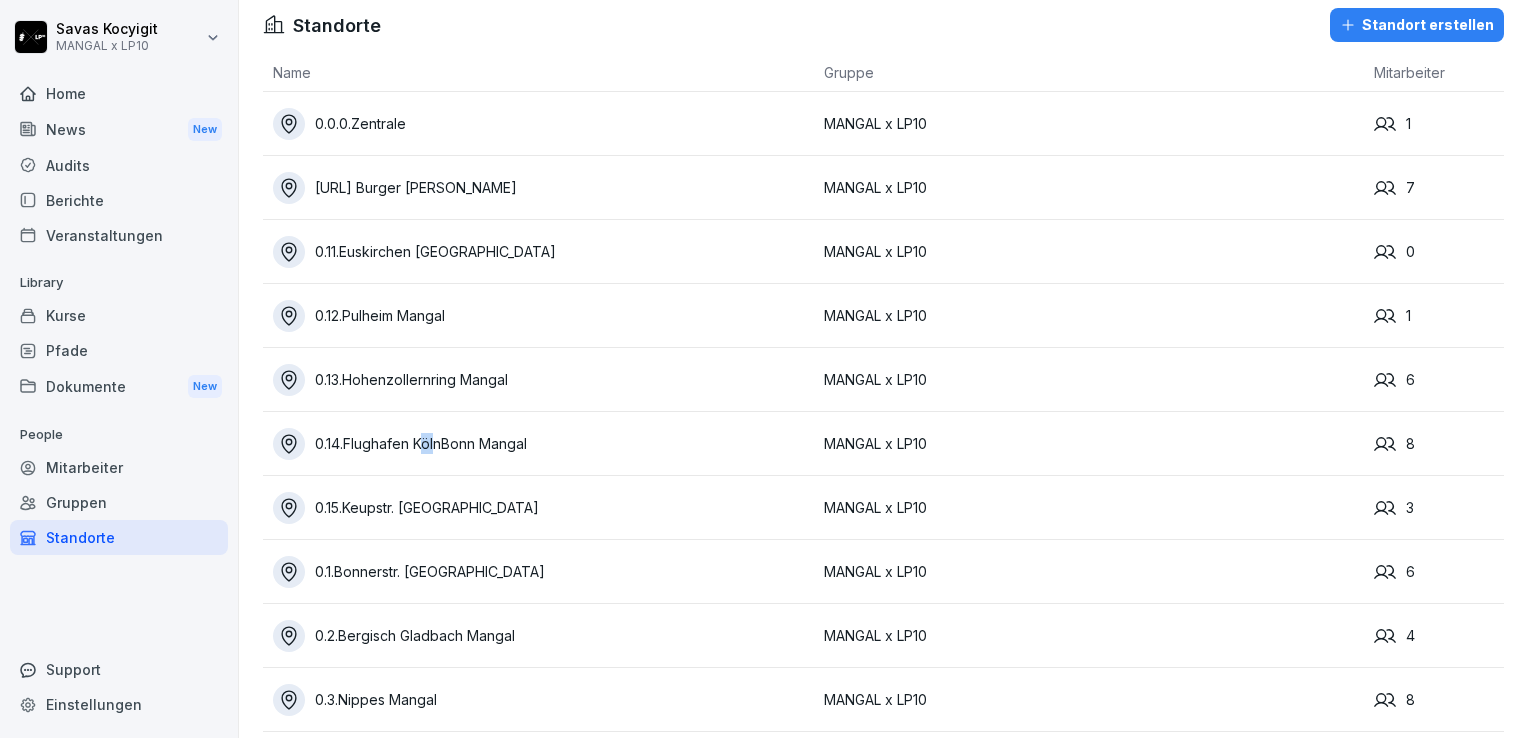 drag, startPoint x: 425, startPoint y: 474, endPoint x: 448, endPoint y: 446, distance: 36.23534 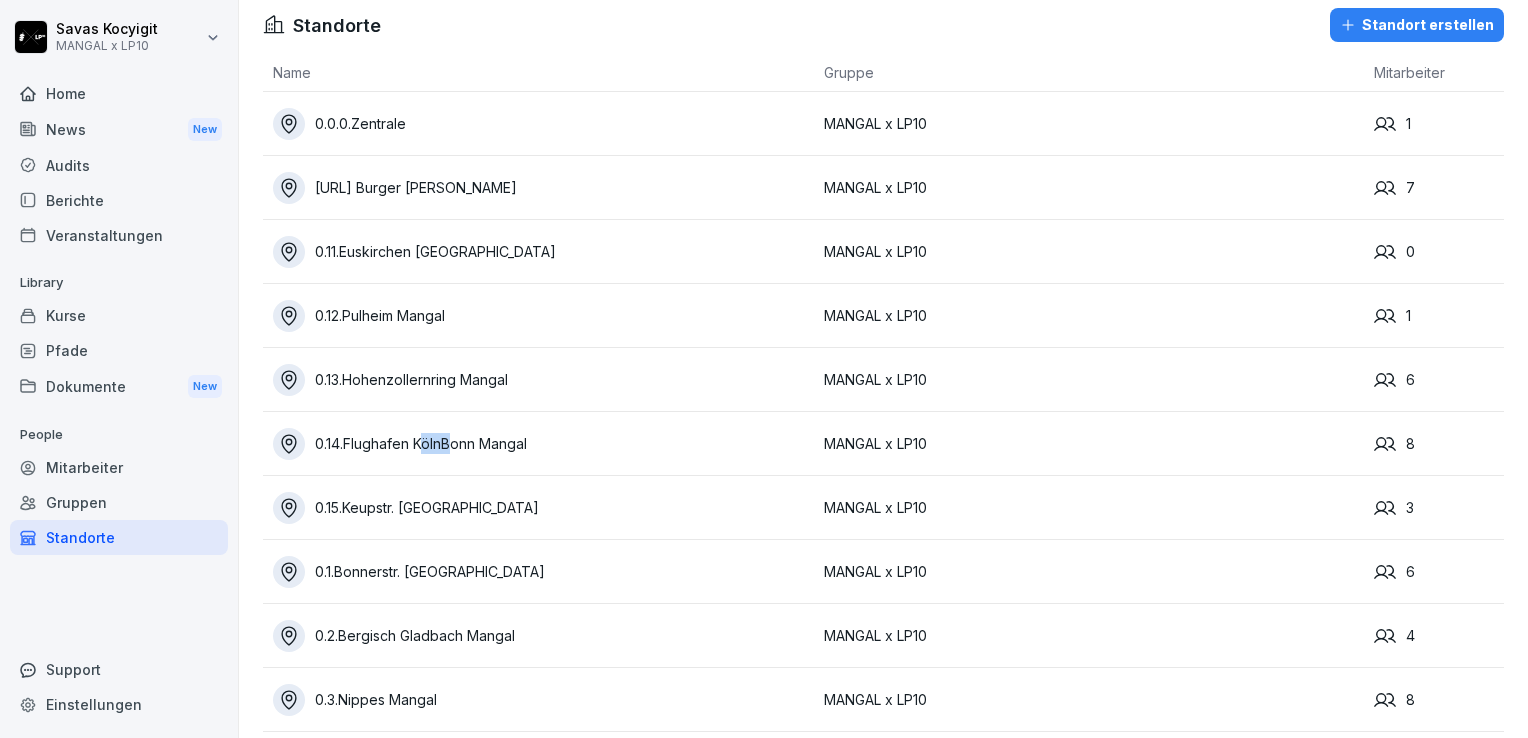 click on "0.14.Flughafen KölnBonn Mangal" at bounding box center [543, 444] 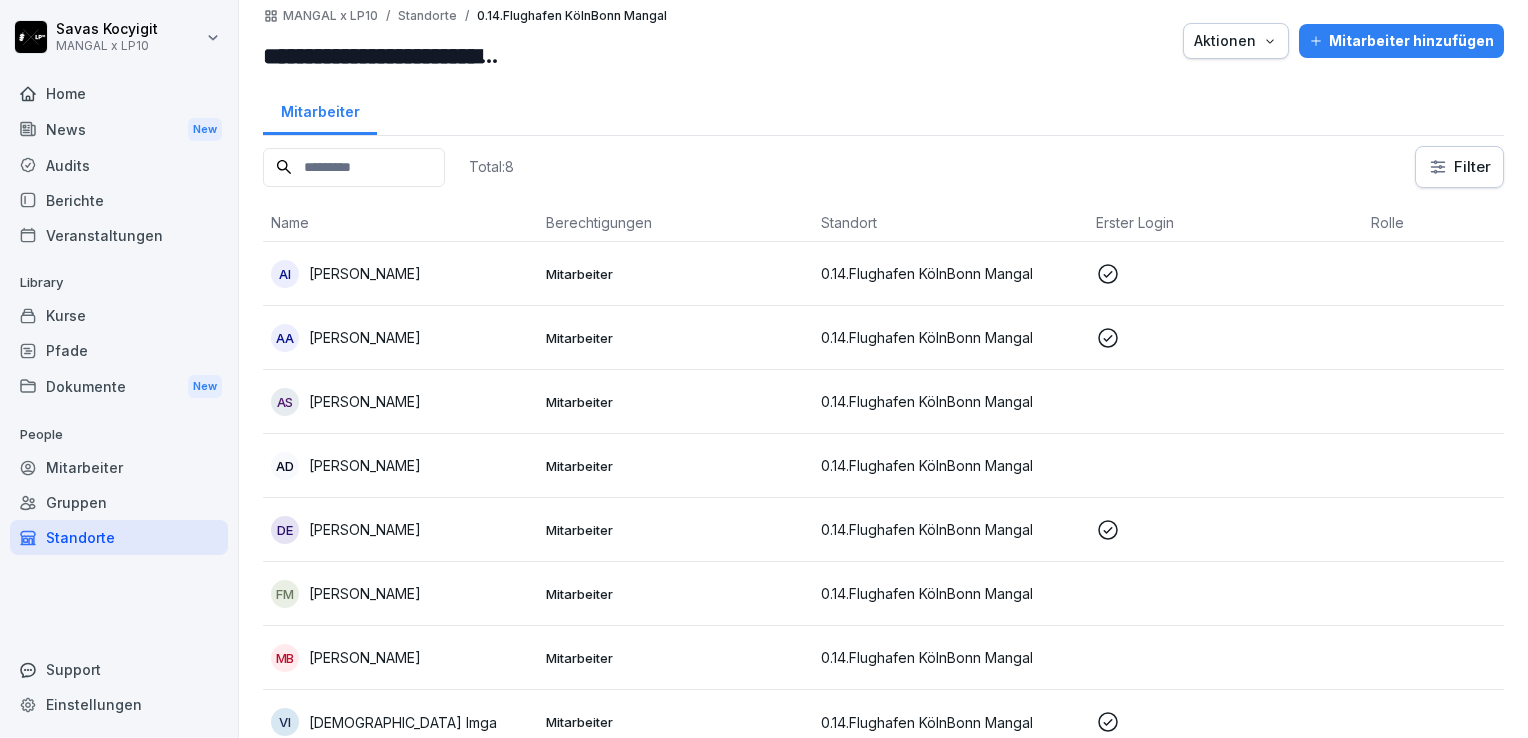 click on "Mitarbeiter" at bounding box center [675, 402] 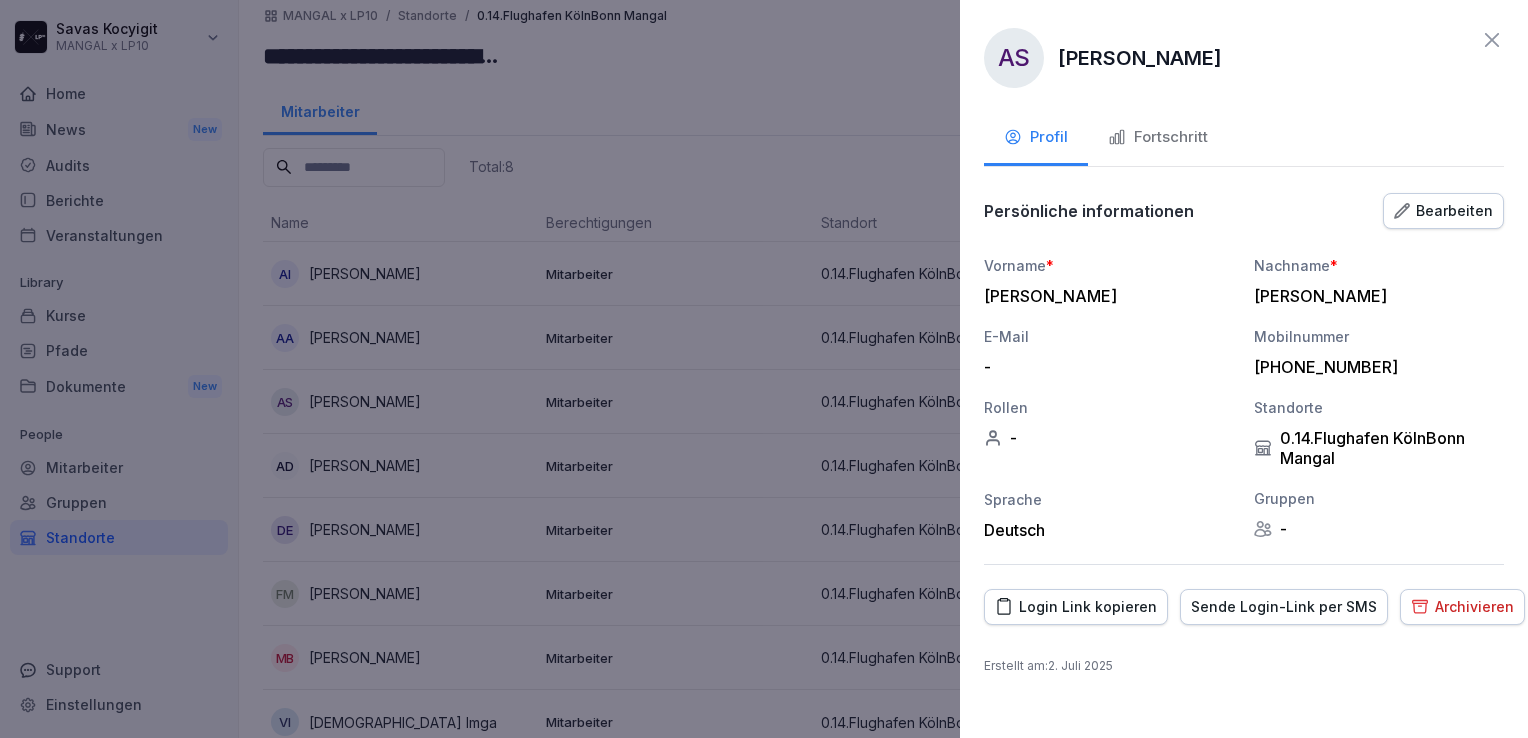 click on "Sende Login-Link per SMS" at bounding box center (1284, 607) 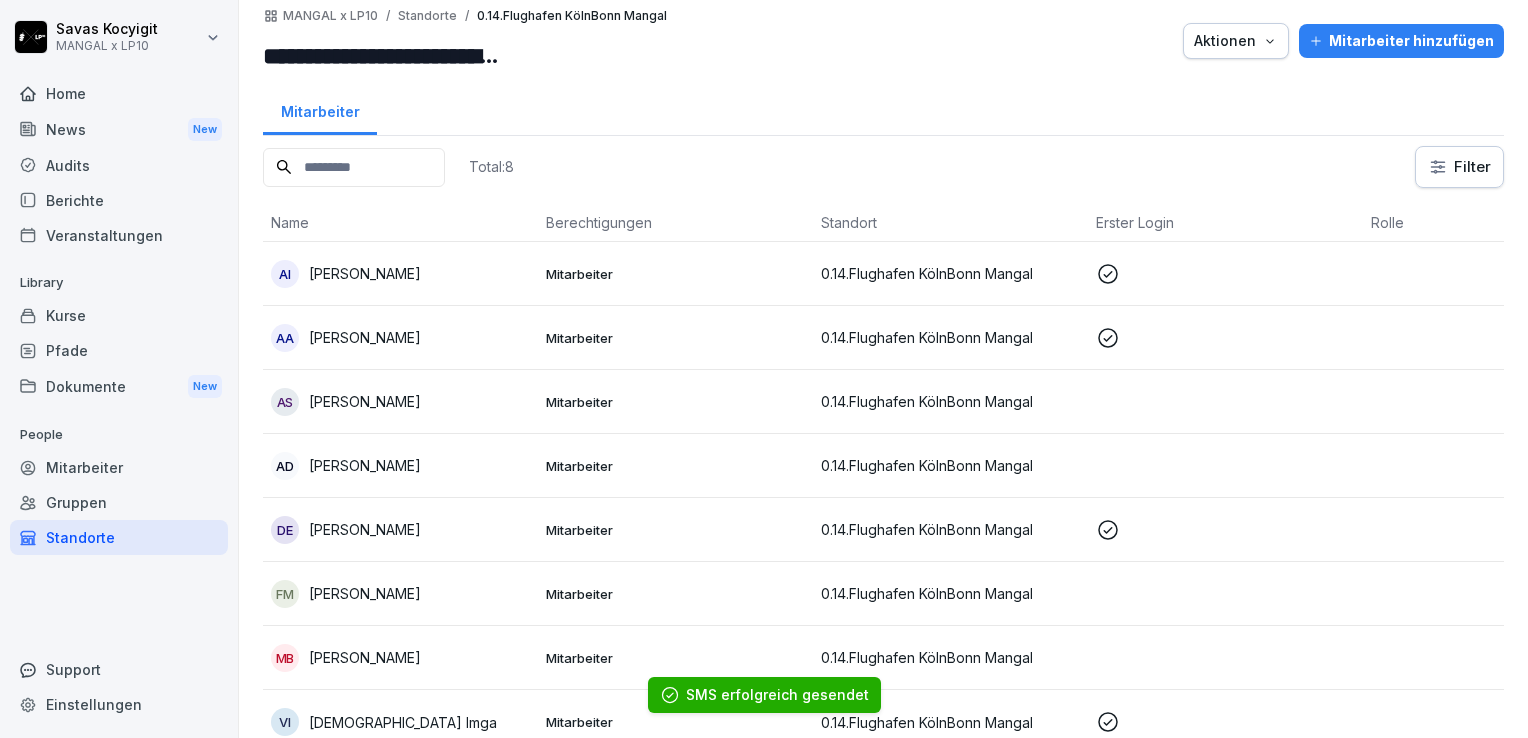 click on "AD [PERSON_NAME]" at bounding box center (400, 466) 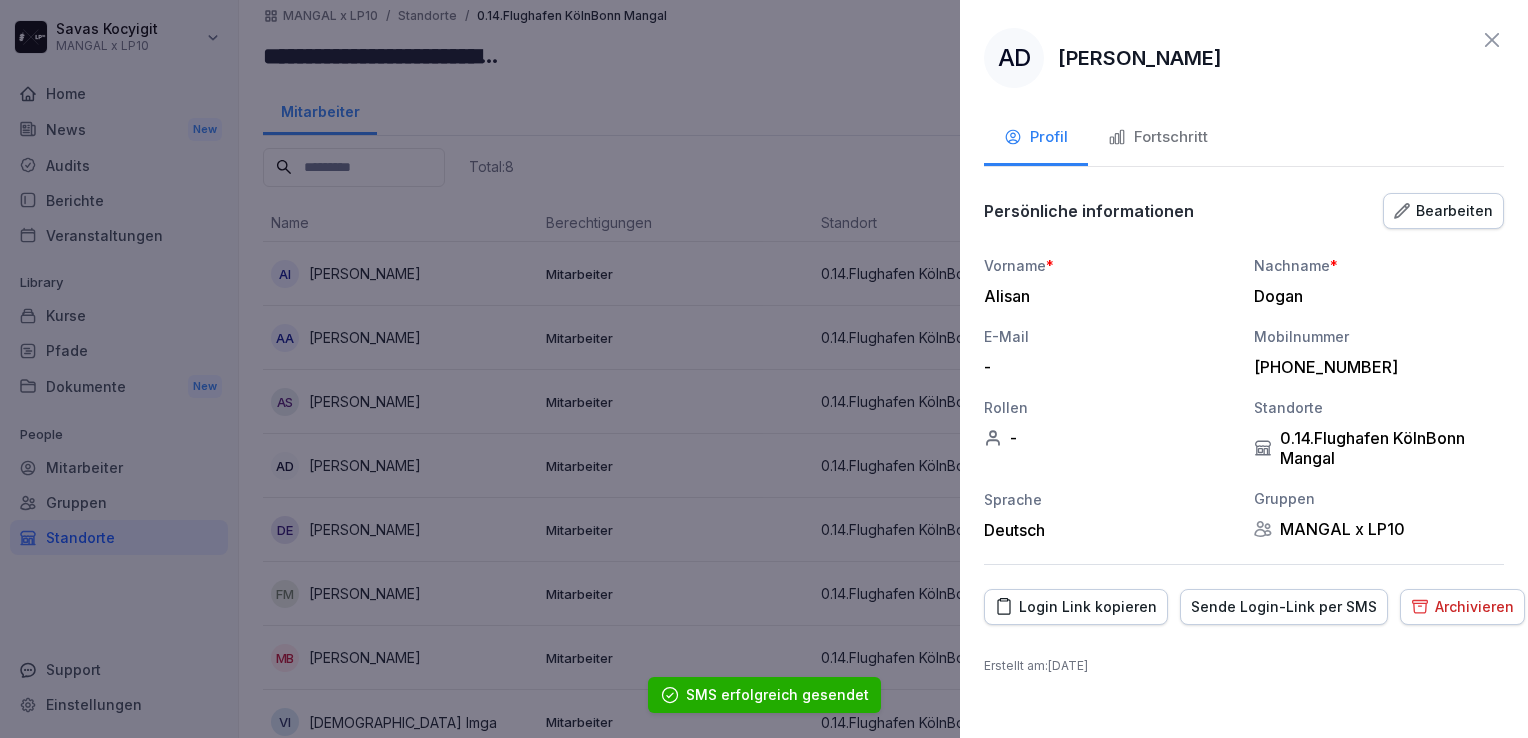 click on "Sende Login-Link per SMS" at bounding box center (1284, 607) 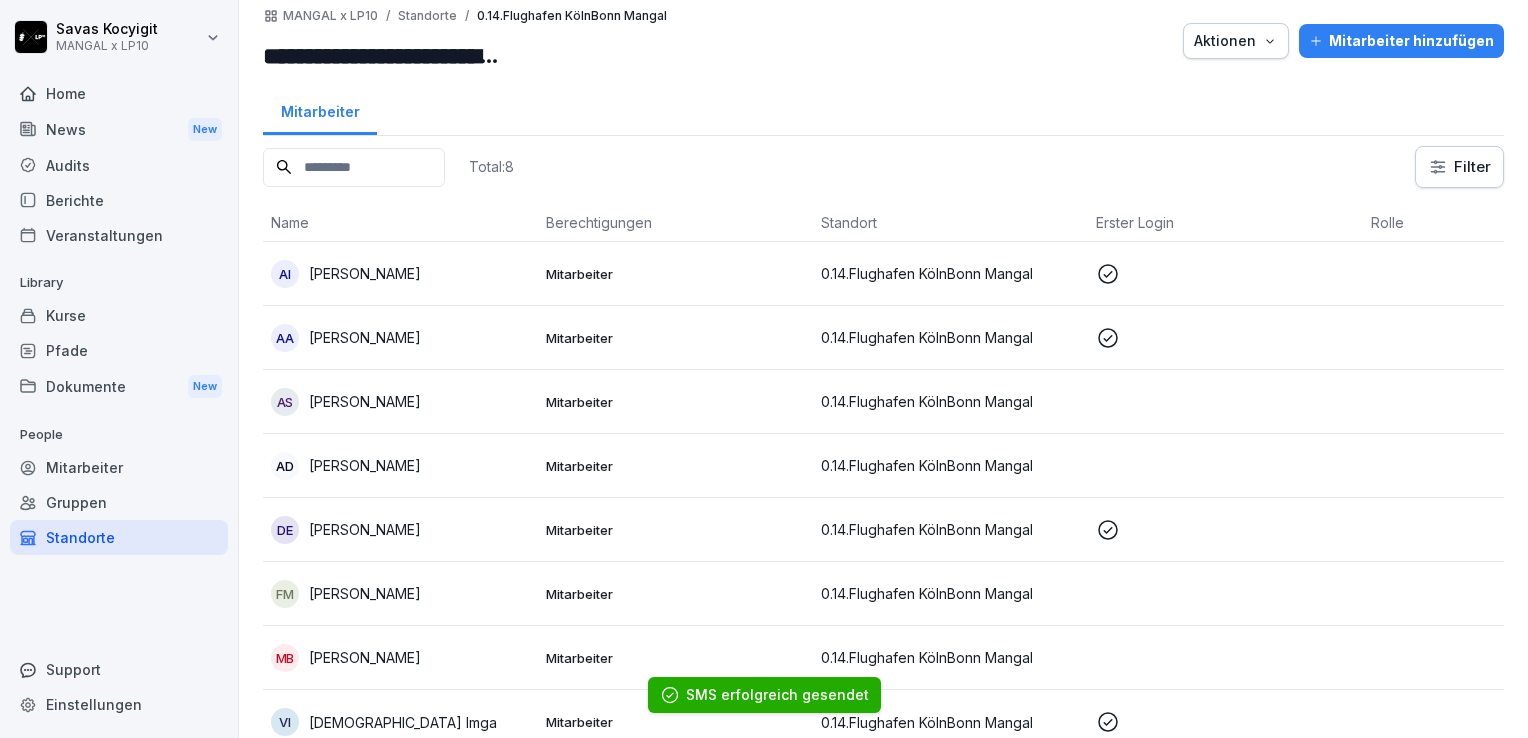 click on "Mitarbeiter" at bounding box center (675, 530) 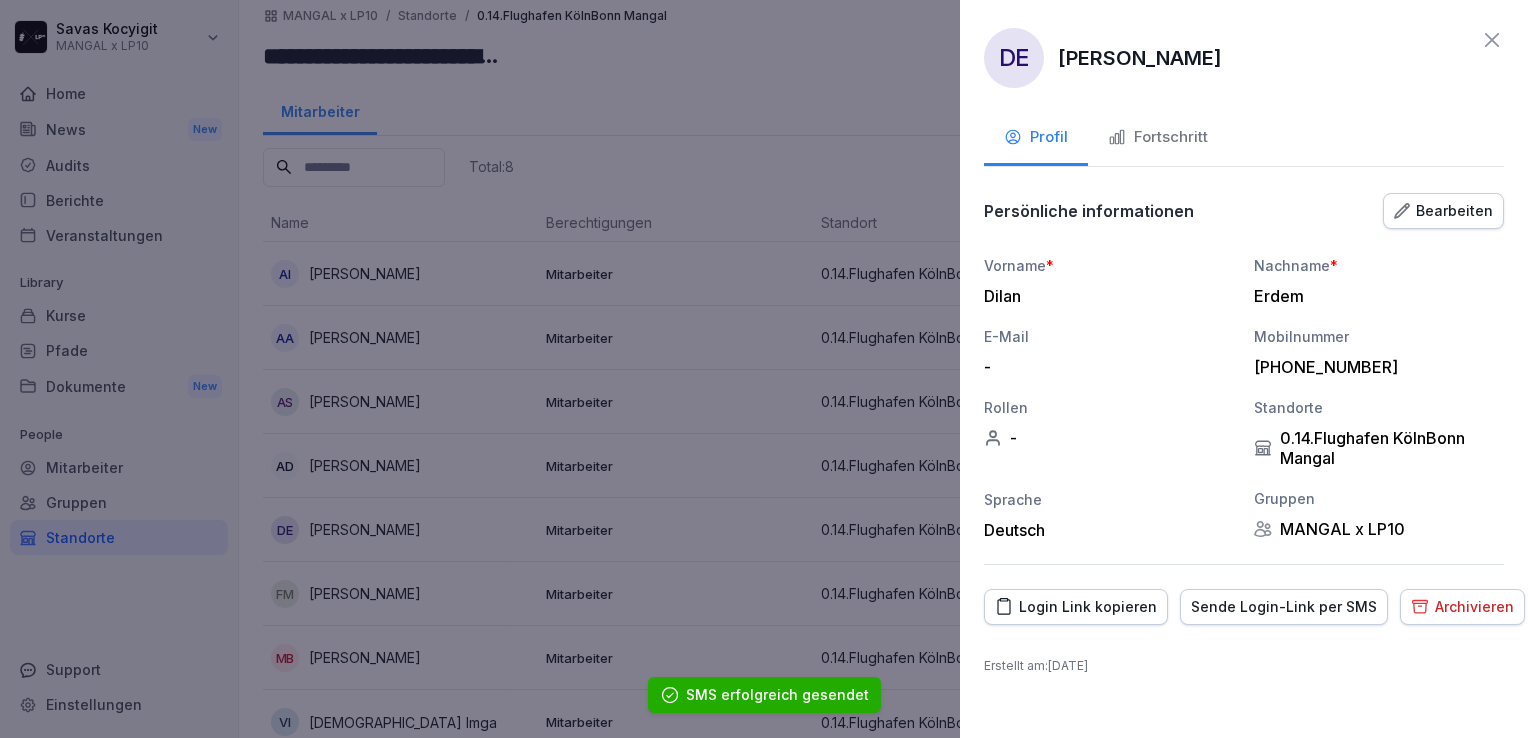 click on "Sende Login-Link per SMS" at bounding box center (1284, 607) 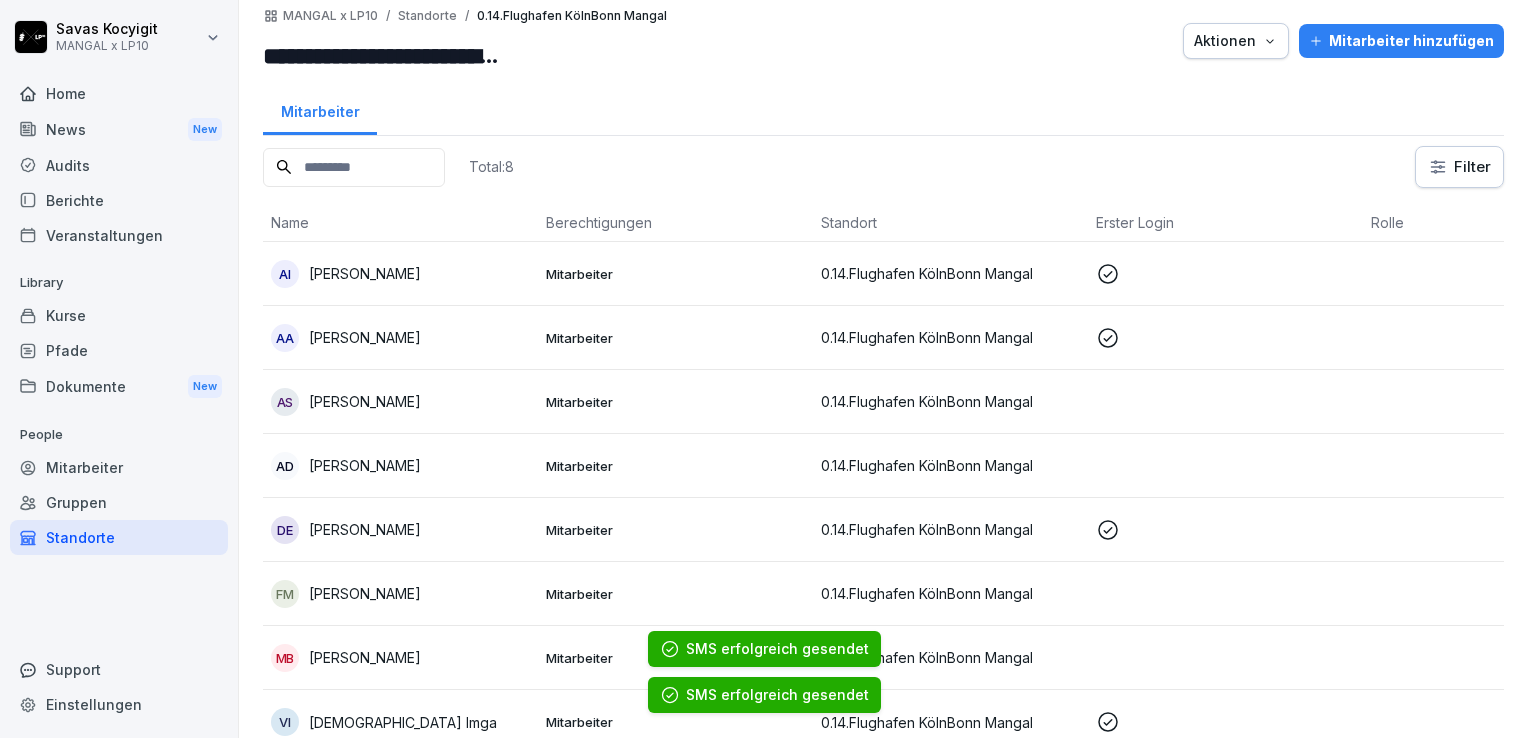 click on "Mitarbeiter" at bounding box center [675, 594] 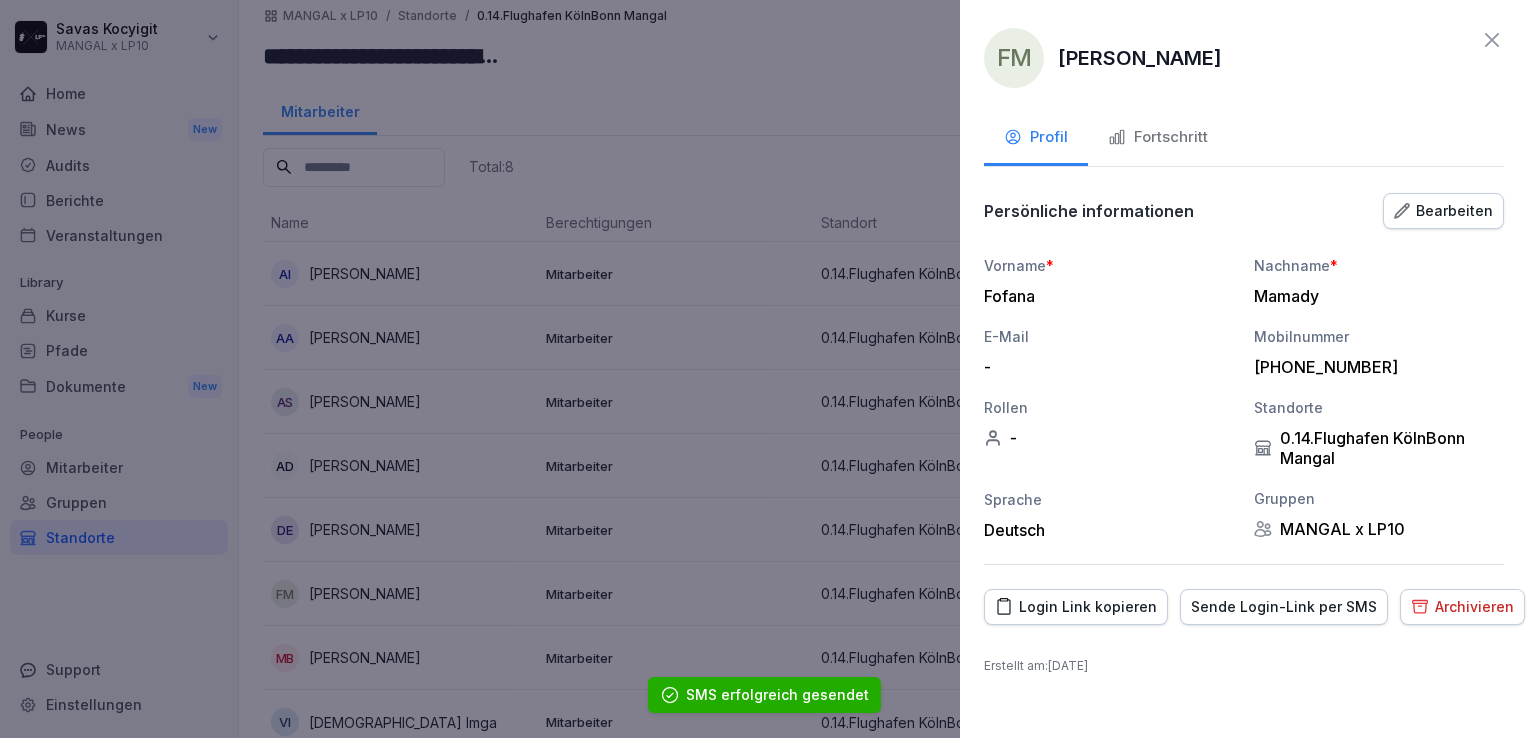 click on "Sende Login-Link per SMS" at bounding box center [1284, 607] 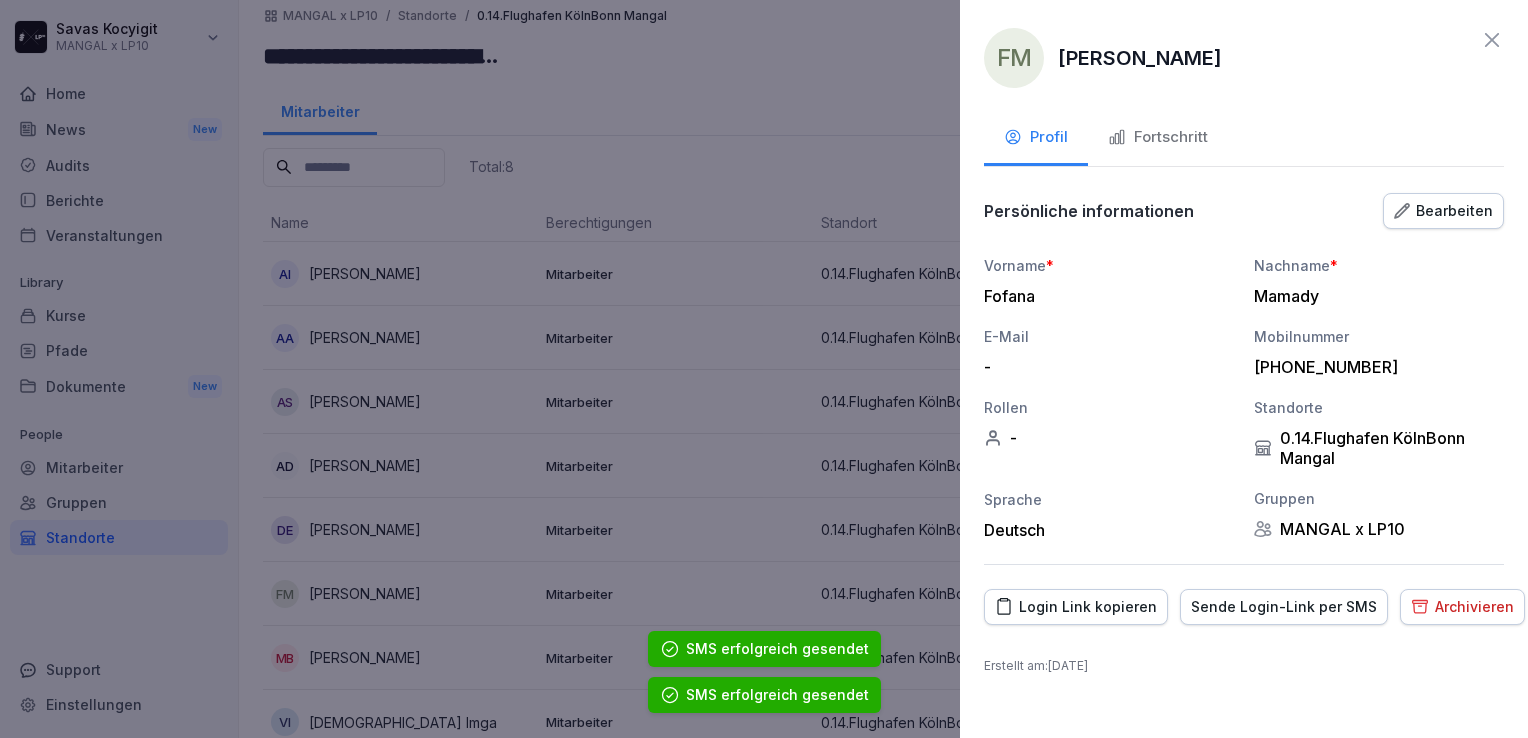 click at bounding box center (764, 369) 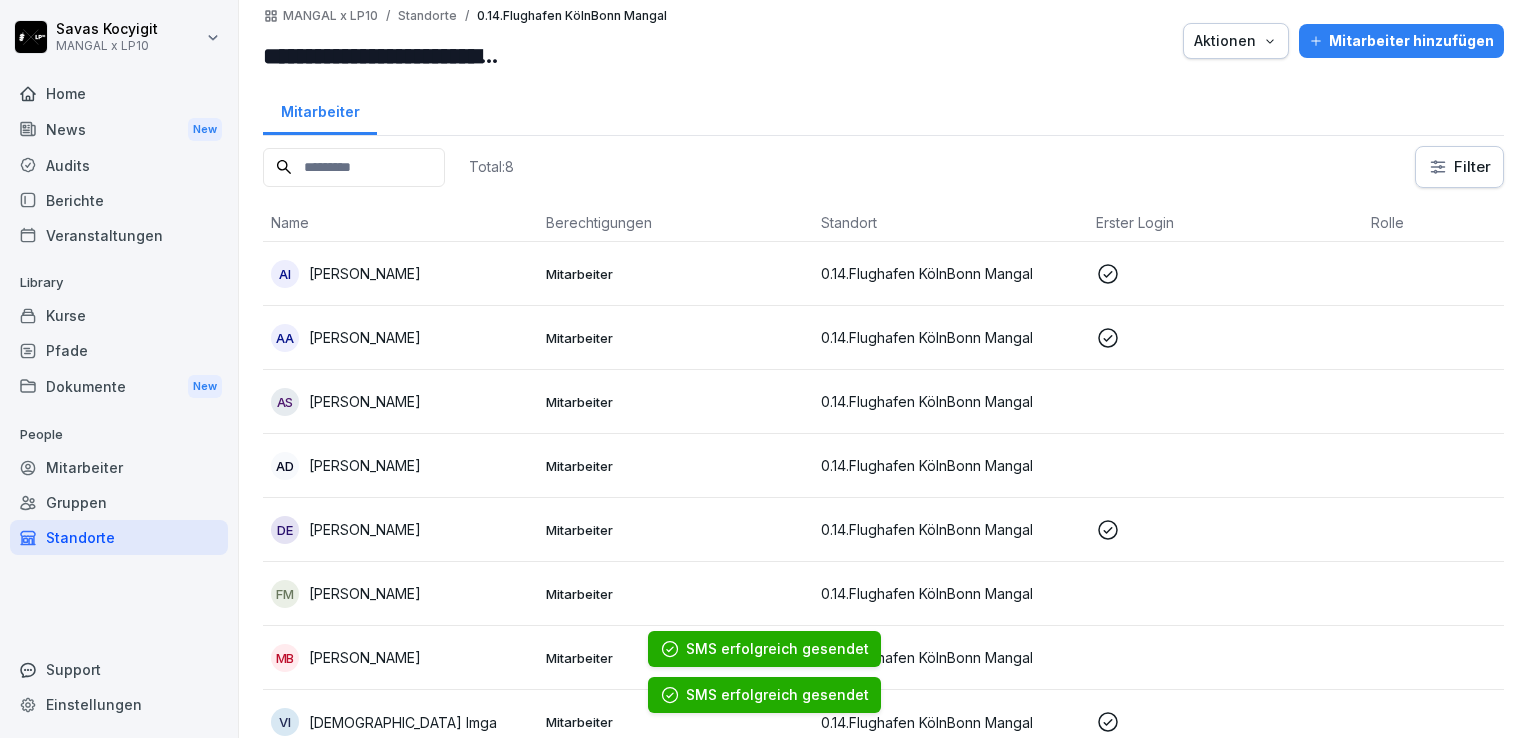 click on "MB [PERSON_NAME]" at bounding box center (400, 658) 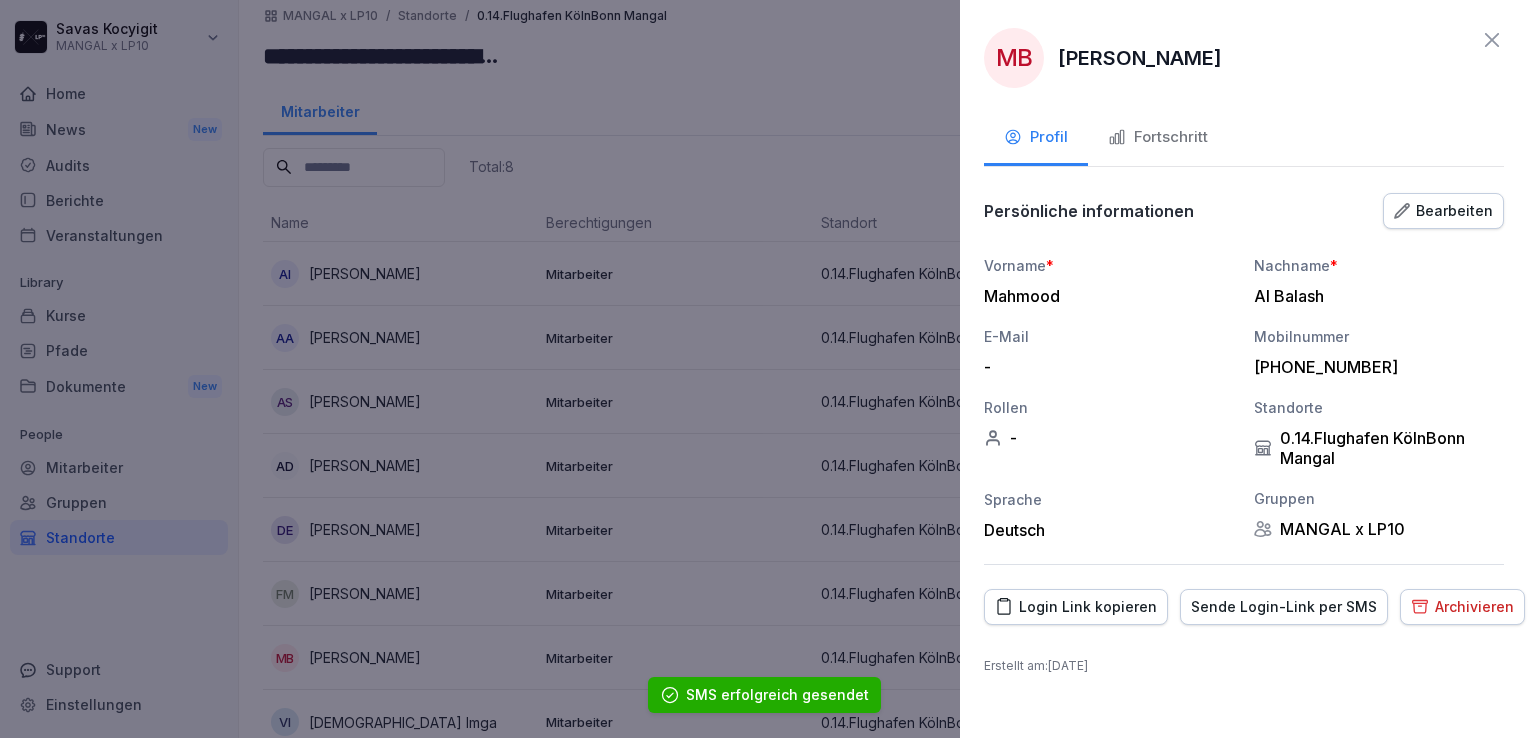 click on "Sende Login-Link per SMS" at bounding box center (1284, 607) 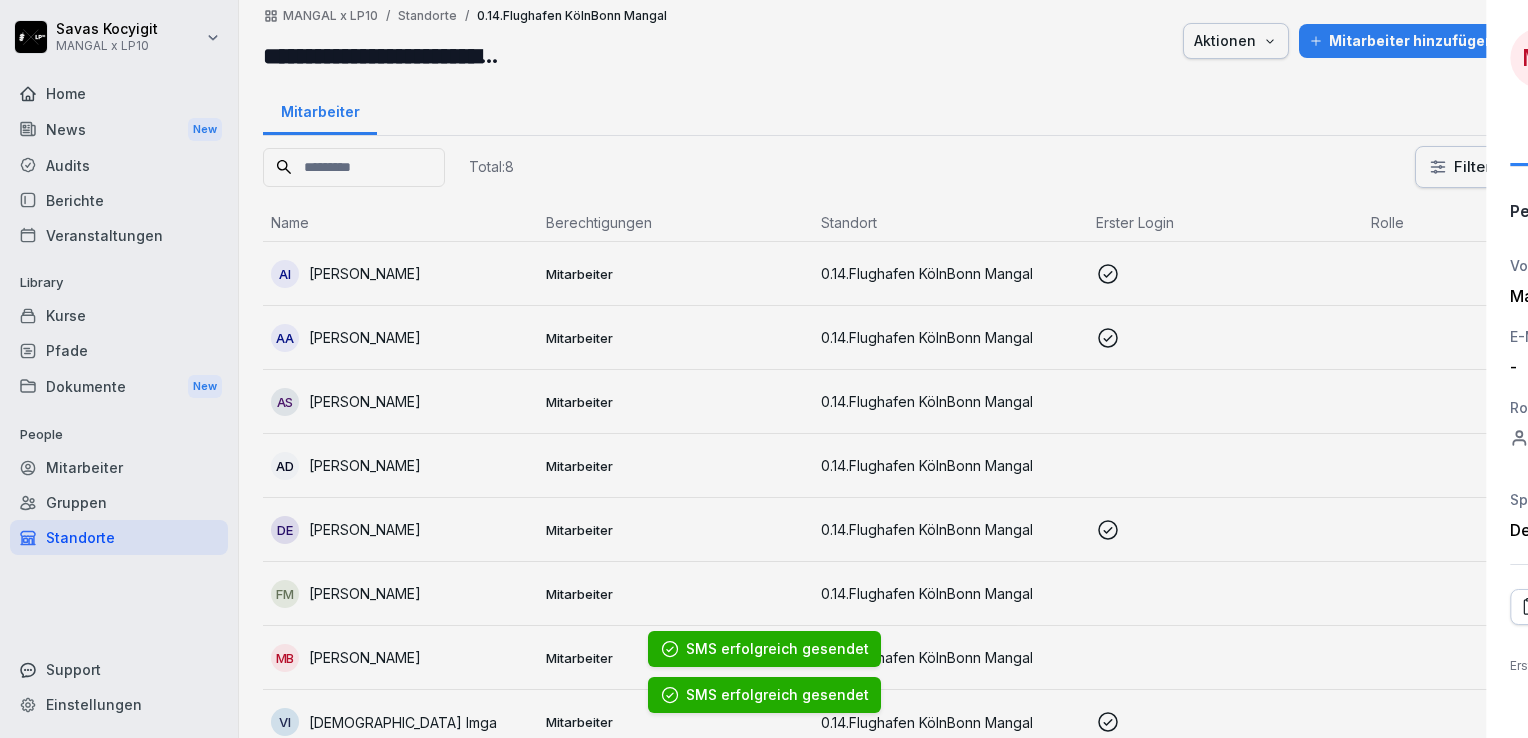 click at bounding box center [764, 369] 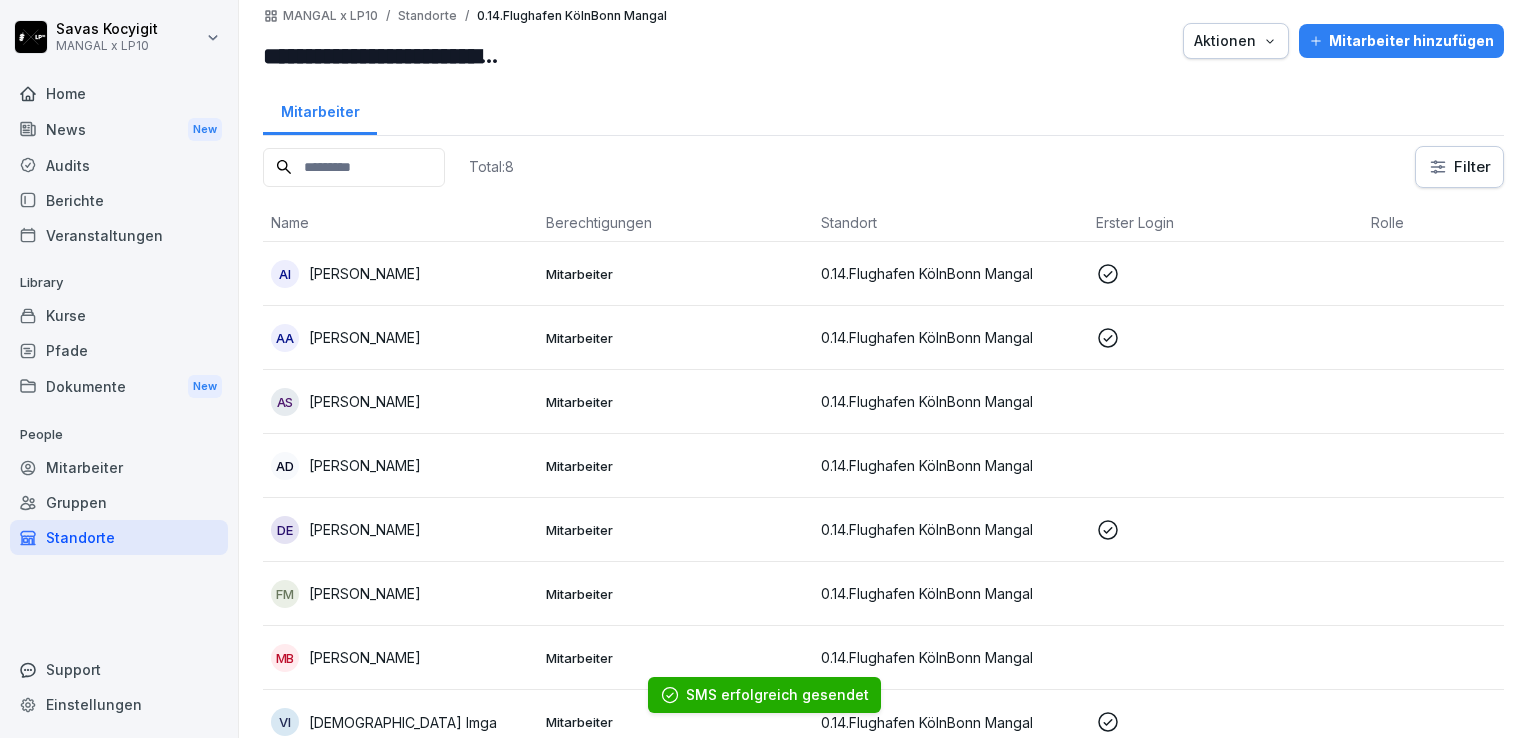 scroll, scrollTop: 56, scrollLeft: 0, axis: vertical 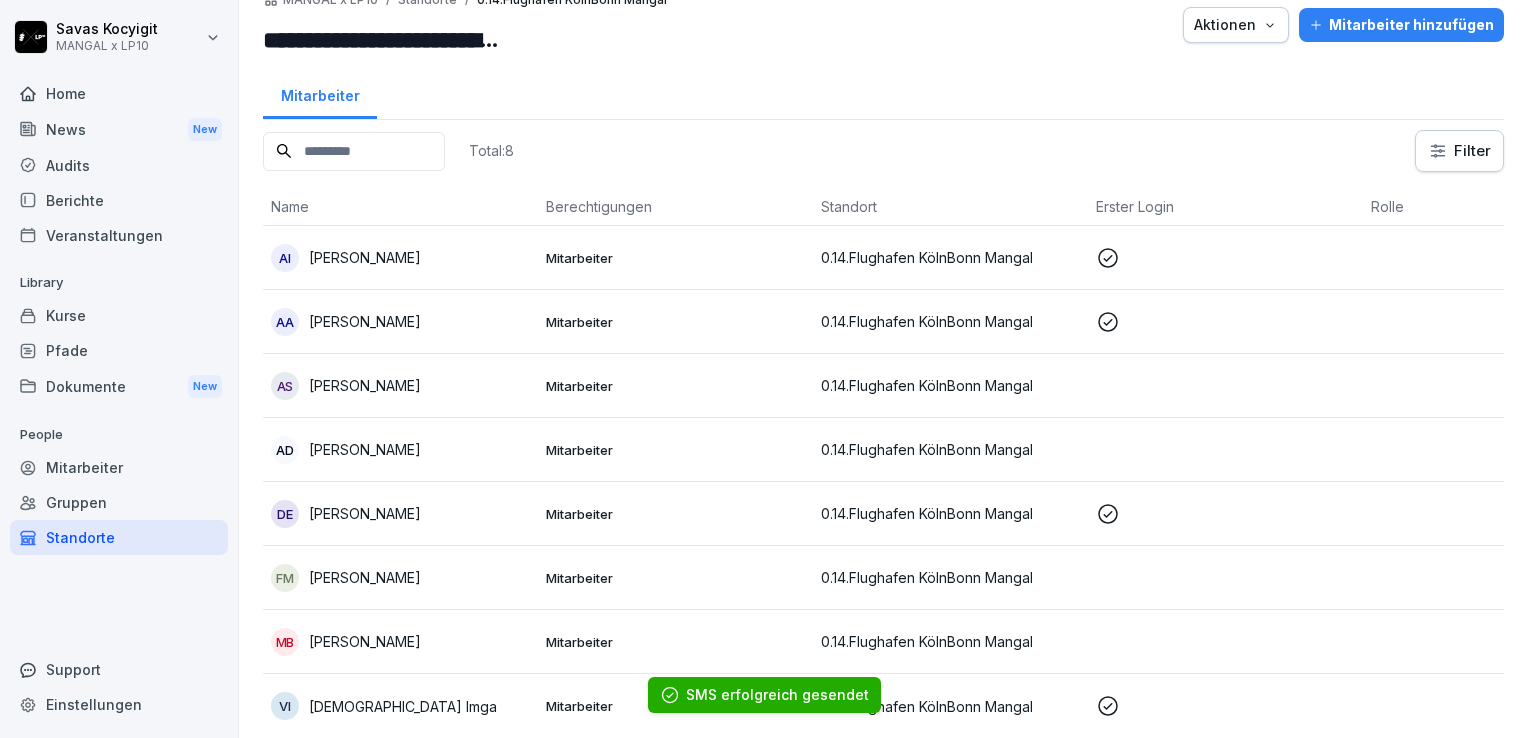 click on "VI [DEMOGRAPHIC_DATA] Imga" at bounding box center [400, 706] 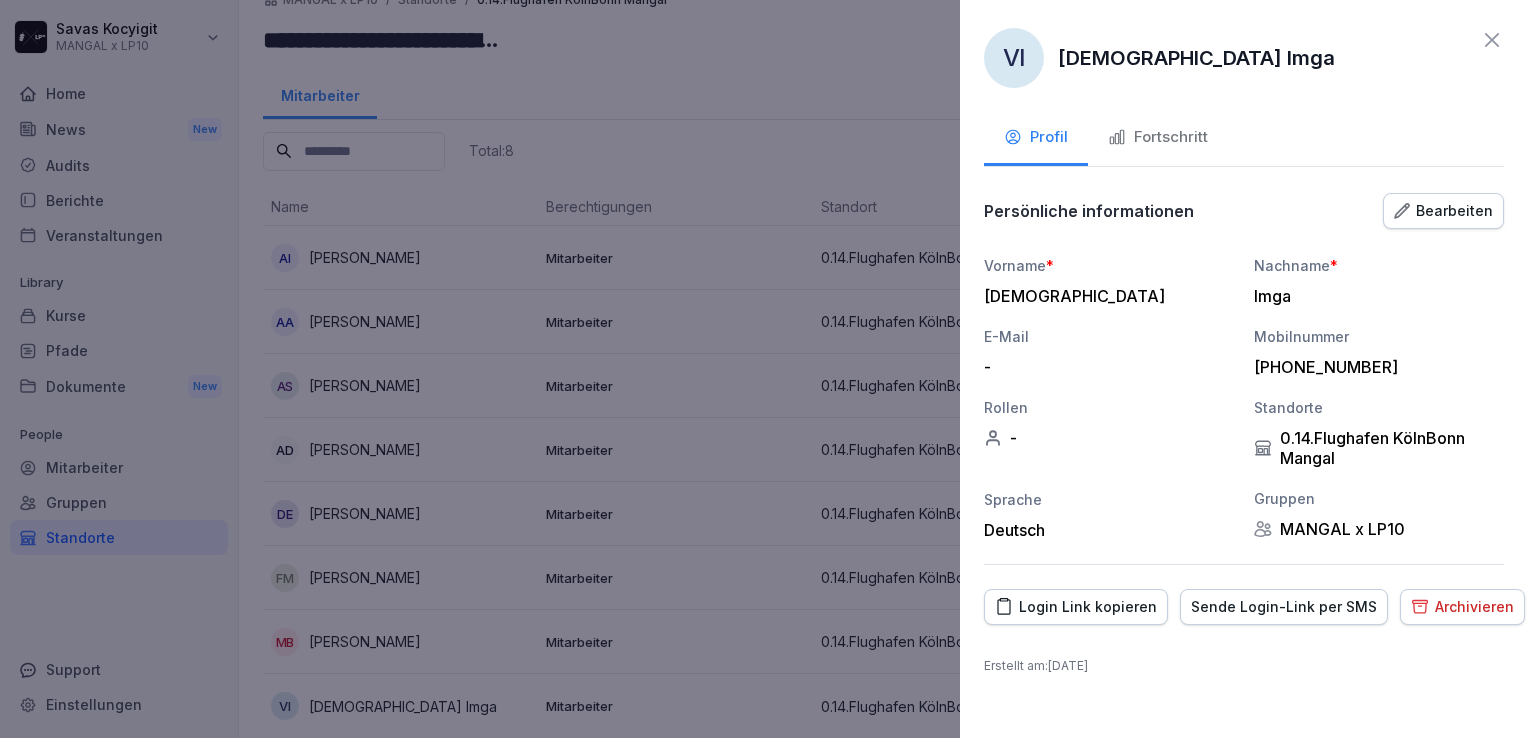 click on "Sende Login-Link per SMS" at bounding box center [1284, 607] 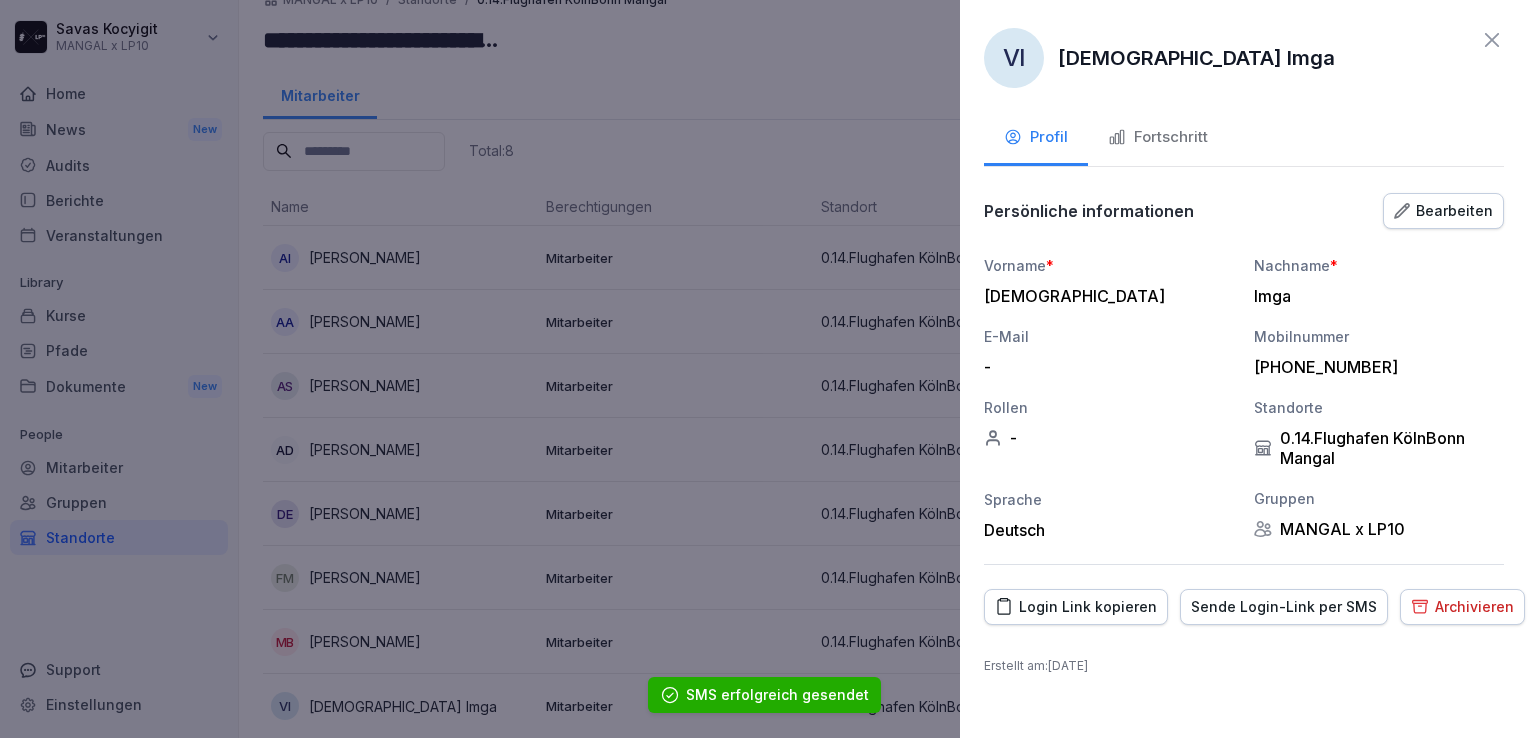 click 